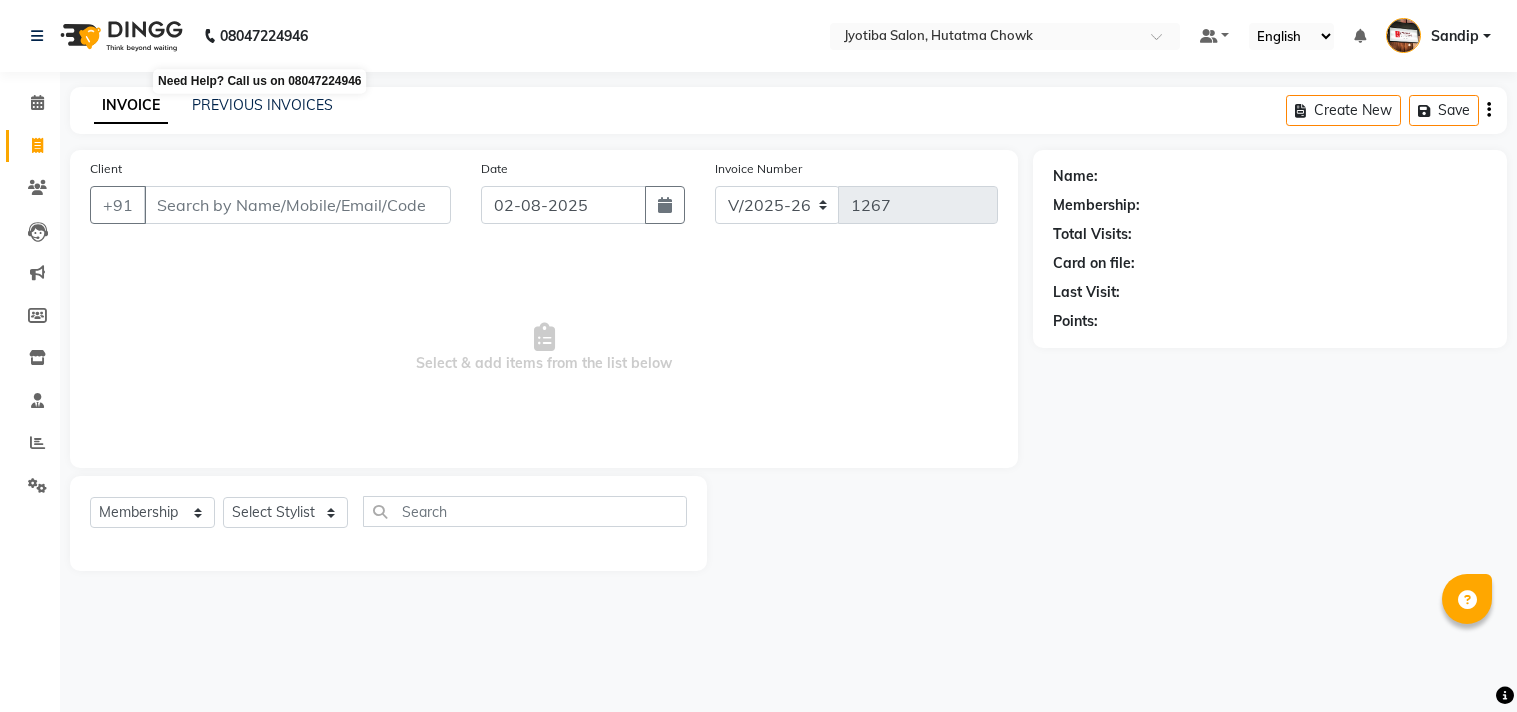 select on "556" 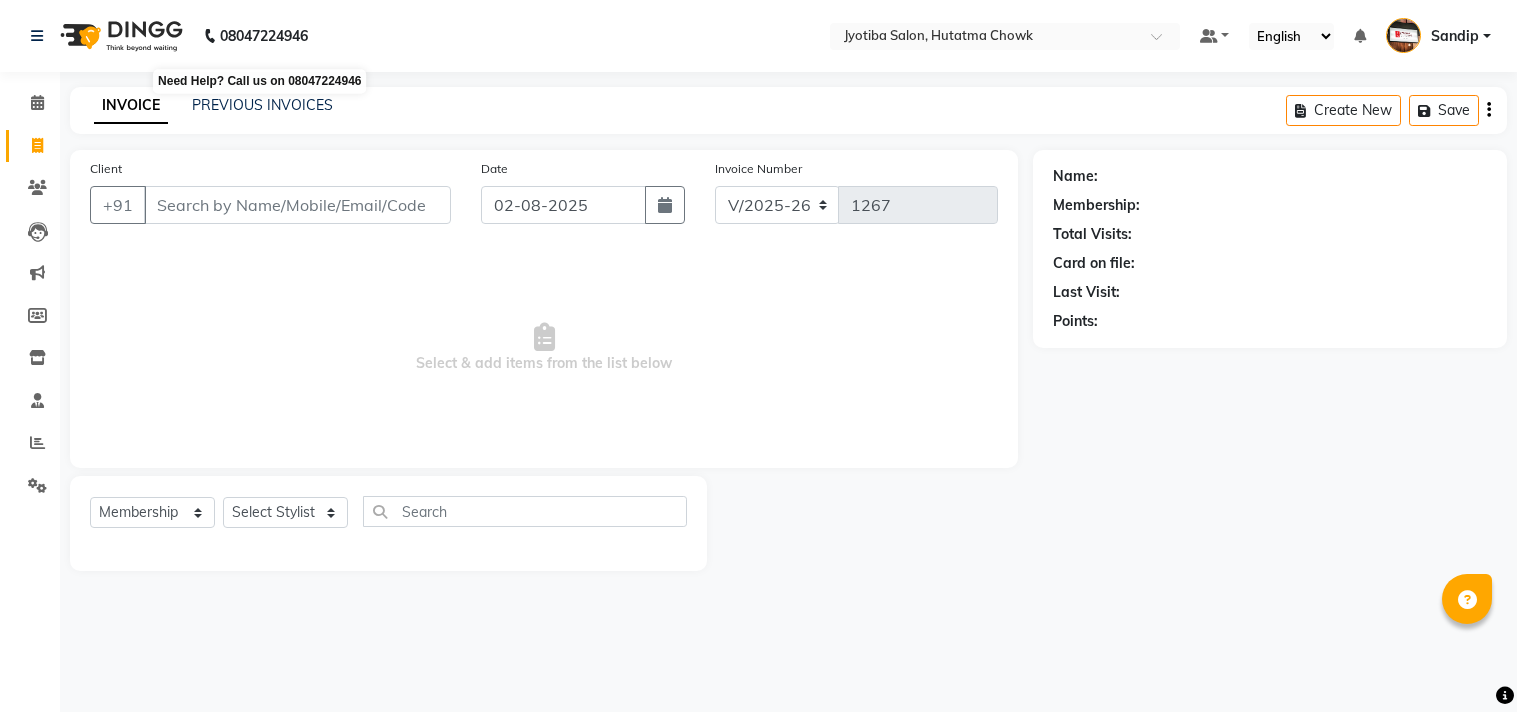 select on "membership" 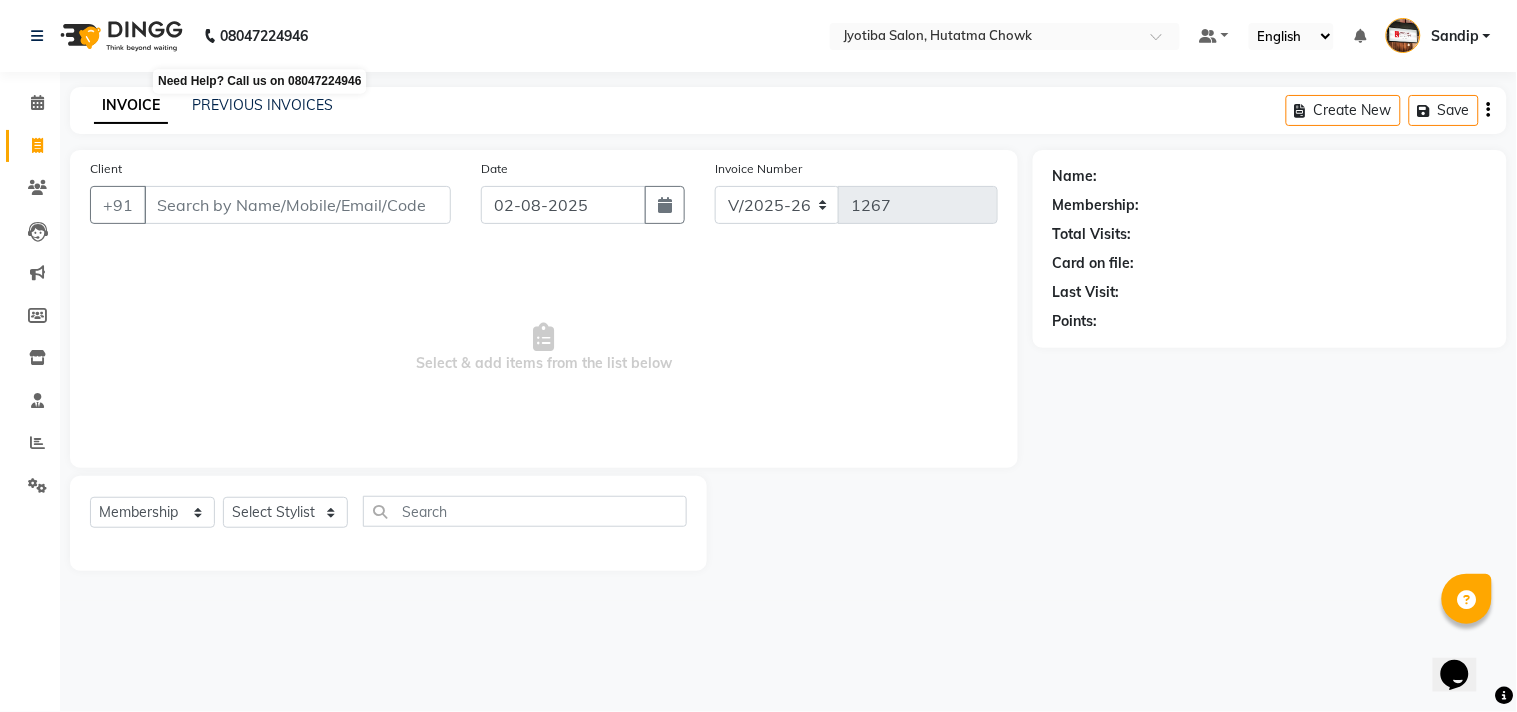 scroll, scrollTop: 0, scrollLeft: 0, axis: both 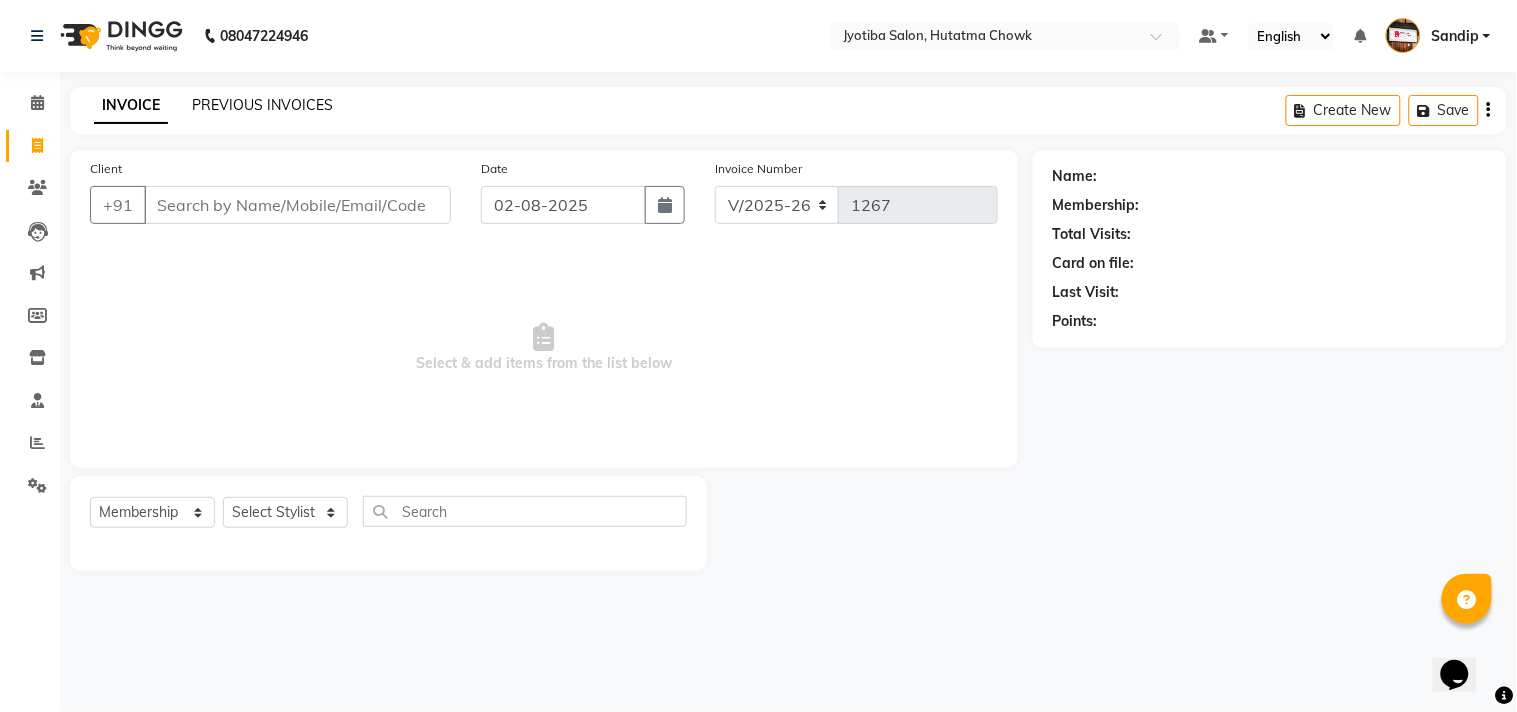 click on "PREVIOUS INVOICES" 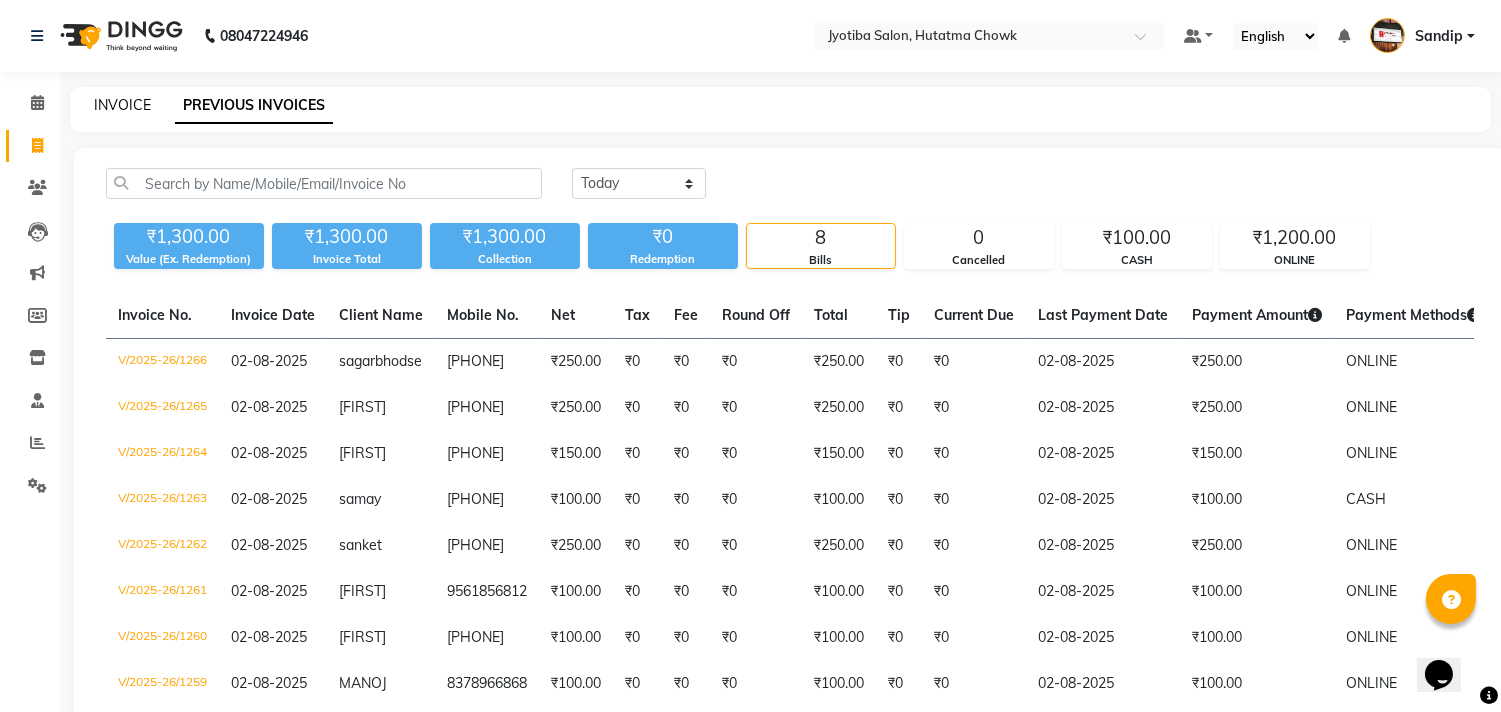 click on "INVOICE" 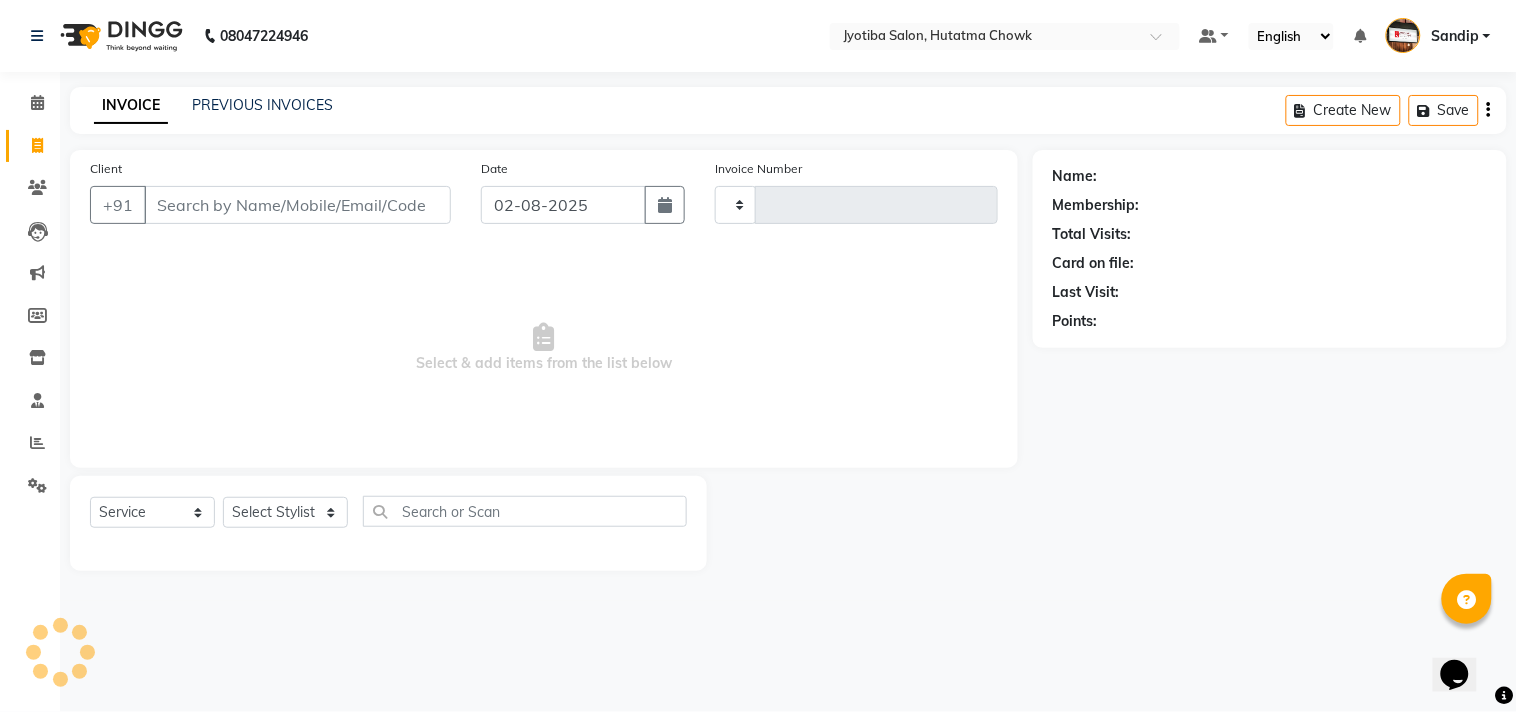 select on "membership" 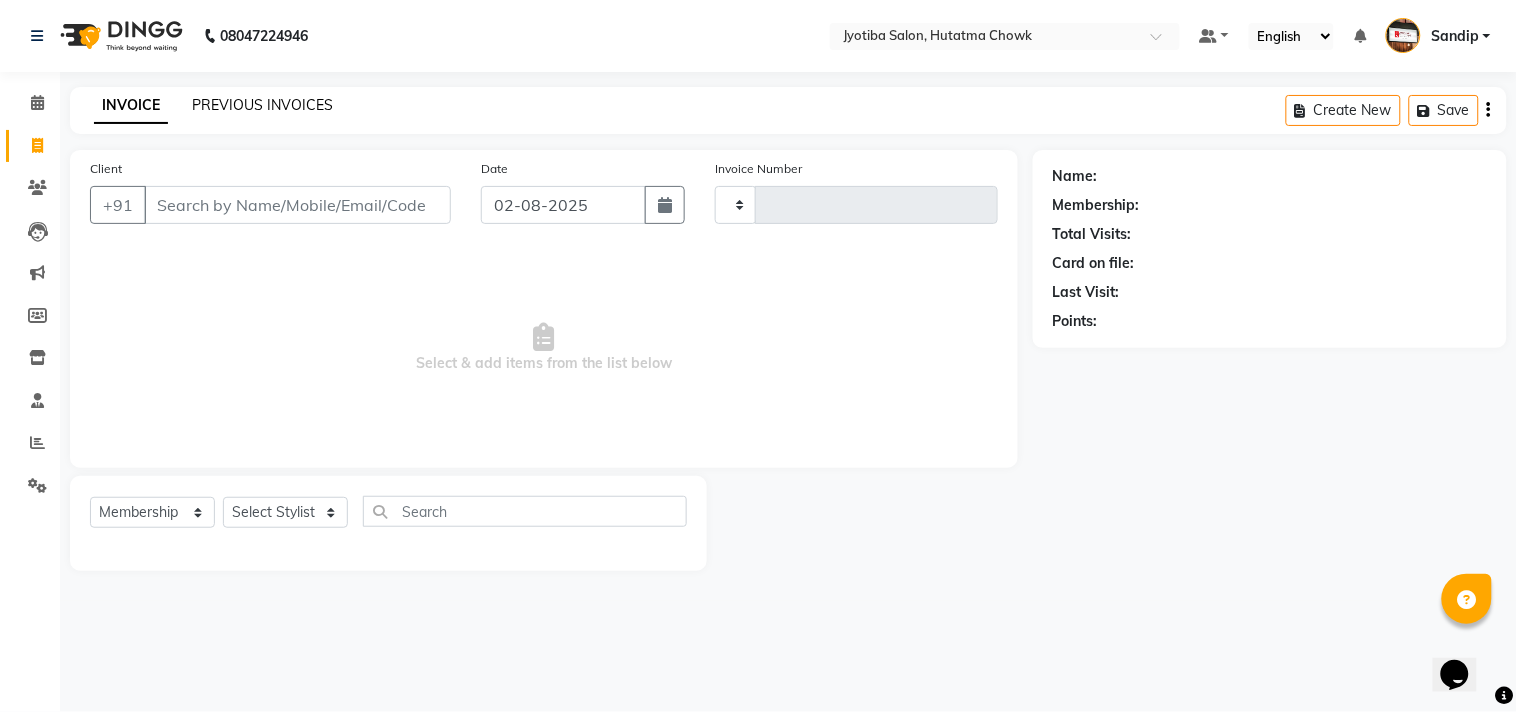 click on "PREVIOUS INVOICES" 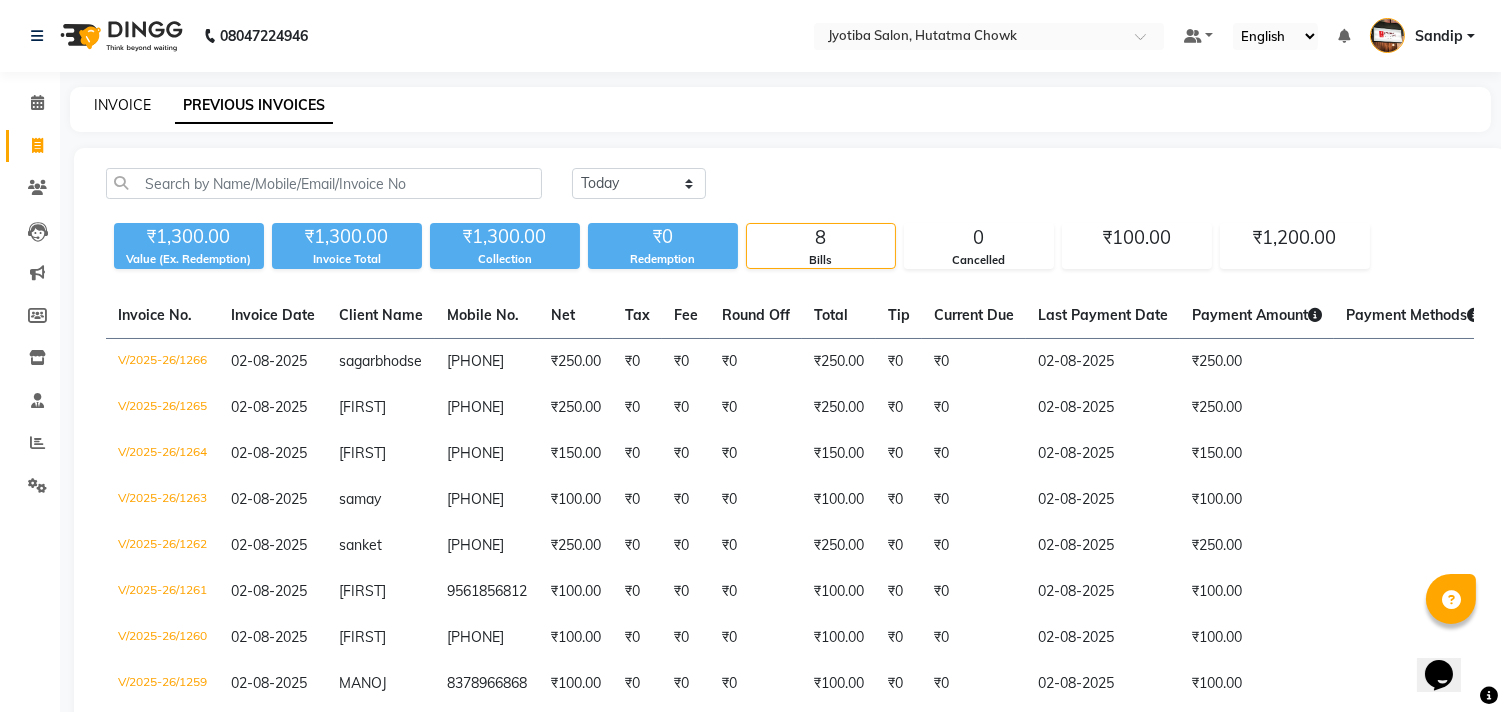 click on "INVOICE" 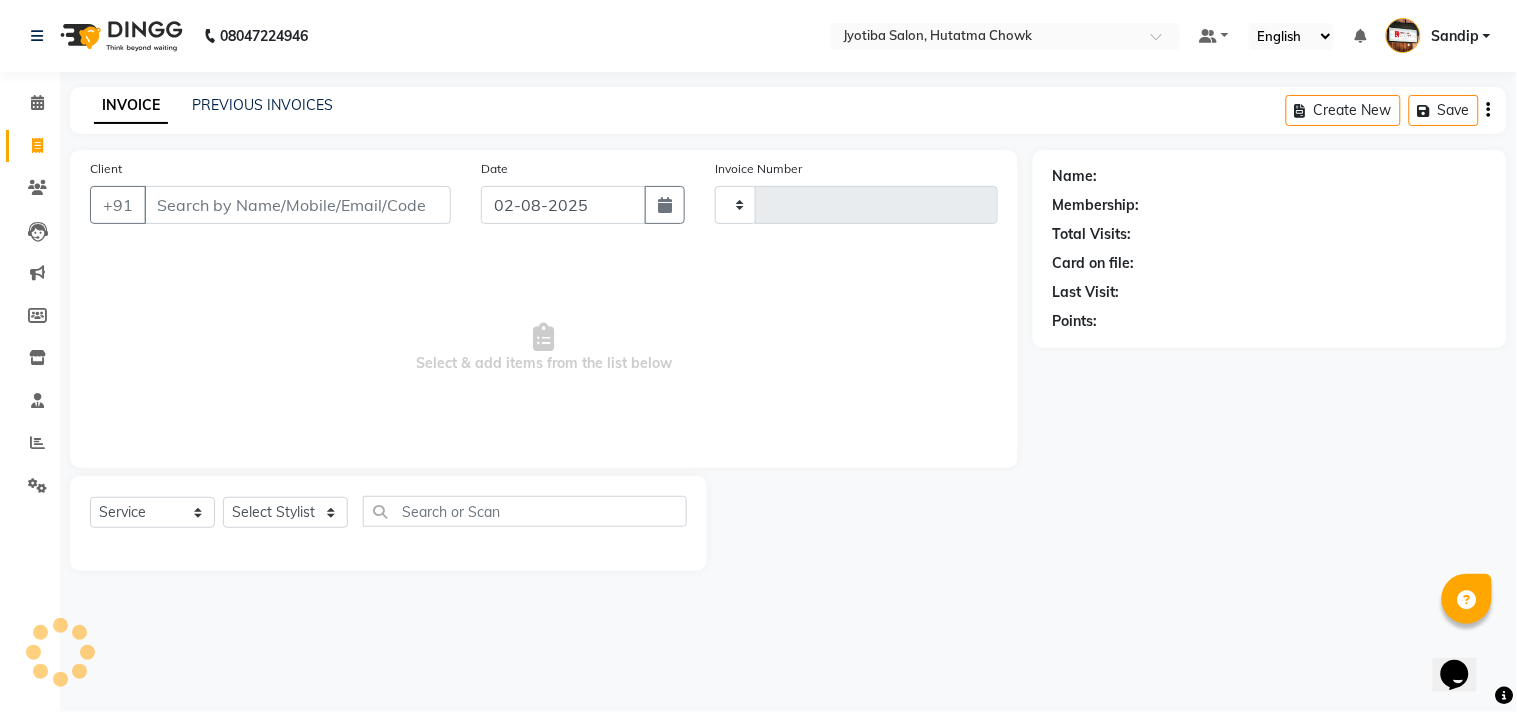 type on "1267" 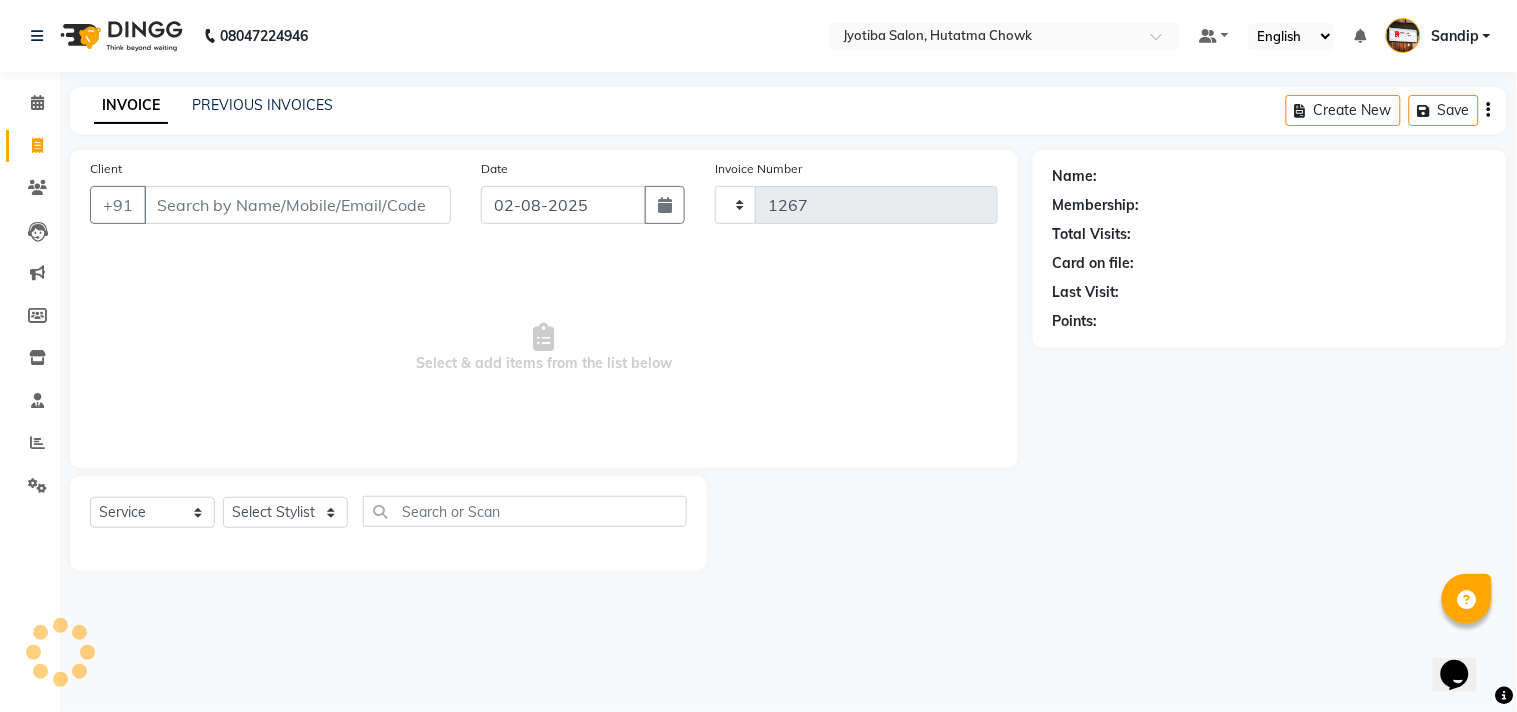 select on "556" 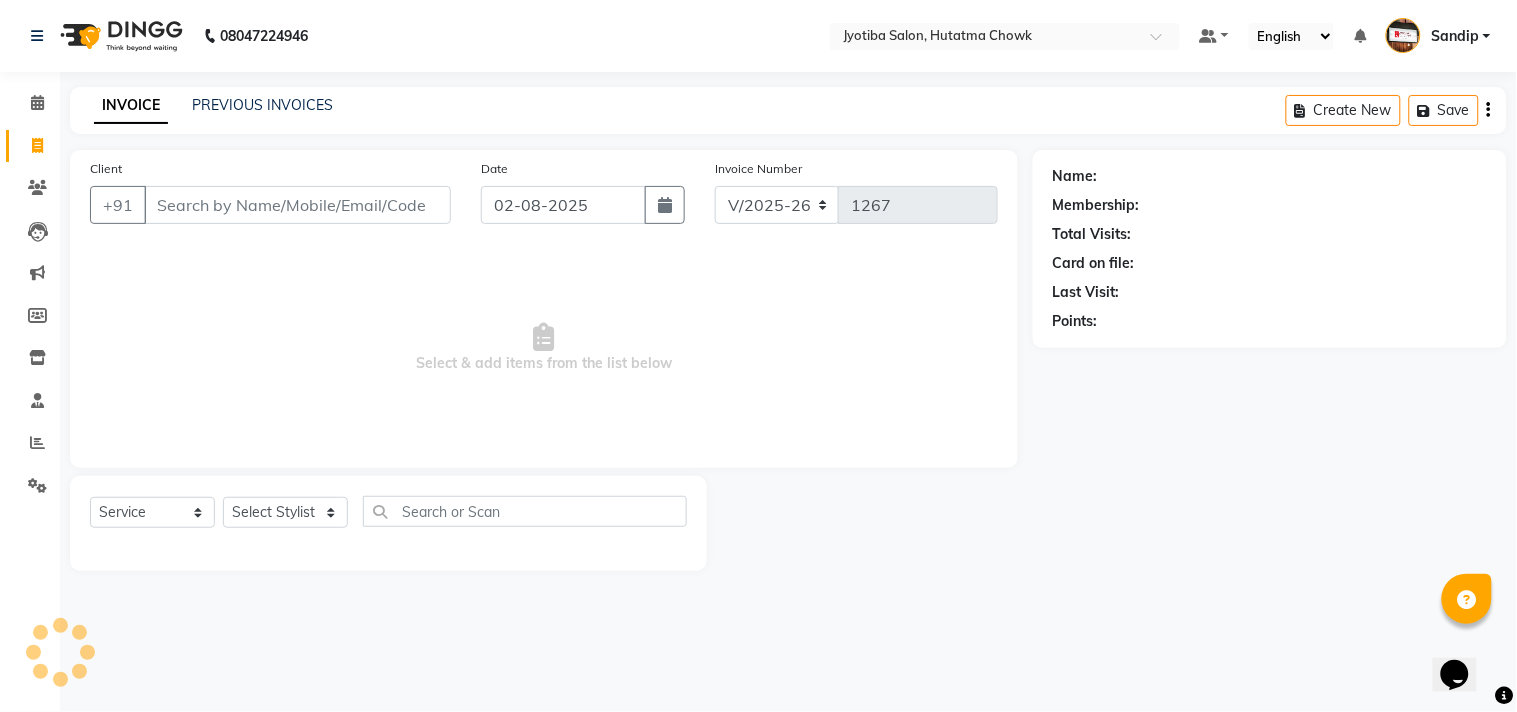 select on "membership" 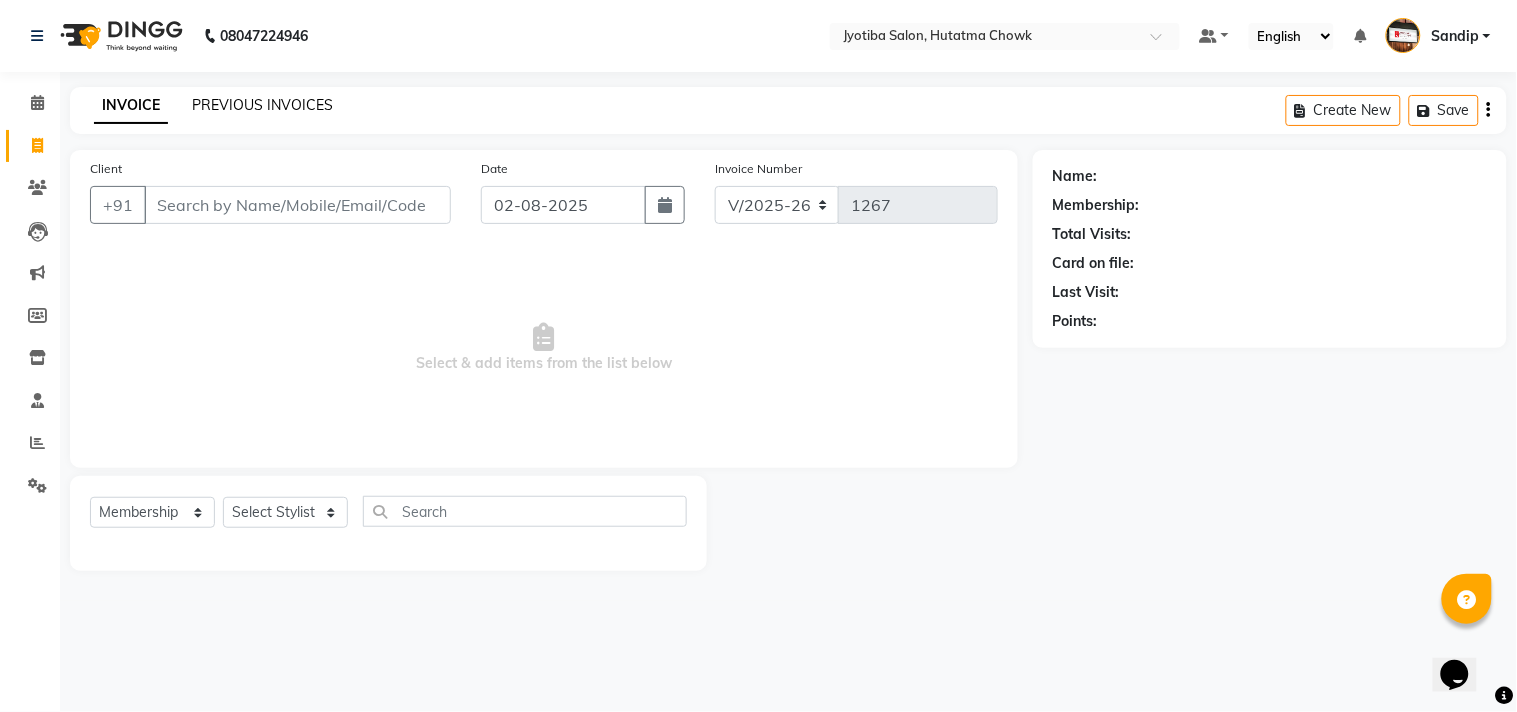 click on "PREVIOUS INVOICES" 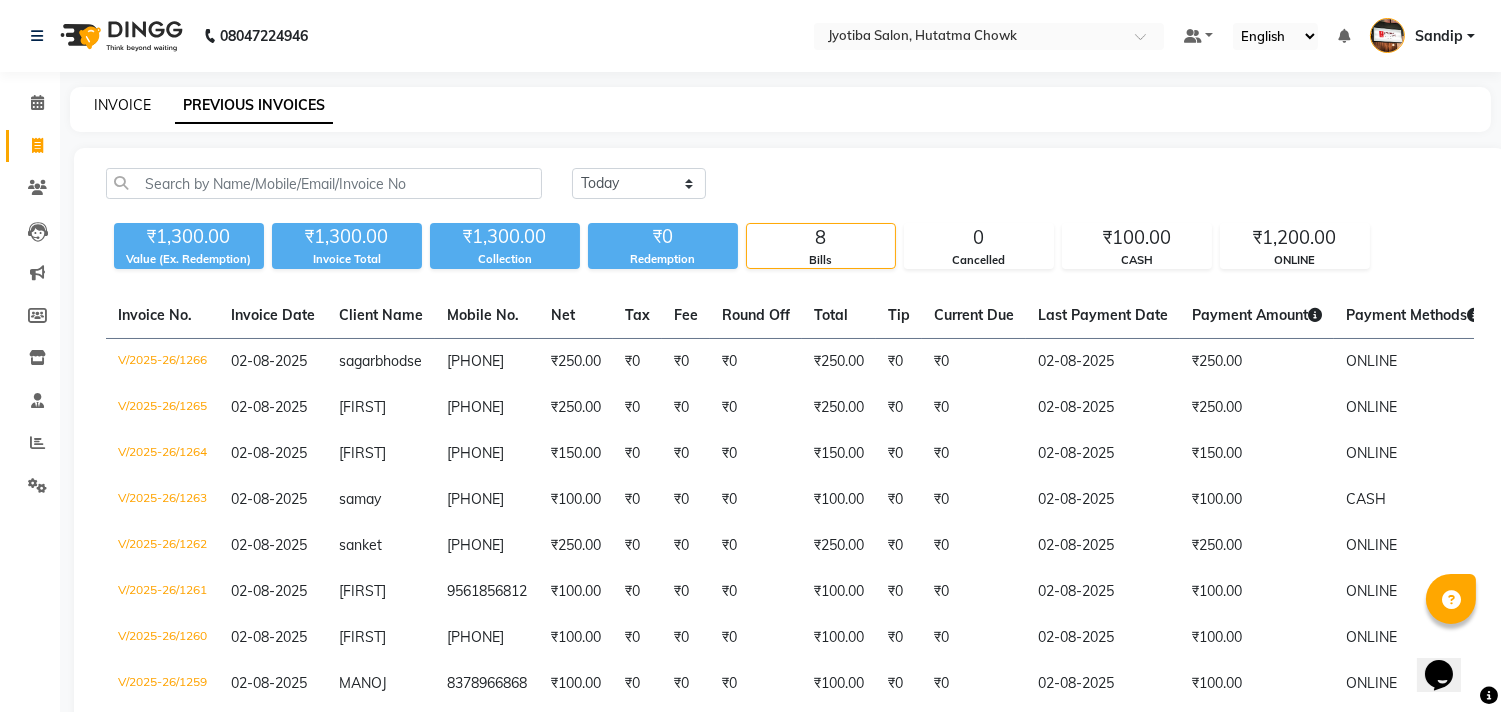 click on "INVOICE" 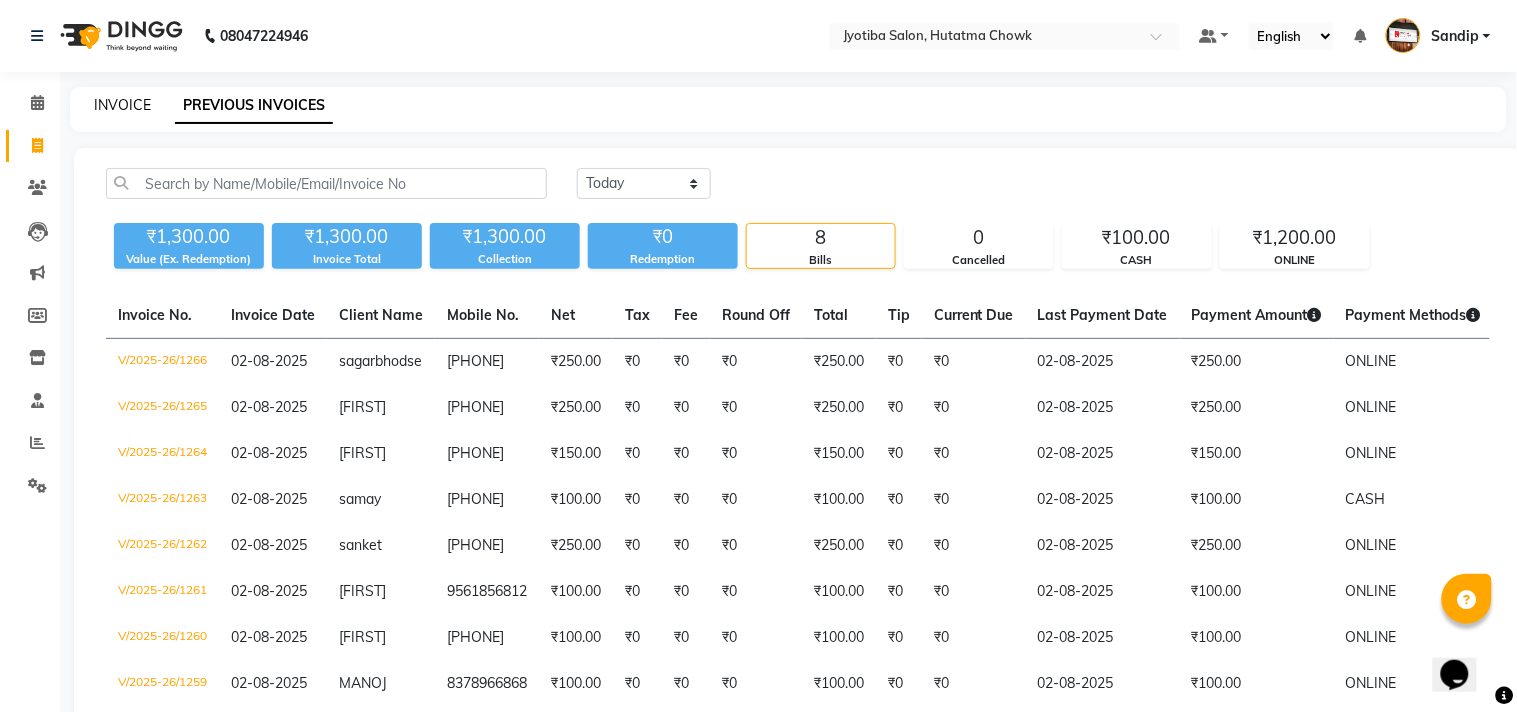 select on "556" 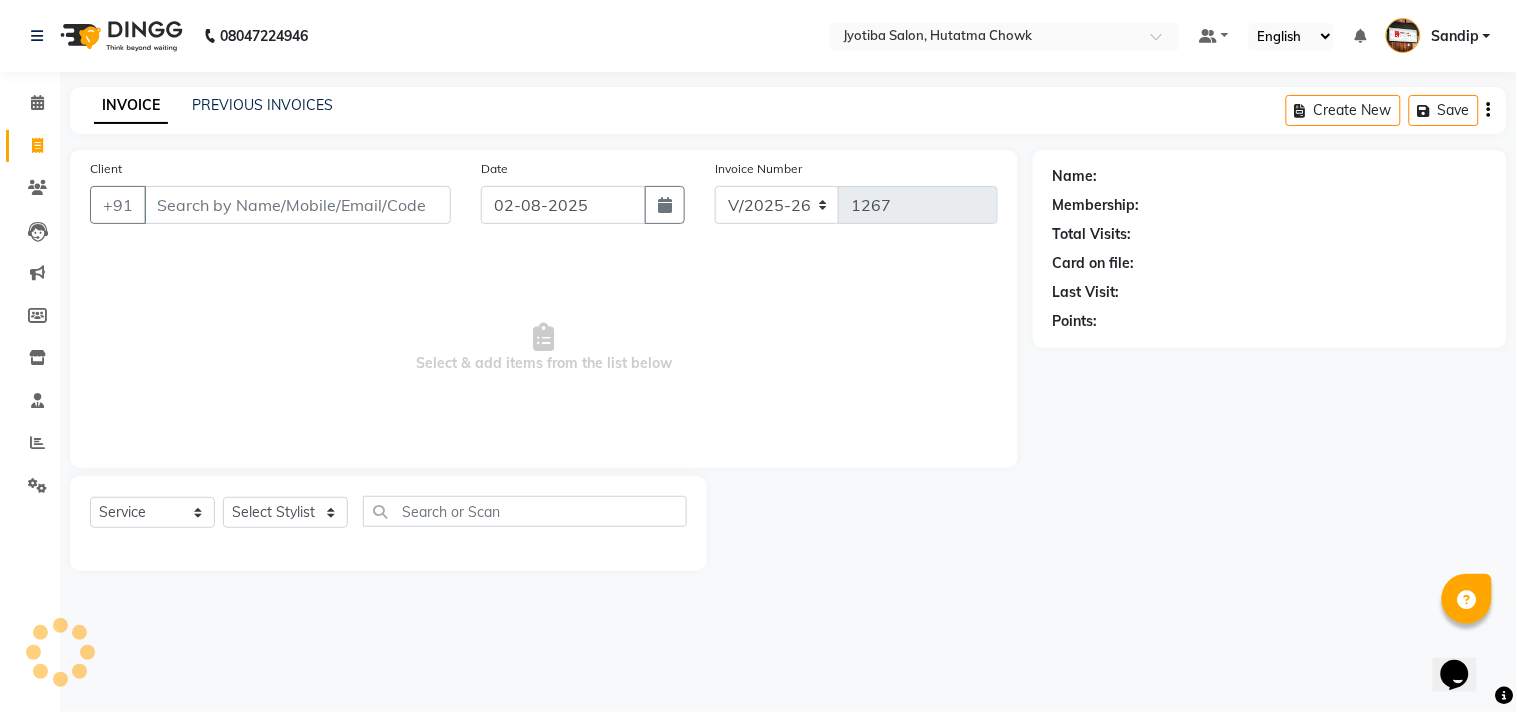 select on "membership" 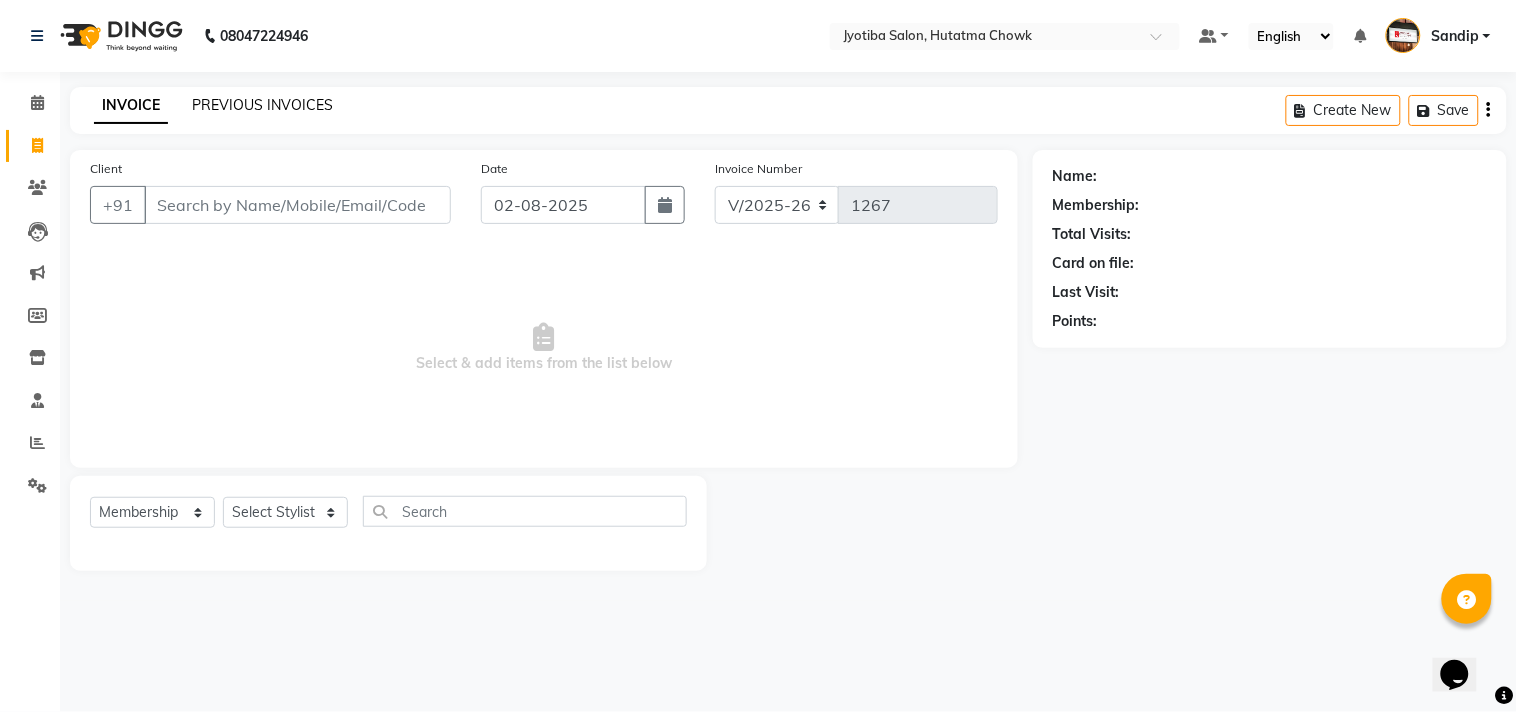 click on "PREVIOUS INVOICES" 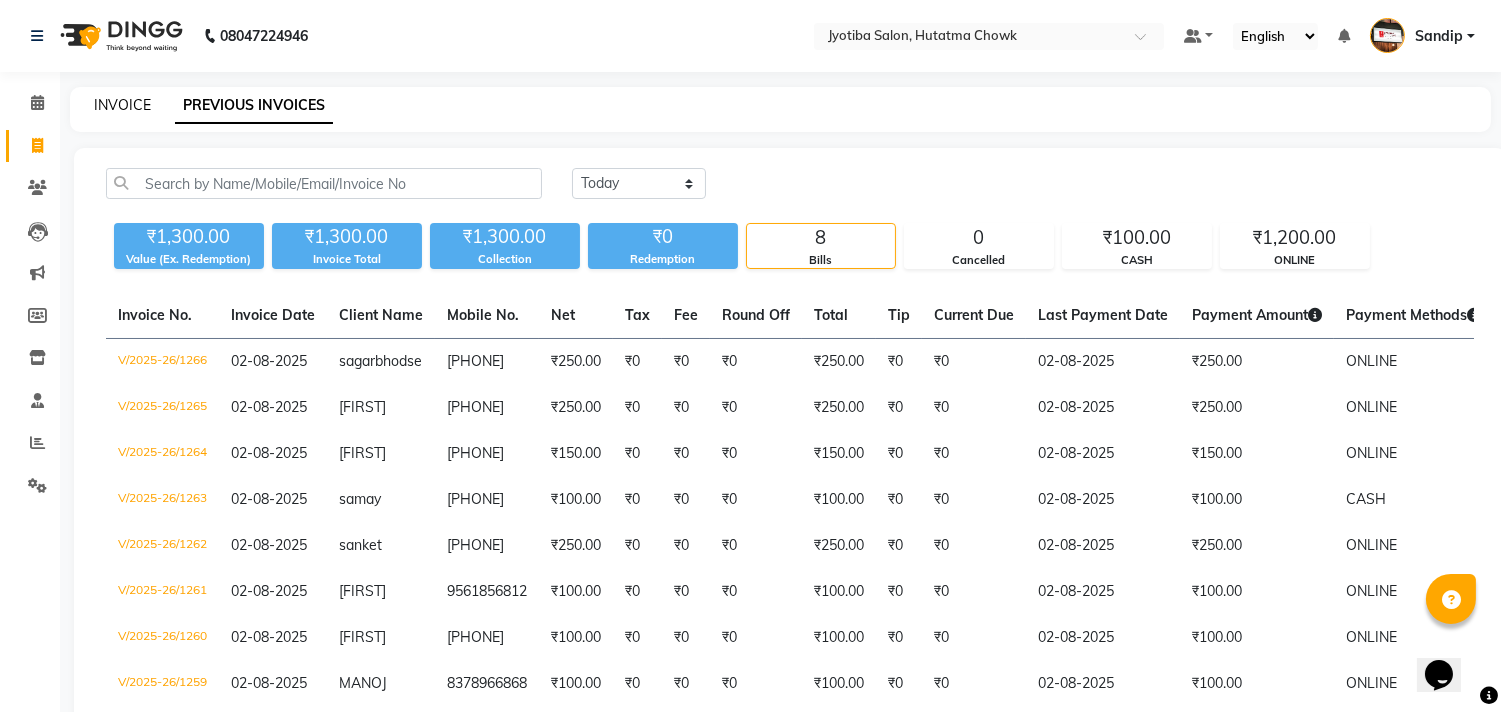 click on "INVOICE" 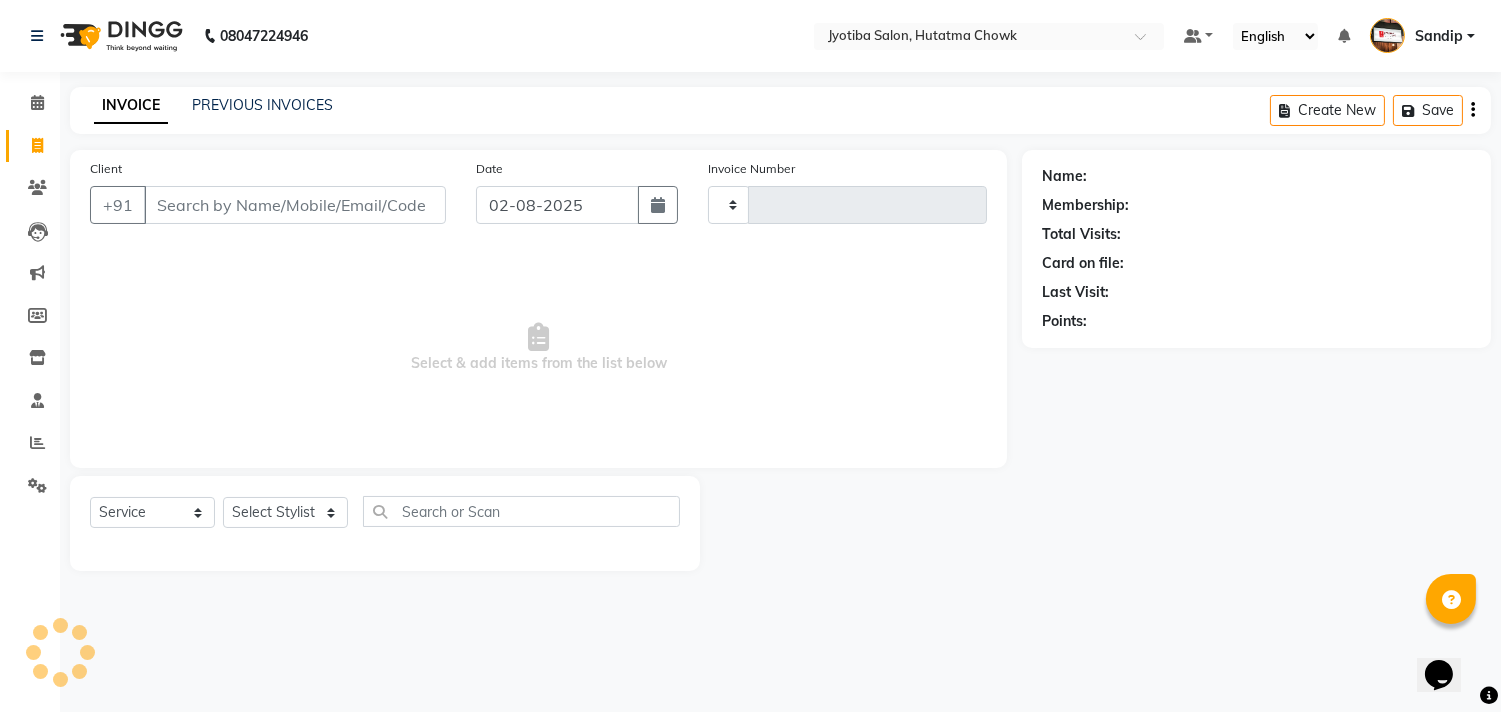 type on "1267" 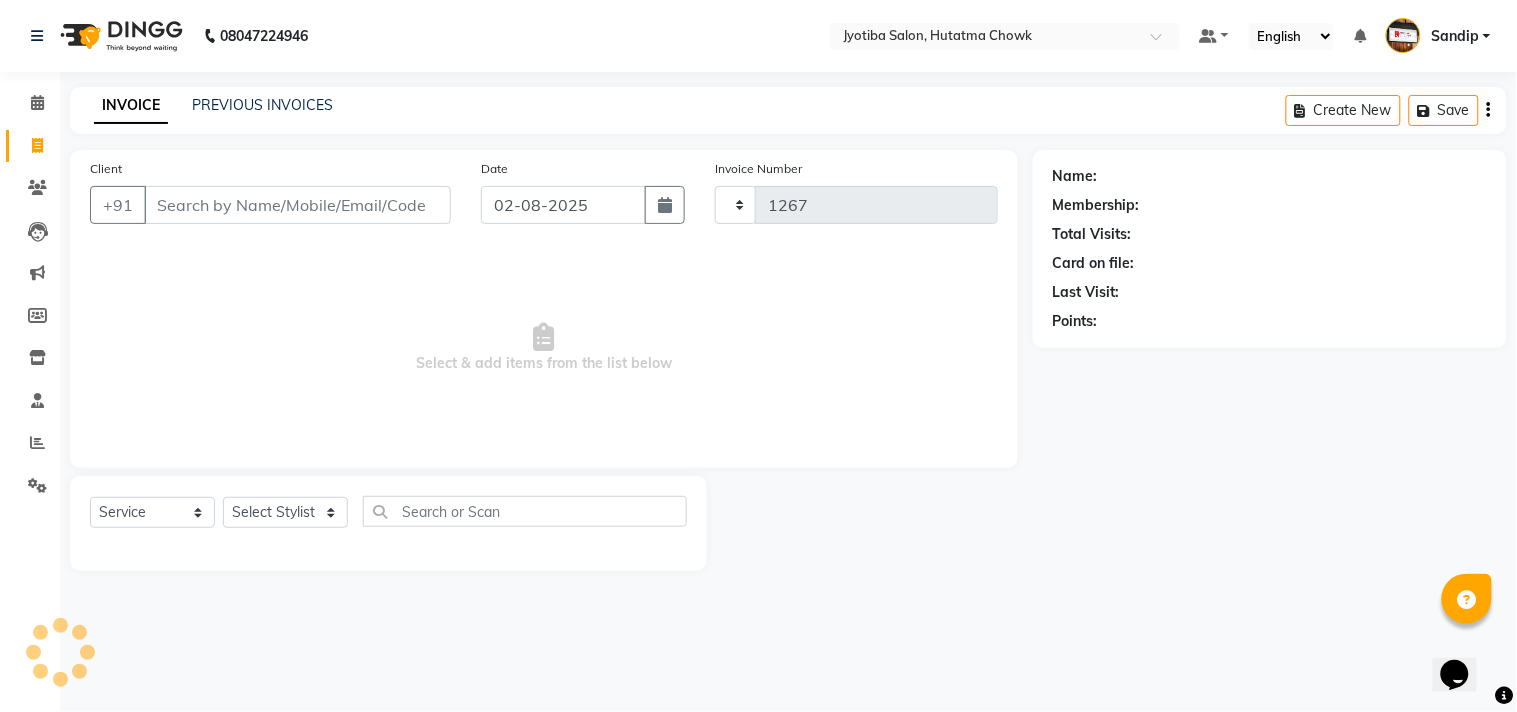select on "556" 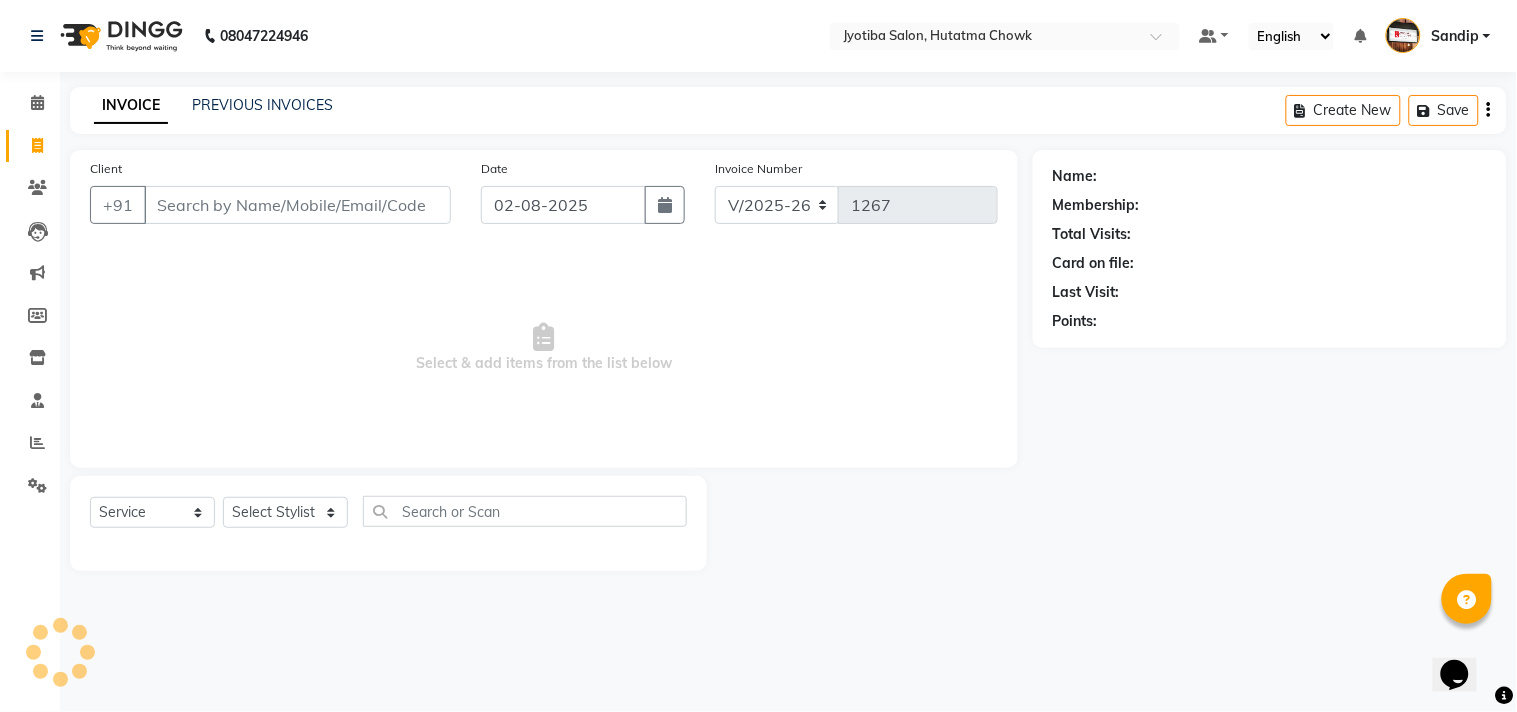 select on "membership" 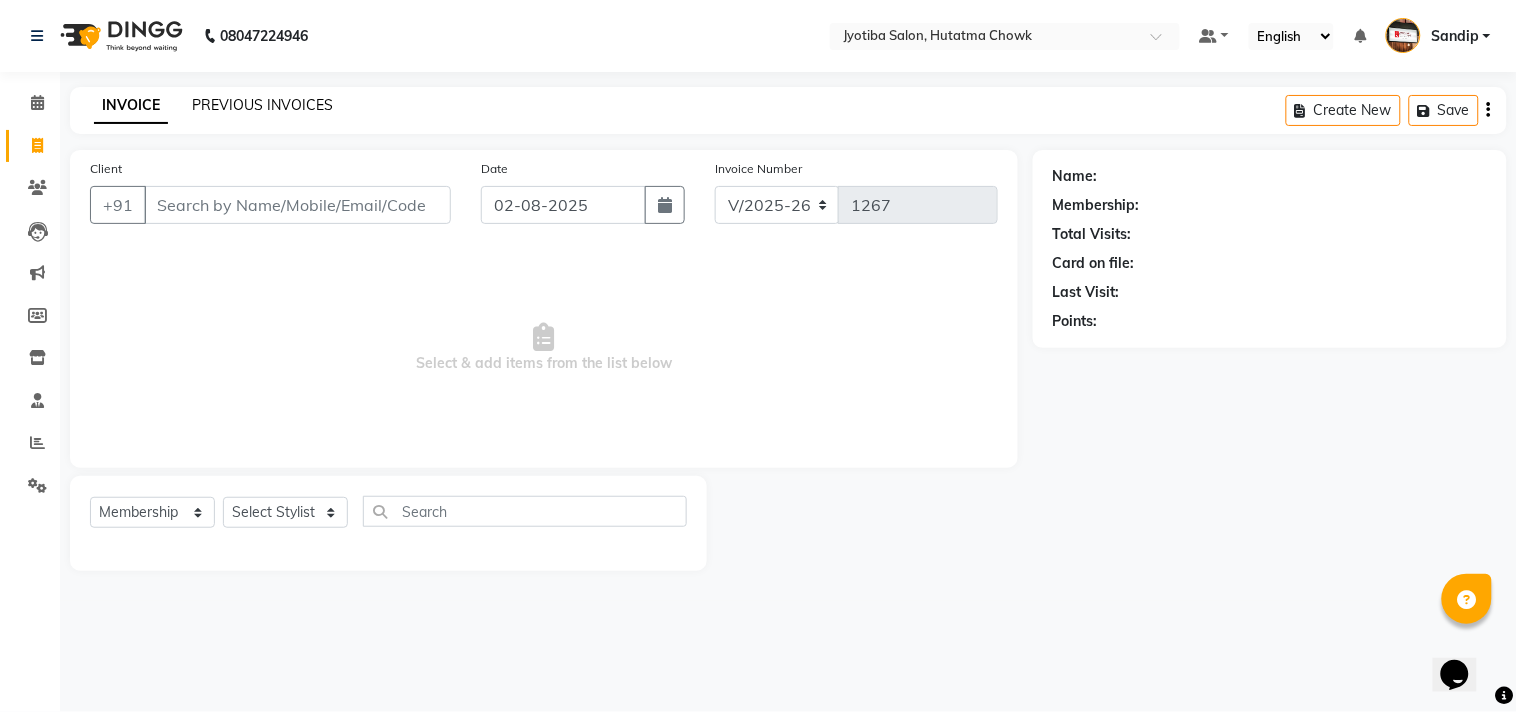 click on "PREVIOUS INVOICES" 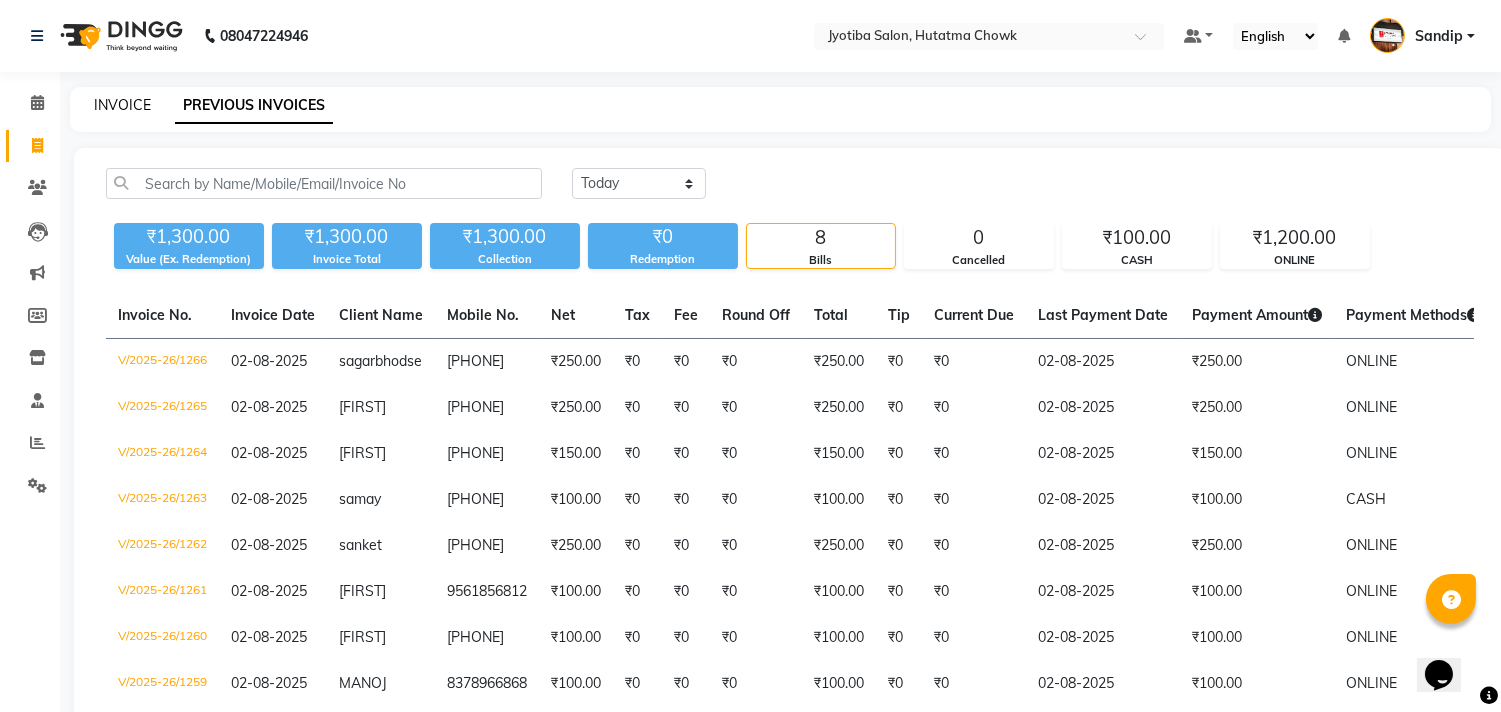 click on "INVOICE" 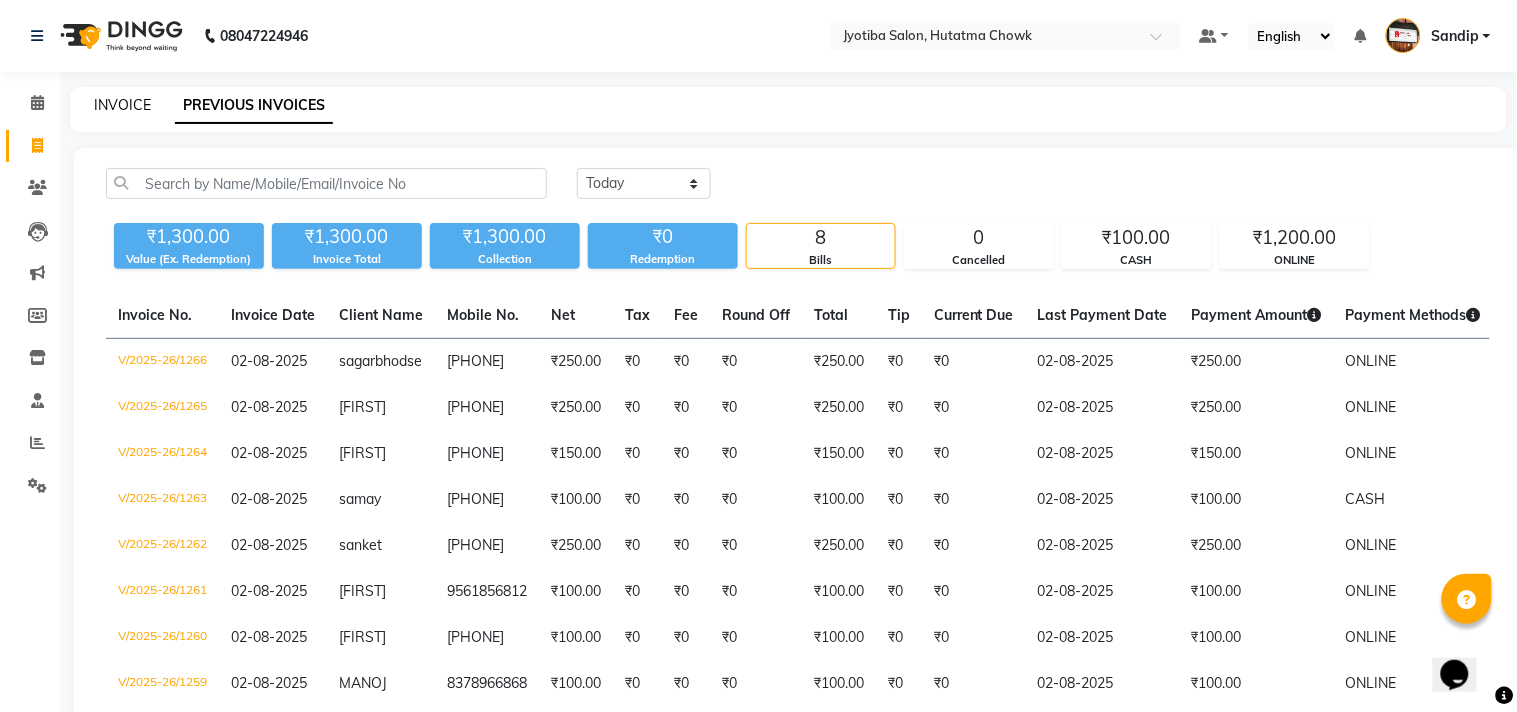 select on "556" 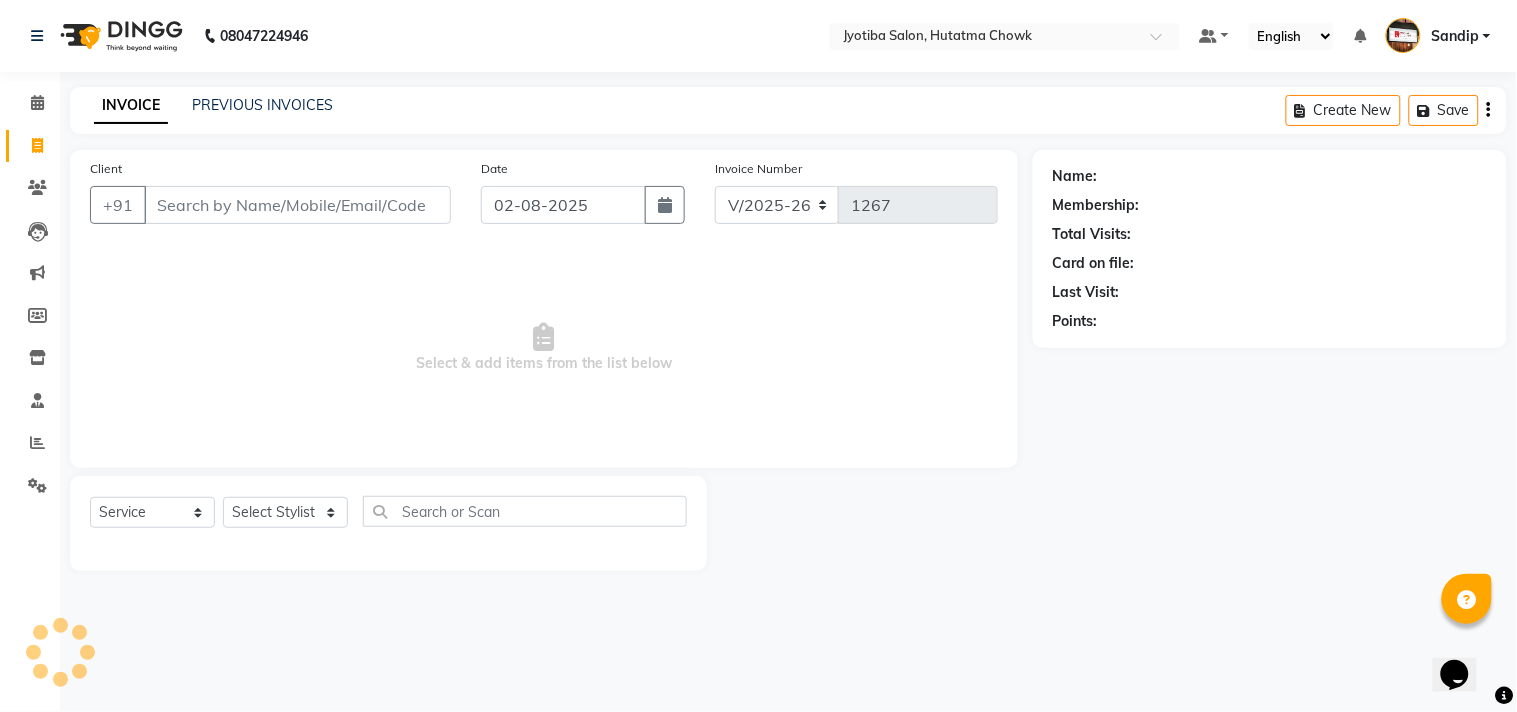 select on "membership" 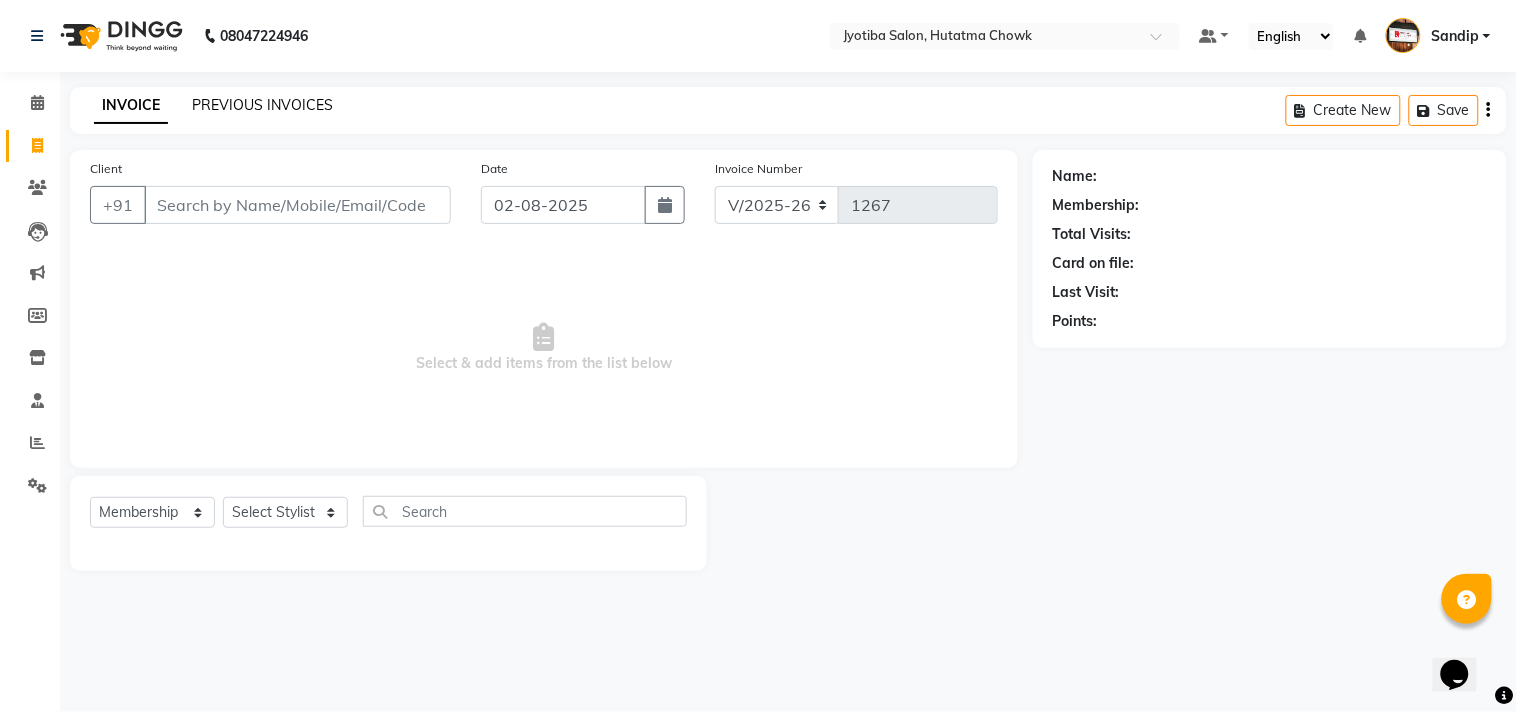 click on "PREVIOUS INVOICES" 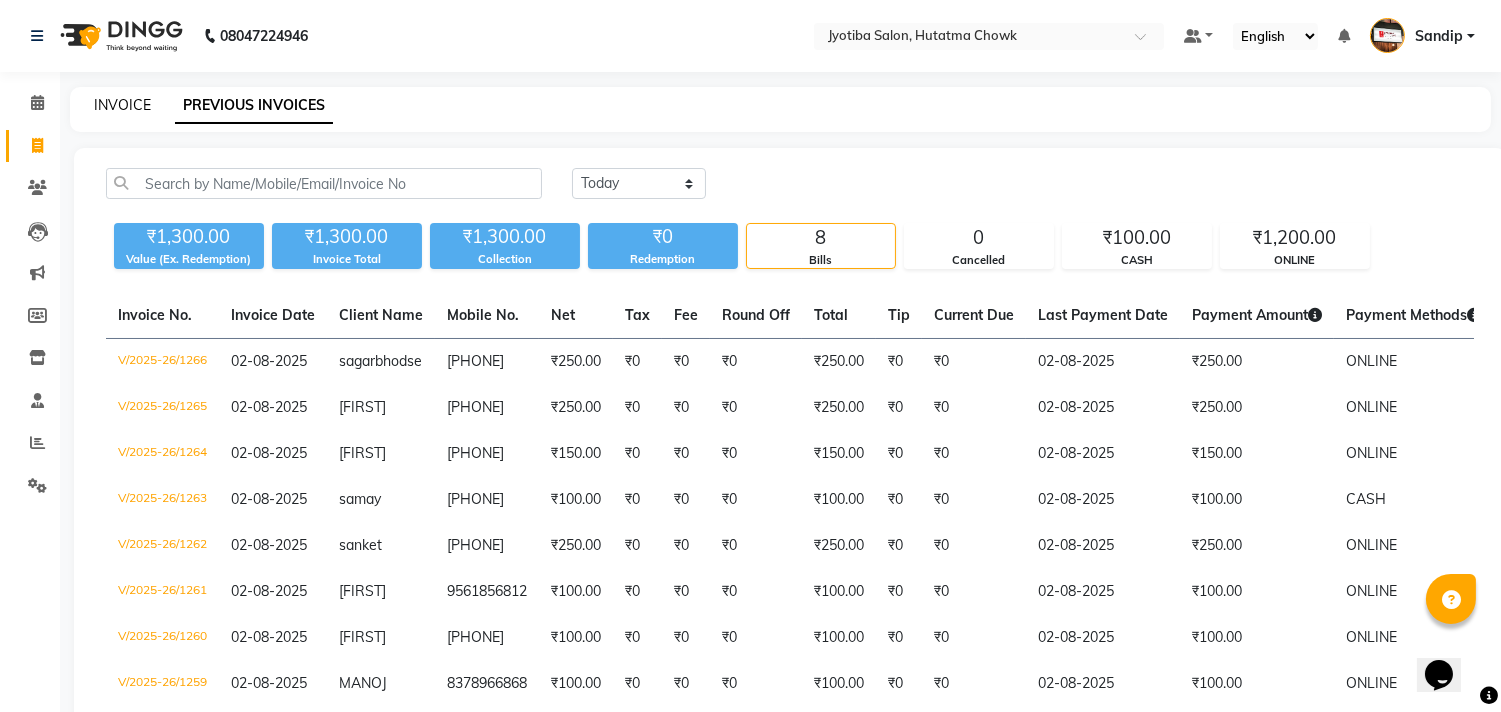 click on "INVOICE" 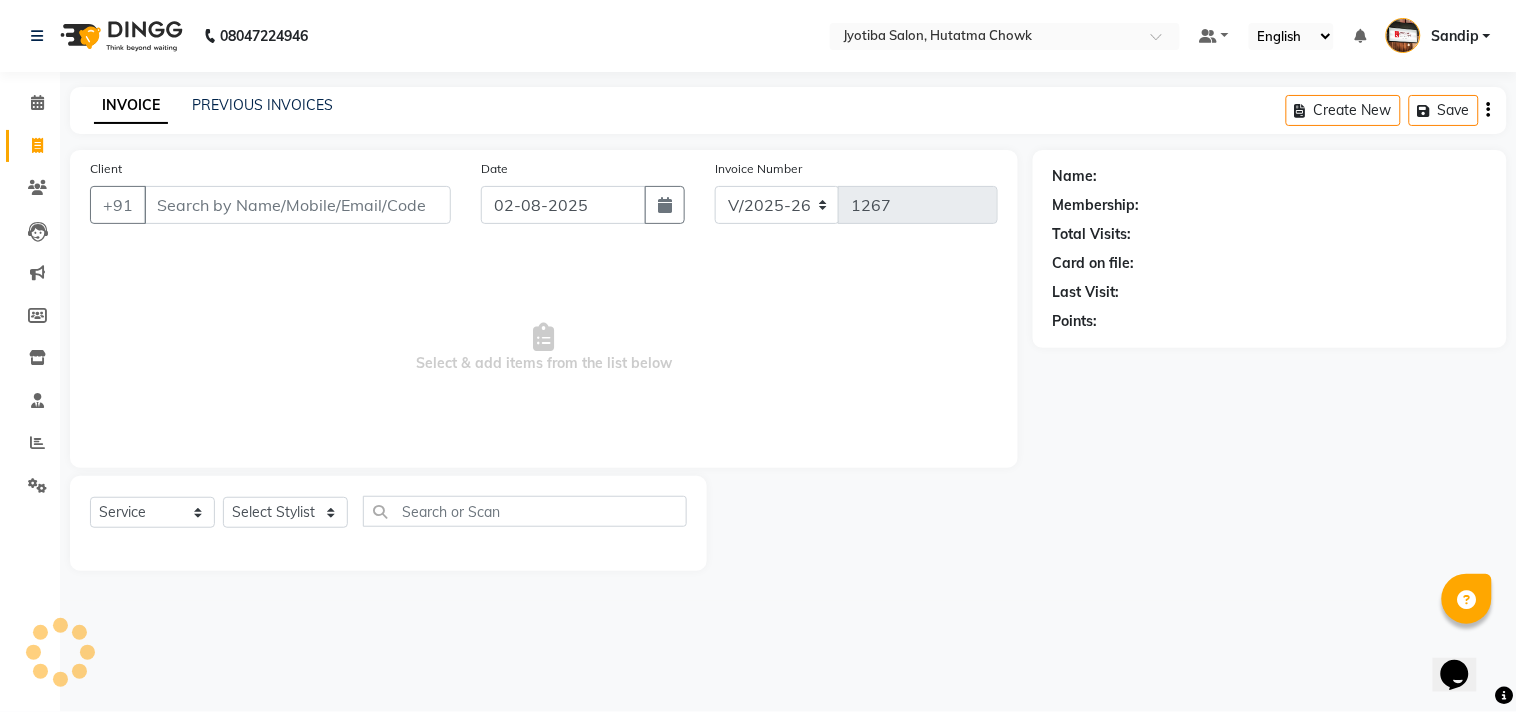select on "membership" 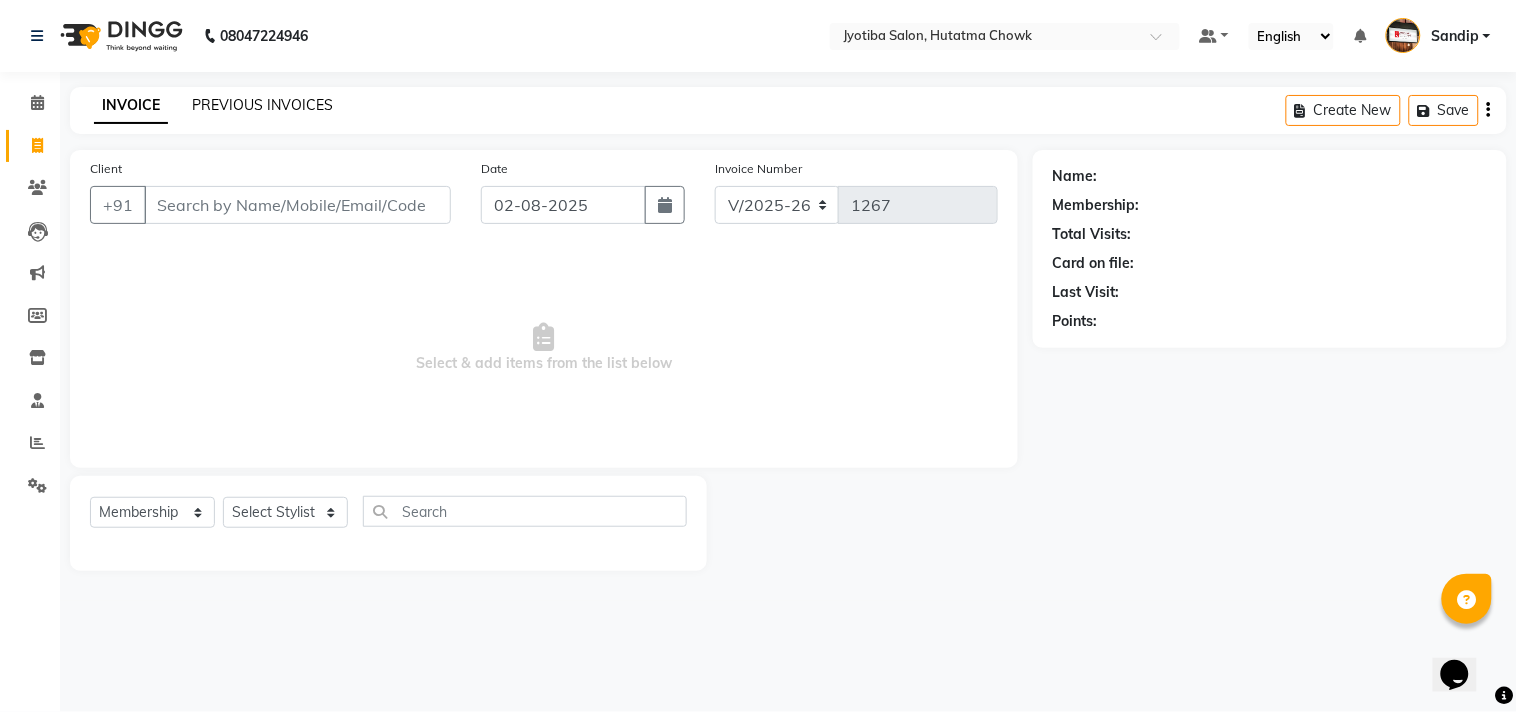 click on "PREVIOUS INVOICES" 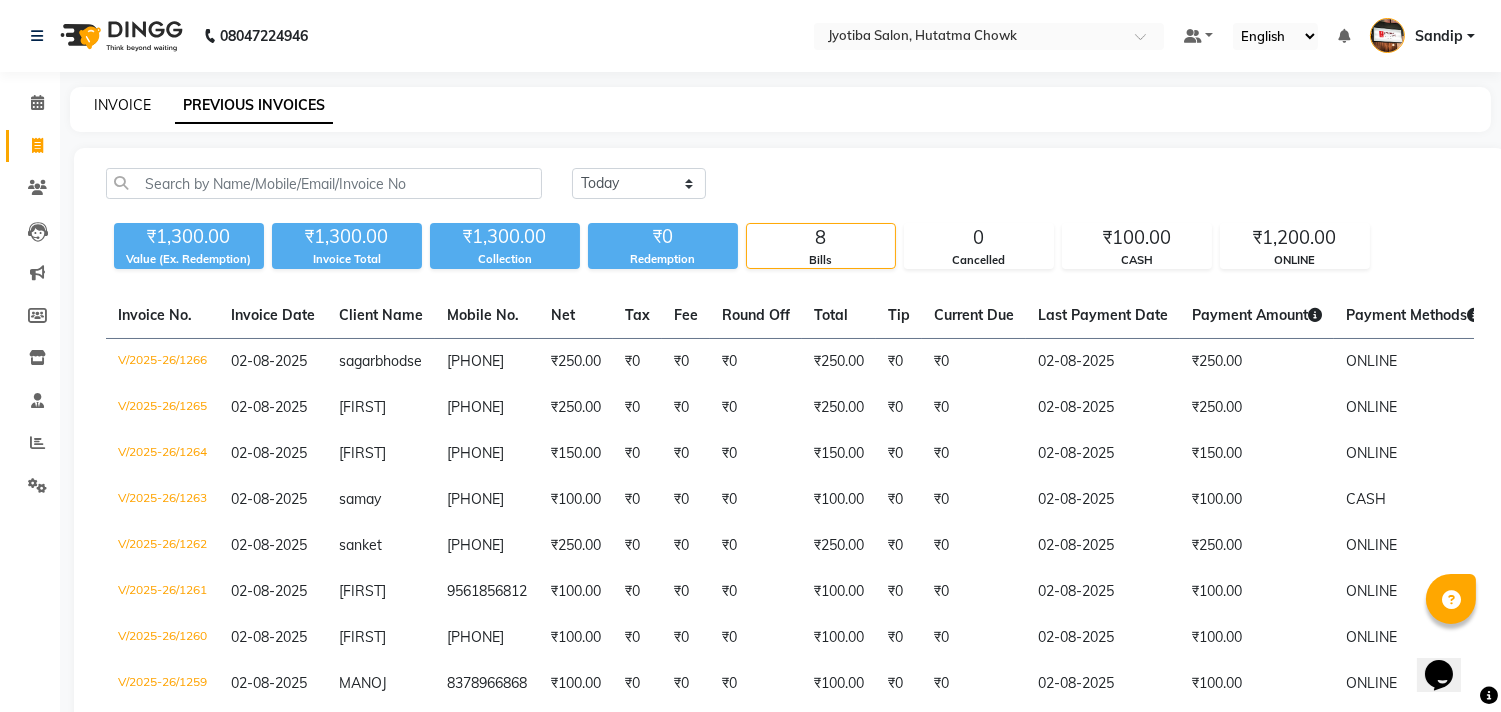 click on "INVOICE" 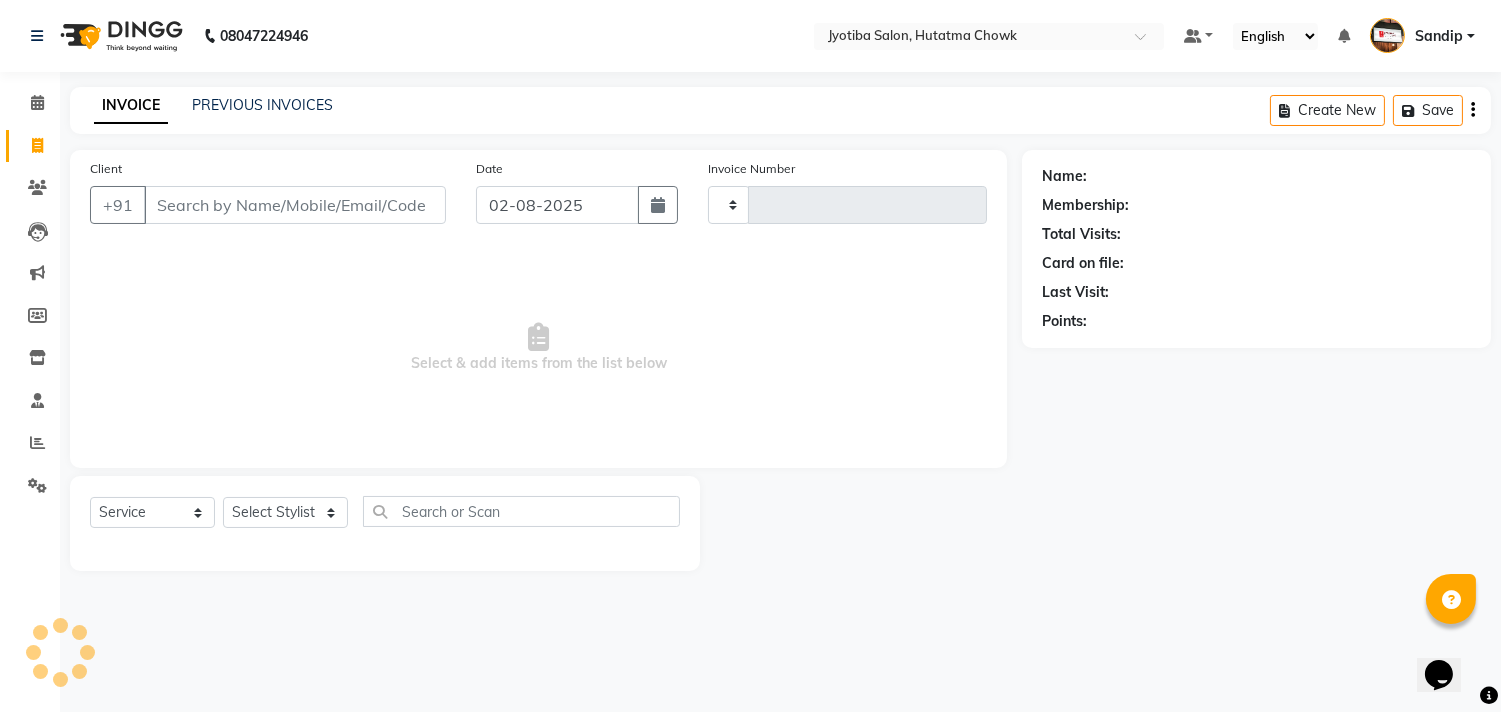 type on "1267" 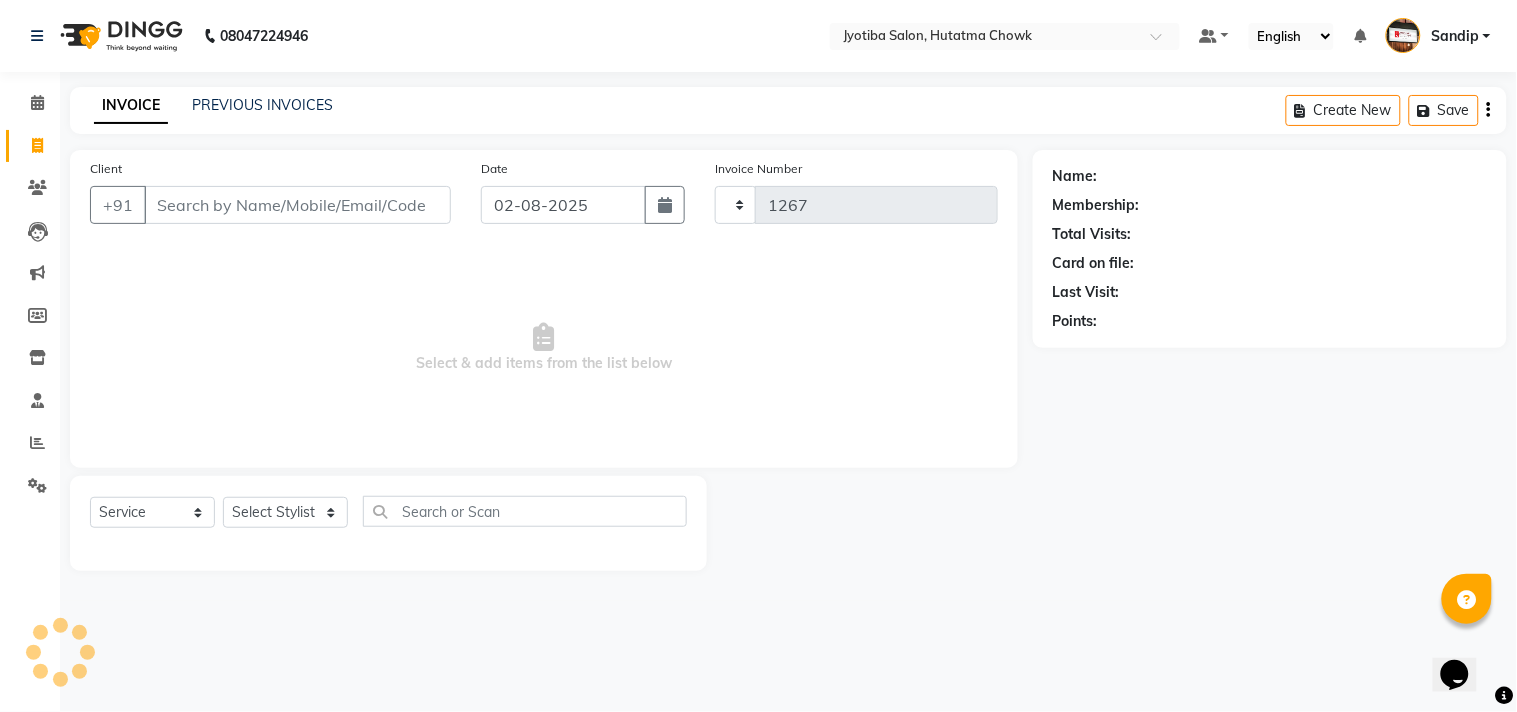 select on "556" 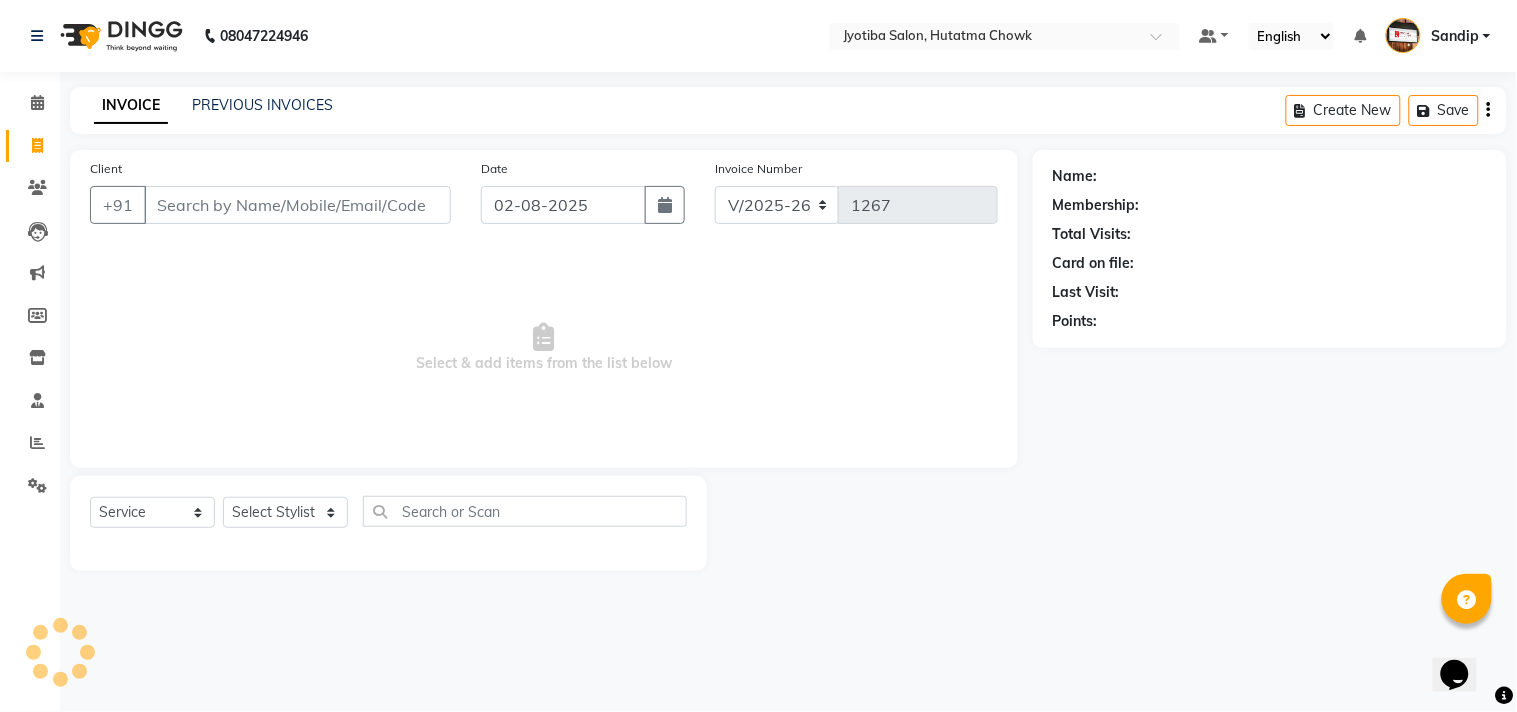 select on "membership" 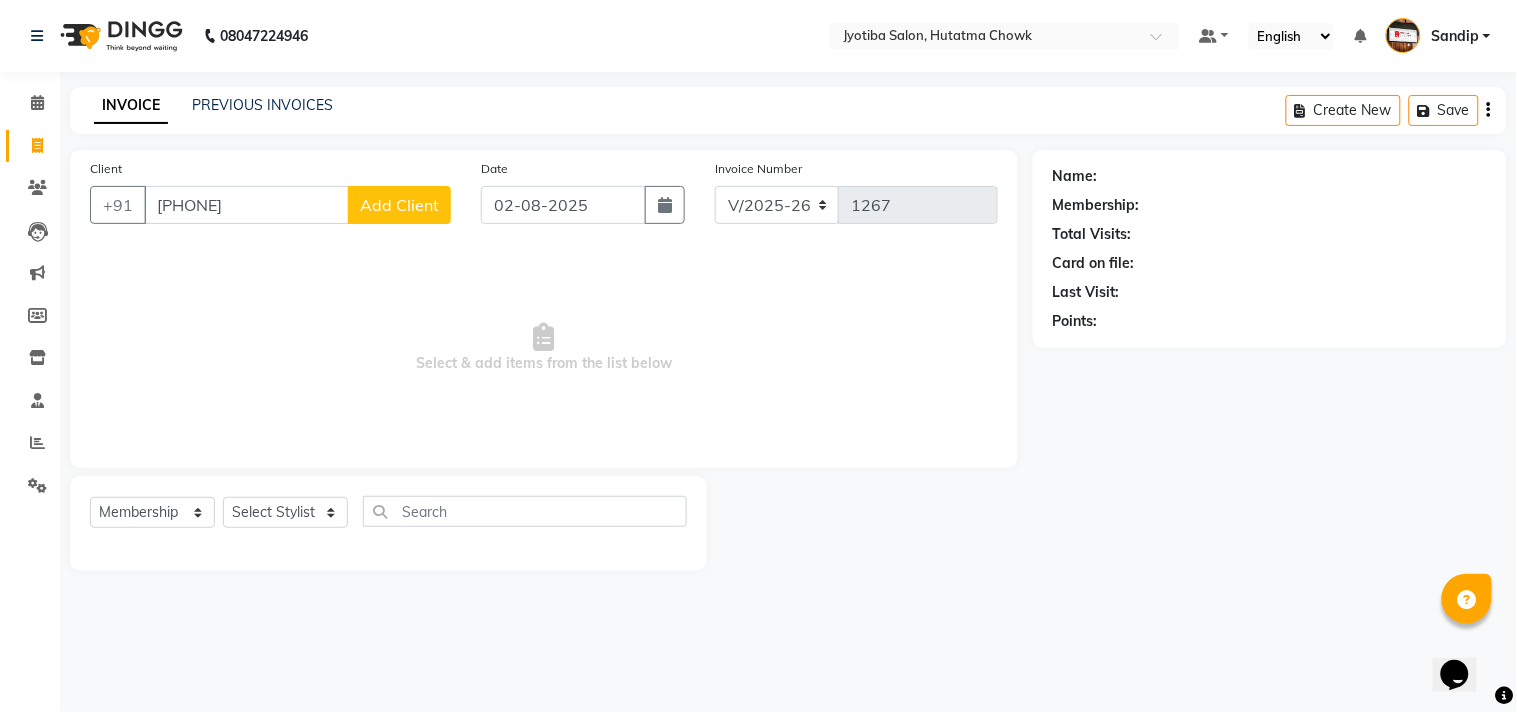 type on "[PHONE]" 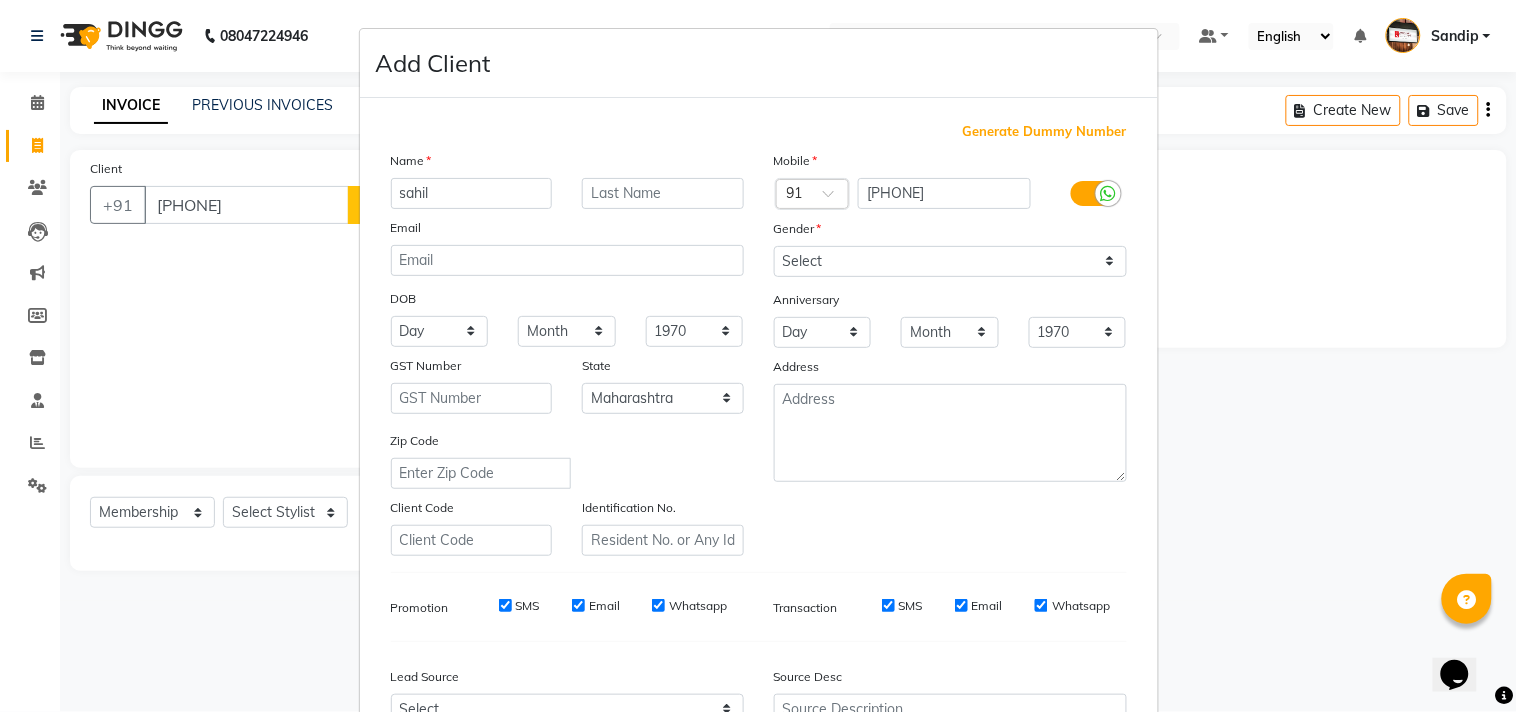 type on "sahil" 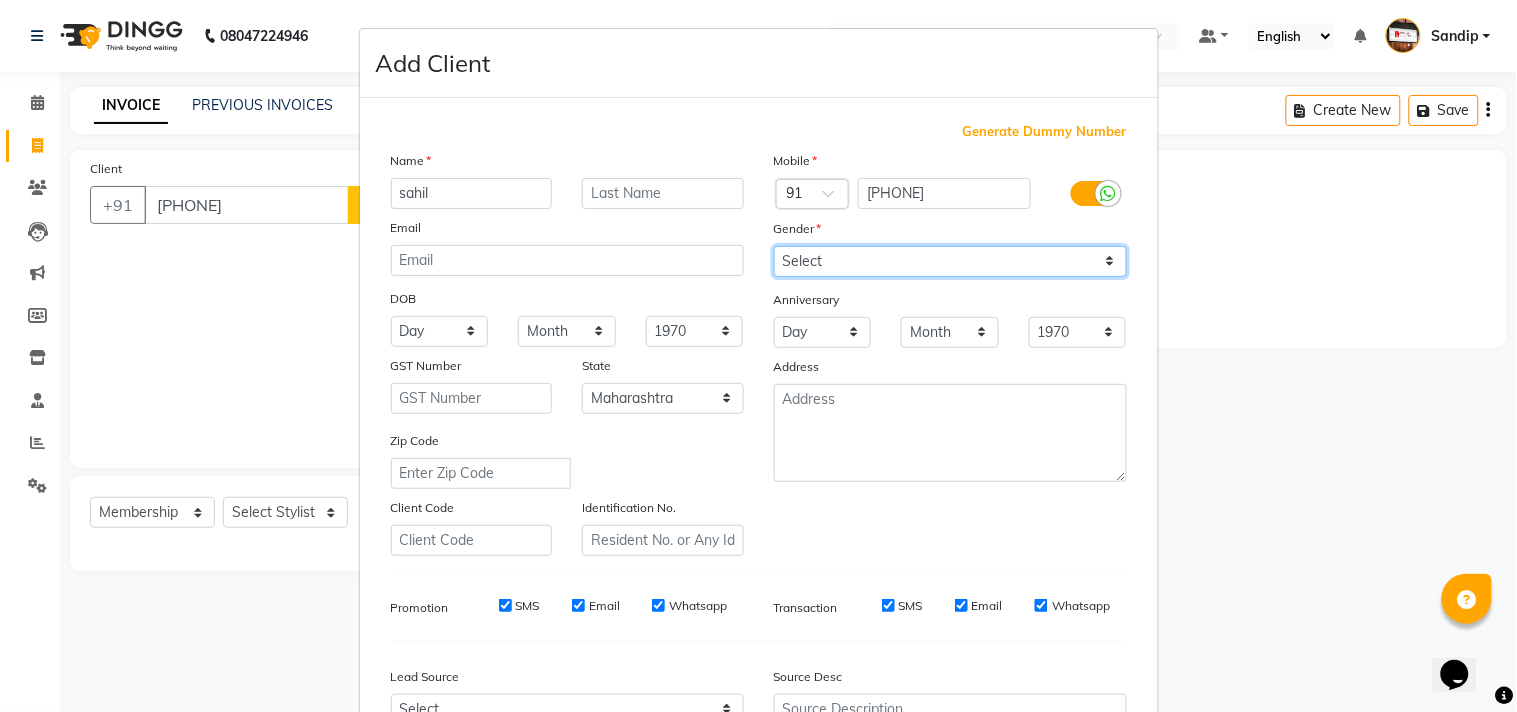 click on "Select Male Female Other Prefer Not To Say" at bounding box center [950, 261] 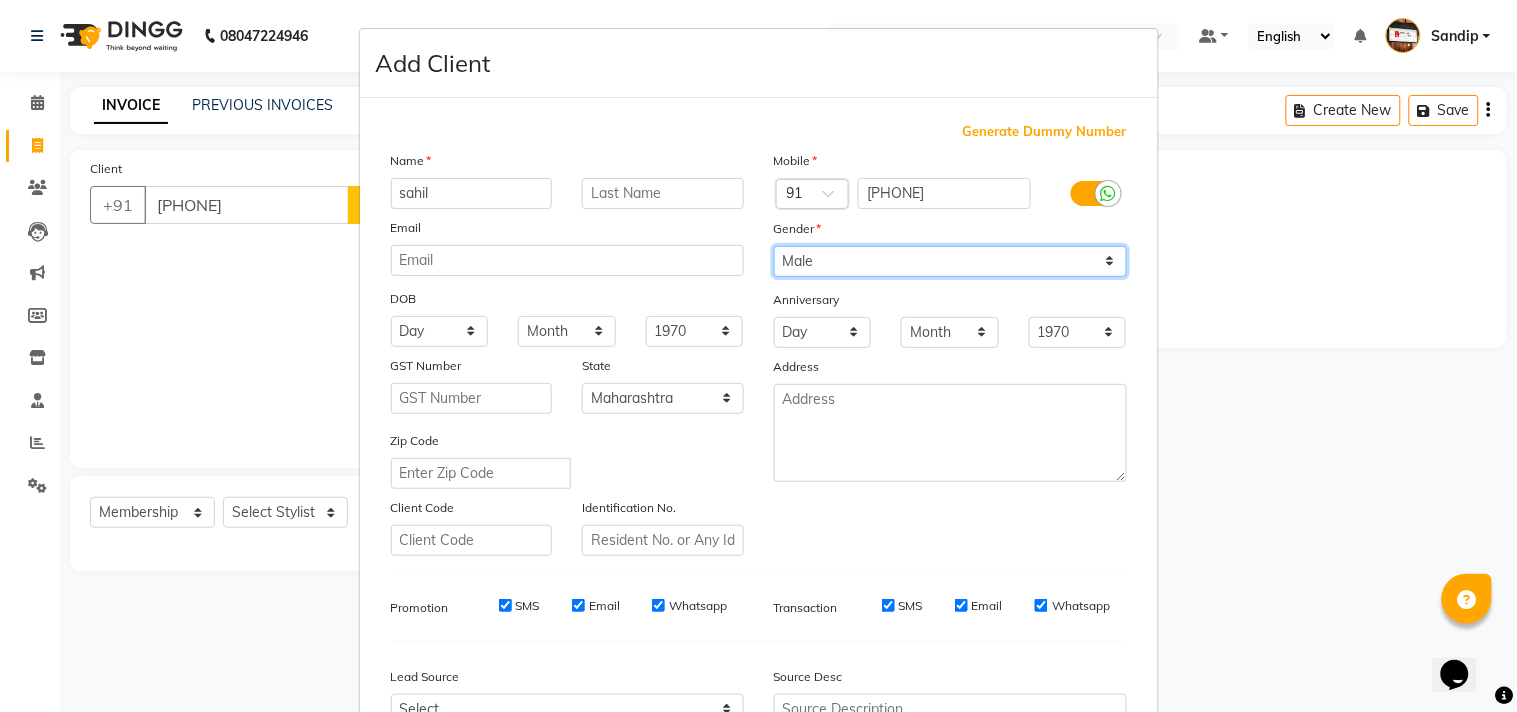 click on "Select Male Female Other Prefer Not To Say" at bounding box center (950, 261) 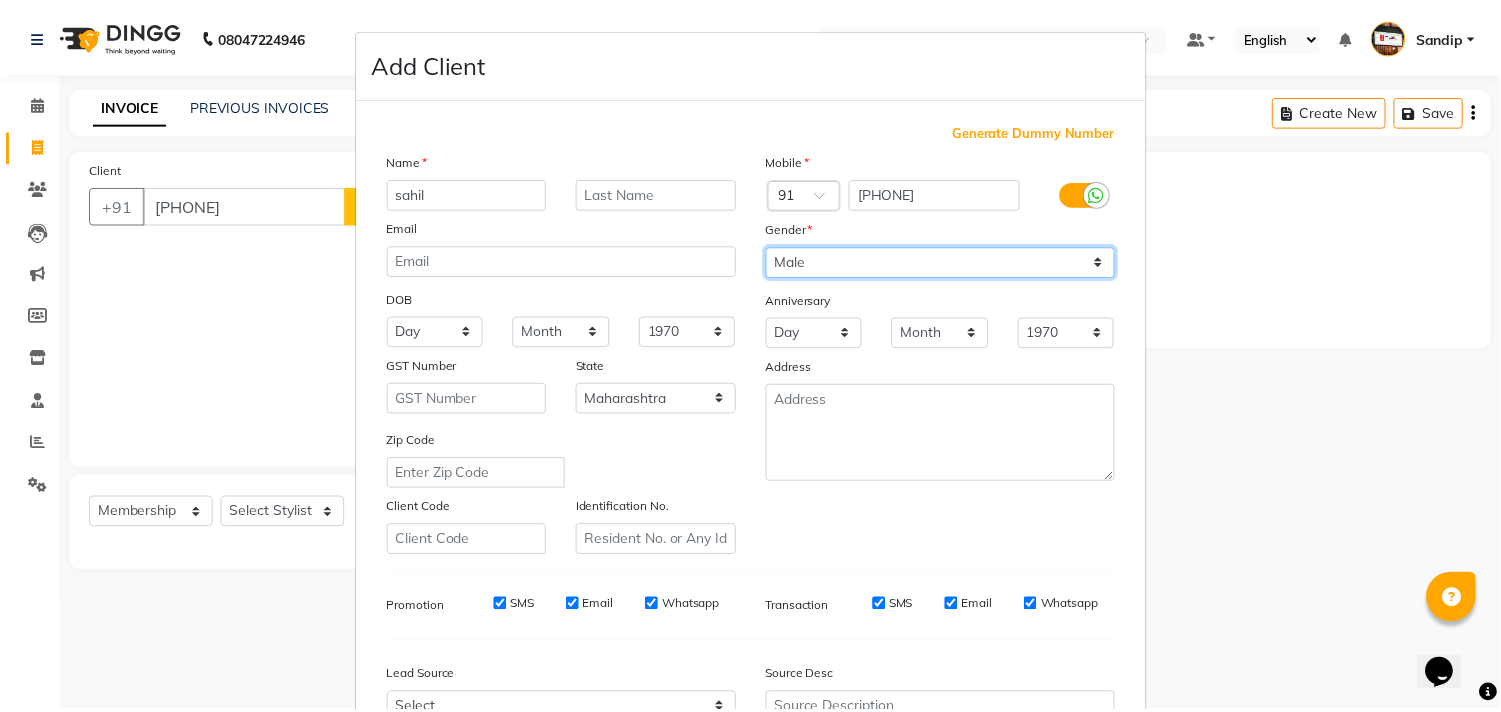 scroll, scrollTop: 212, scrollLeft: 0, axis: vertical 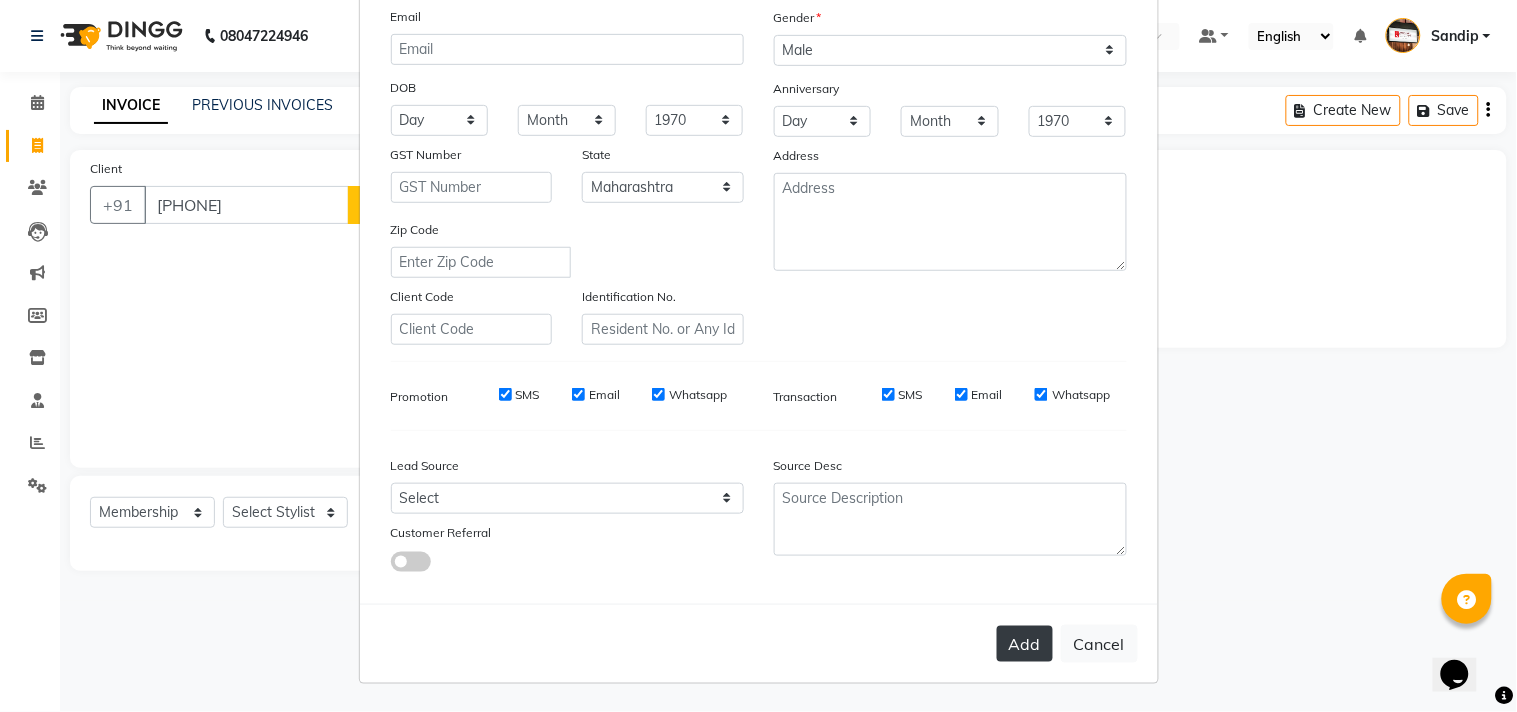 click on "Add" at bounding box center [1025, 644] 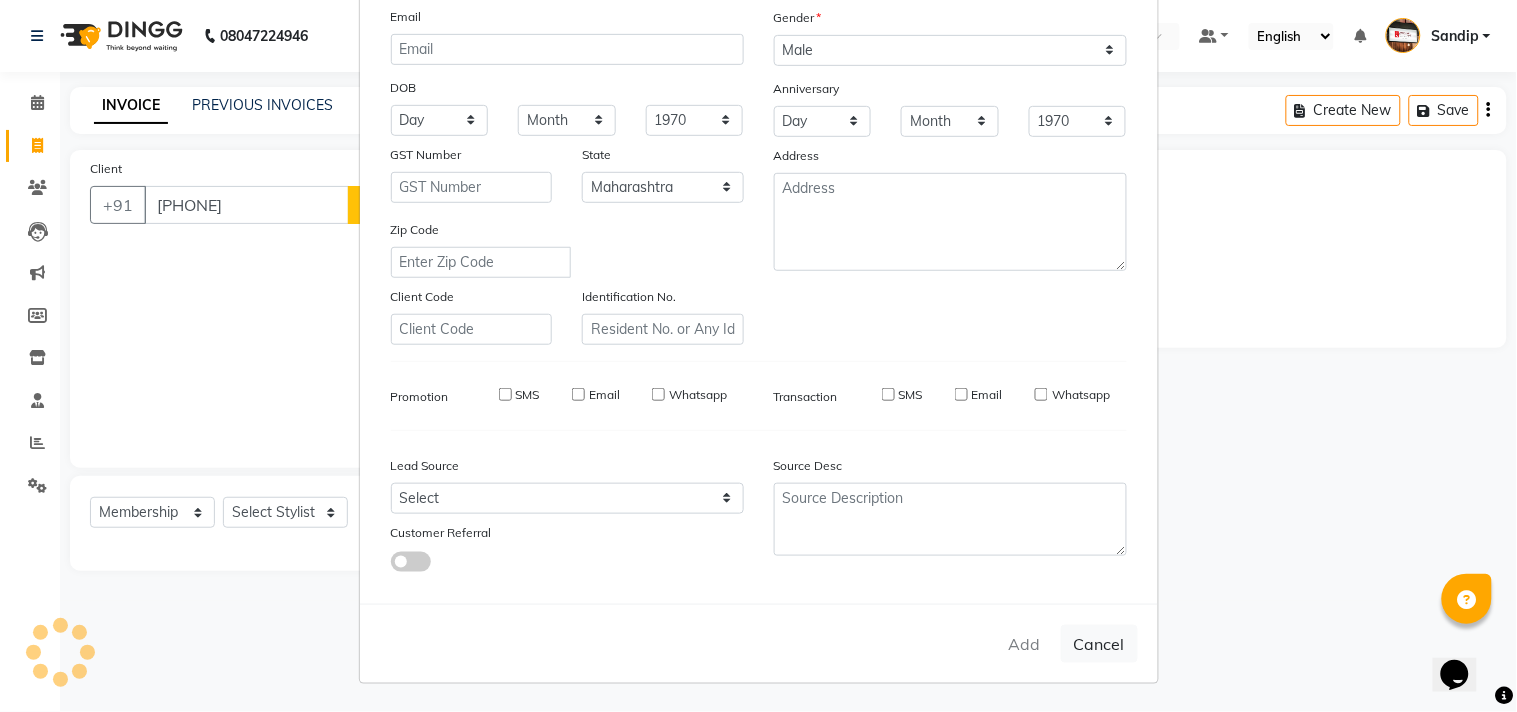 type 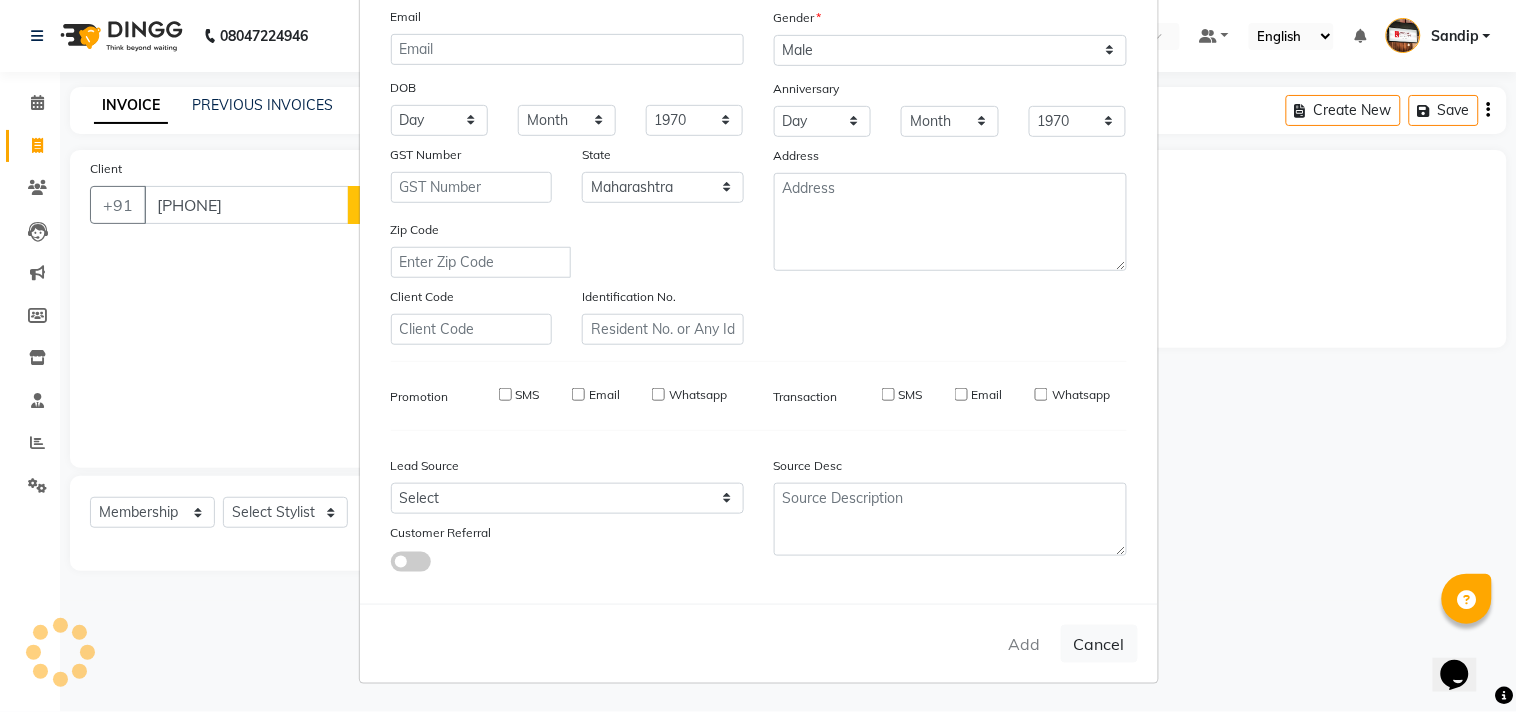 select 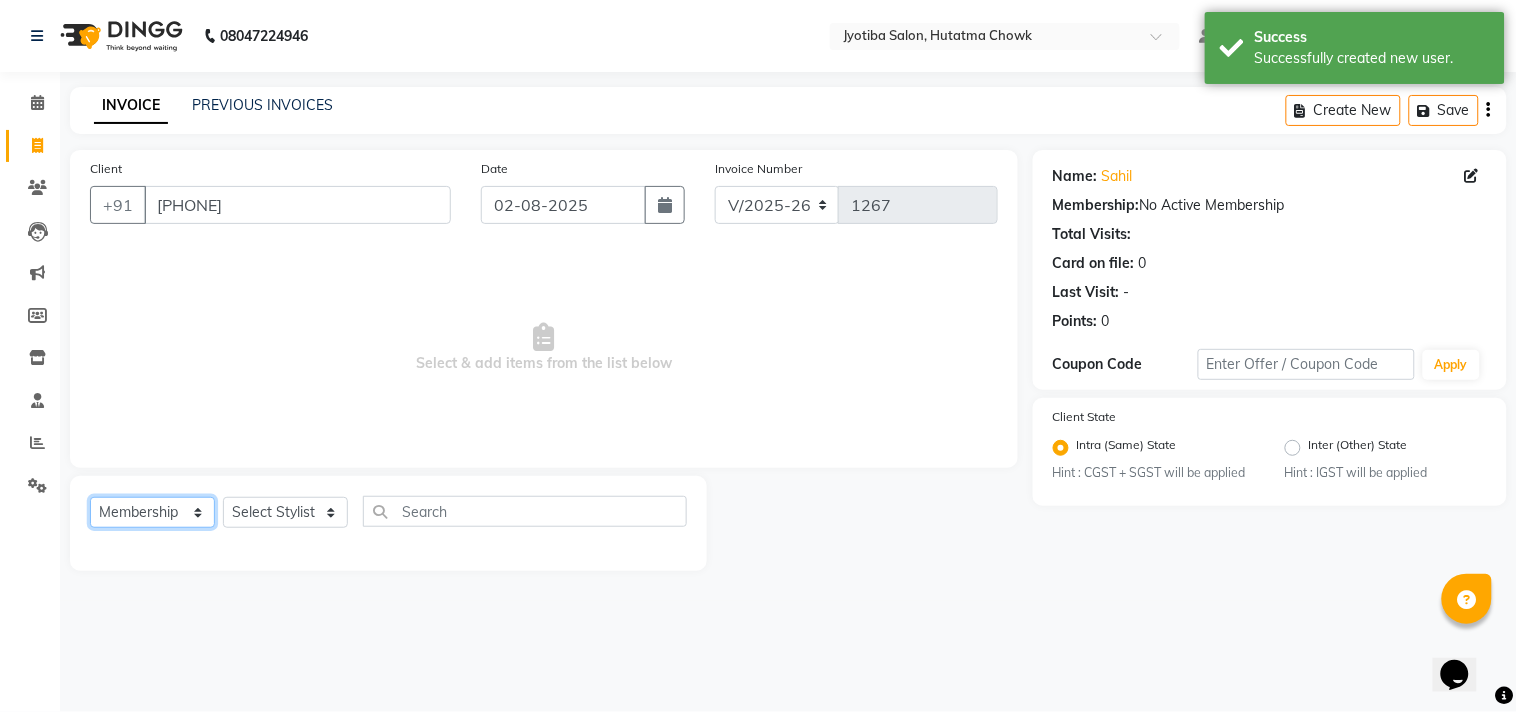 click on "Select  Service  Product  Membership  Package Voucher Prepaid Gift Card" 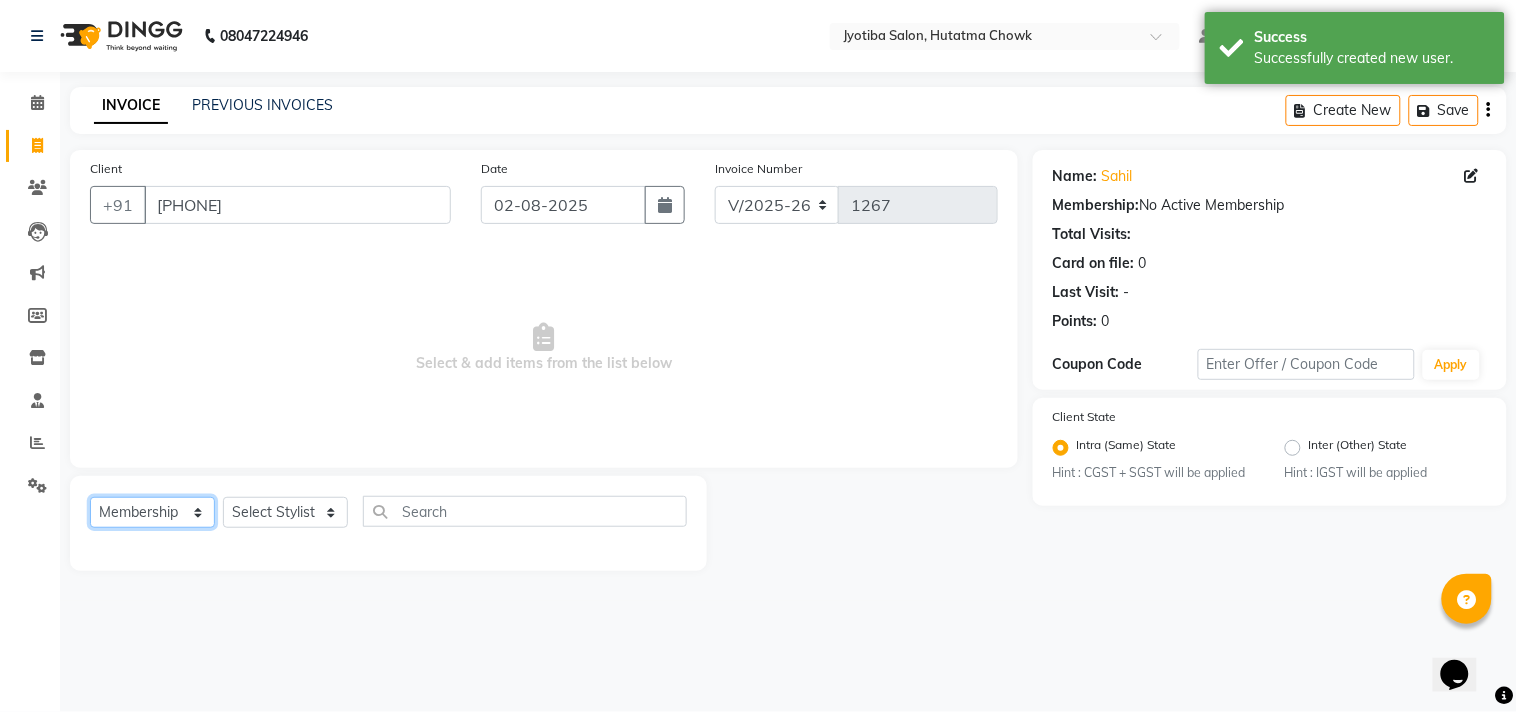select on "service" 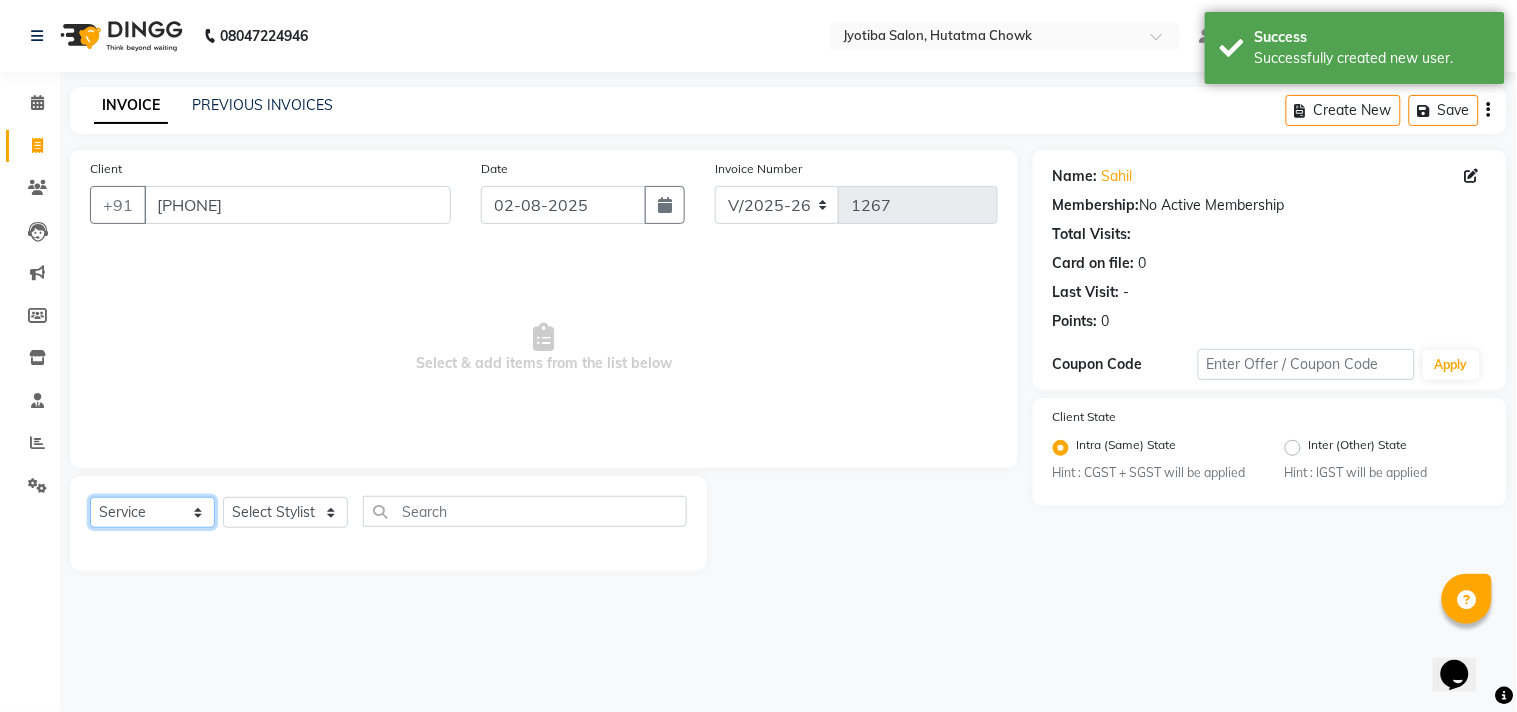 click on "Select  Service  Product  Membership  Package Voucher Prepaid Gift Card" 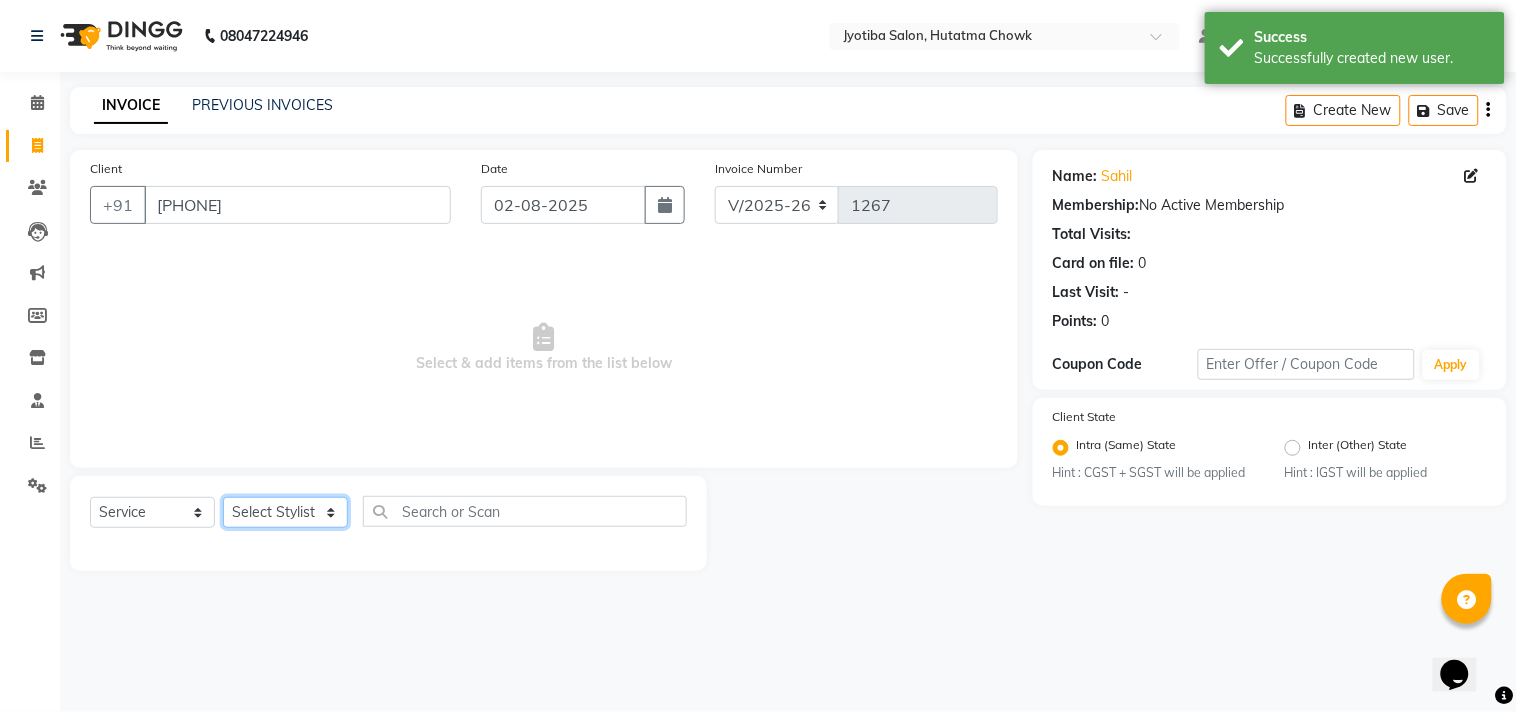 click on "Select Stylist Abdul Dinesh thakur Farman  Juned  mahadev Munna  prem RAHUL Sandip Suresh yasin" 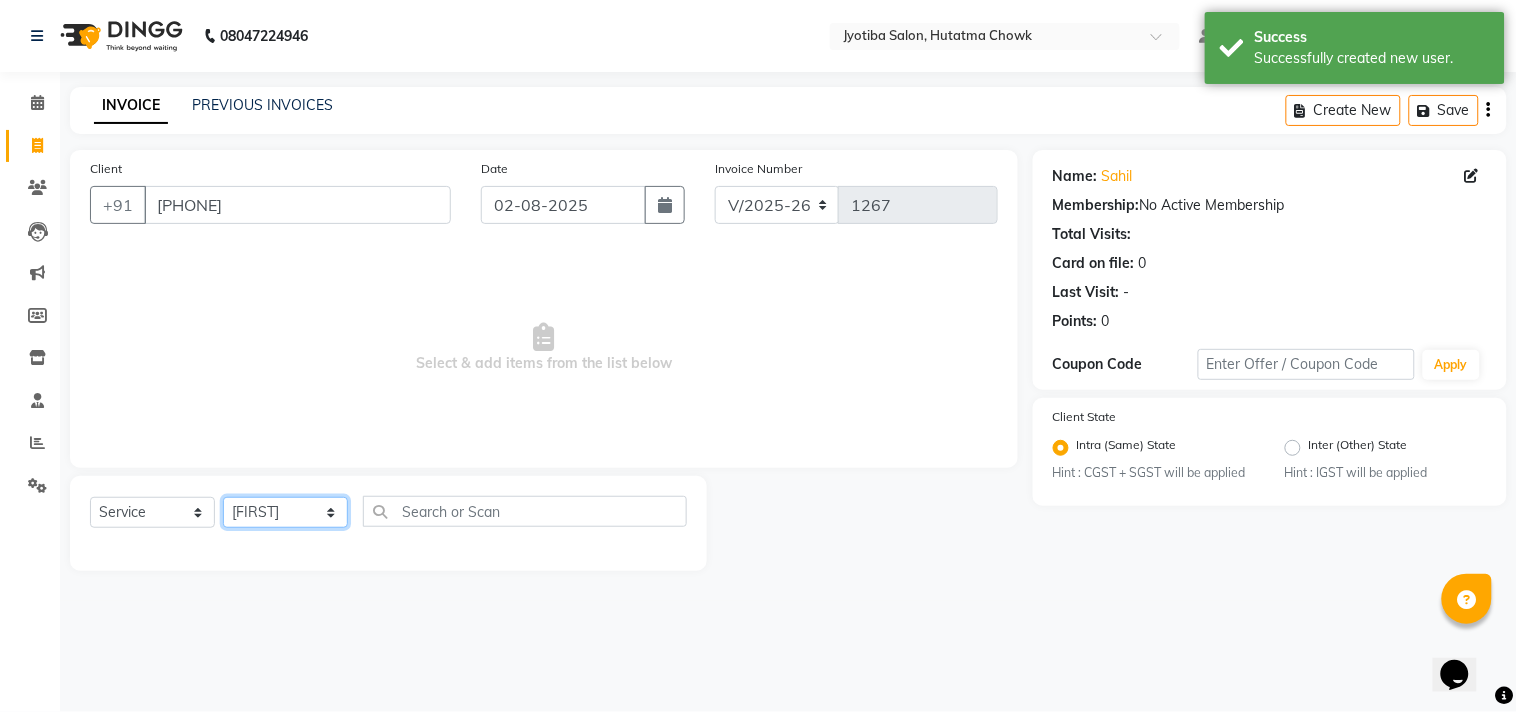 click on "Select Stylist Abdul Dinesh thakur Farman  Juned  mahadev Munna  prem RAHUL Sandip Suresh yasin" 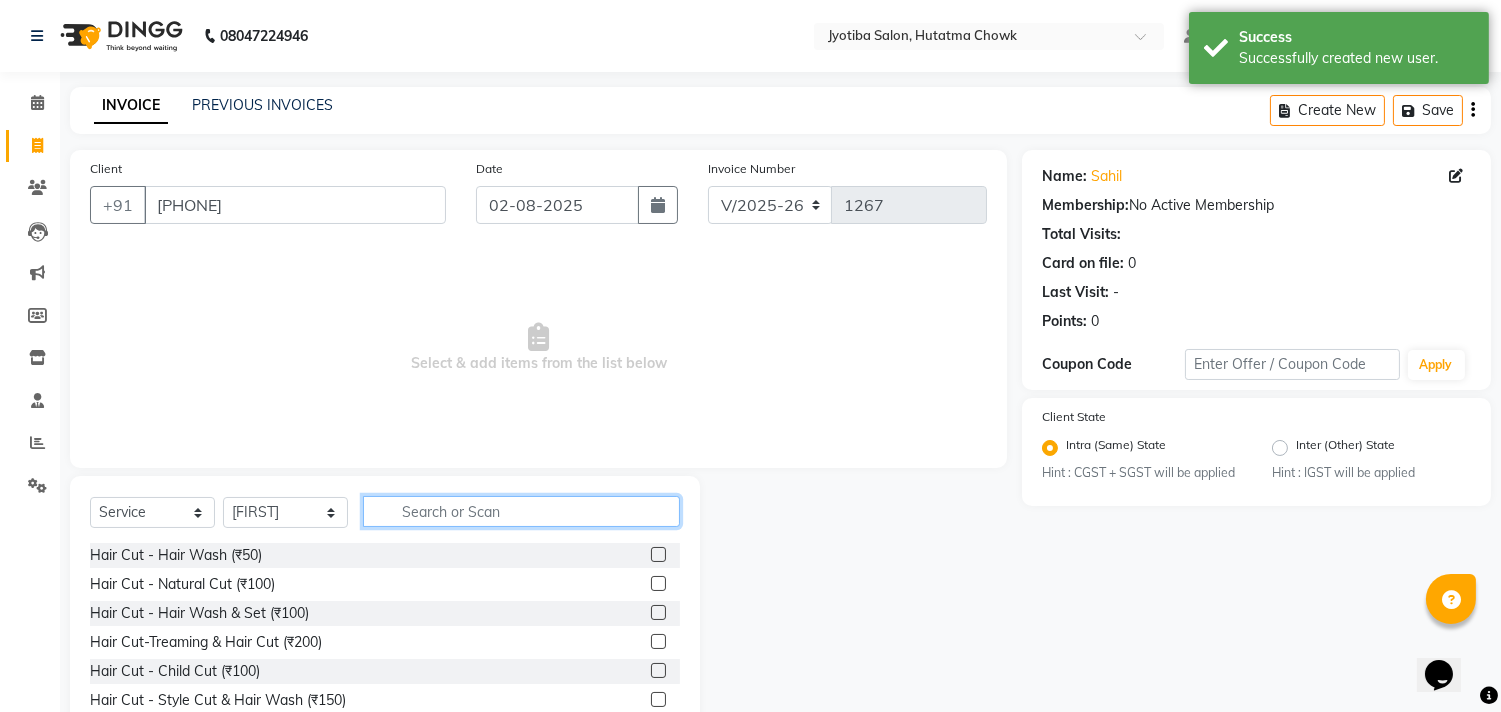 click 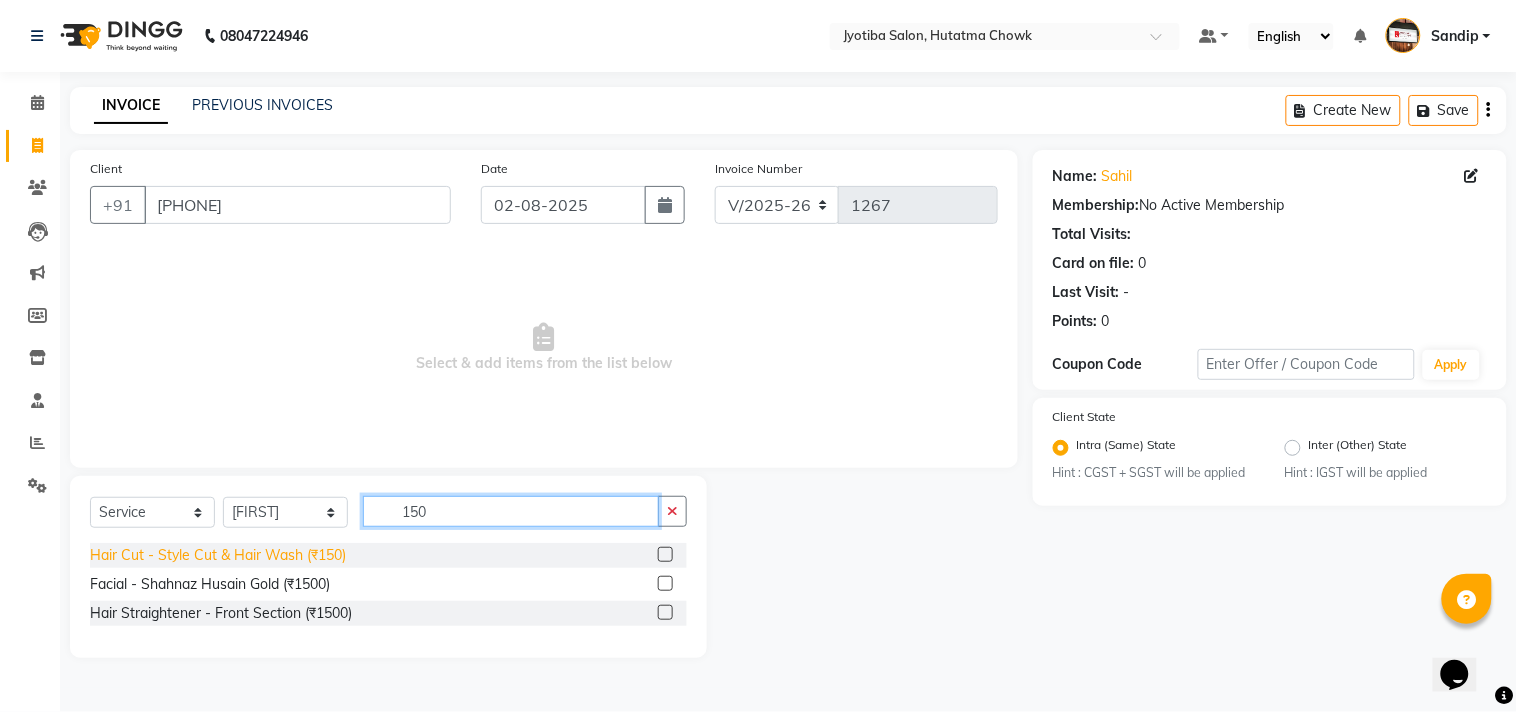 type on "150" 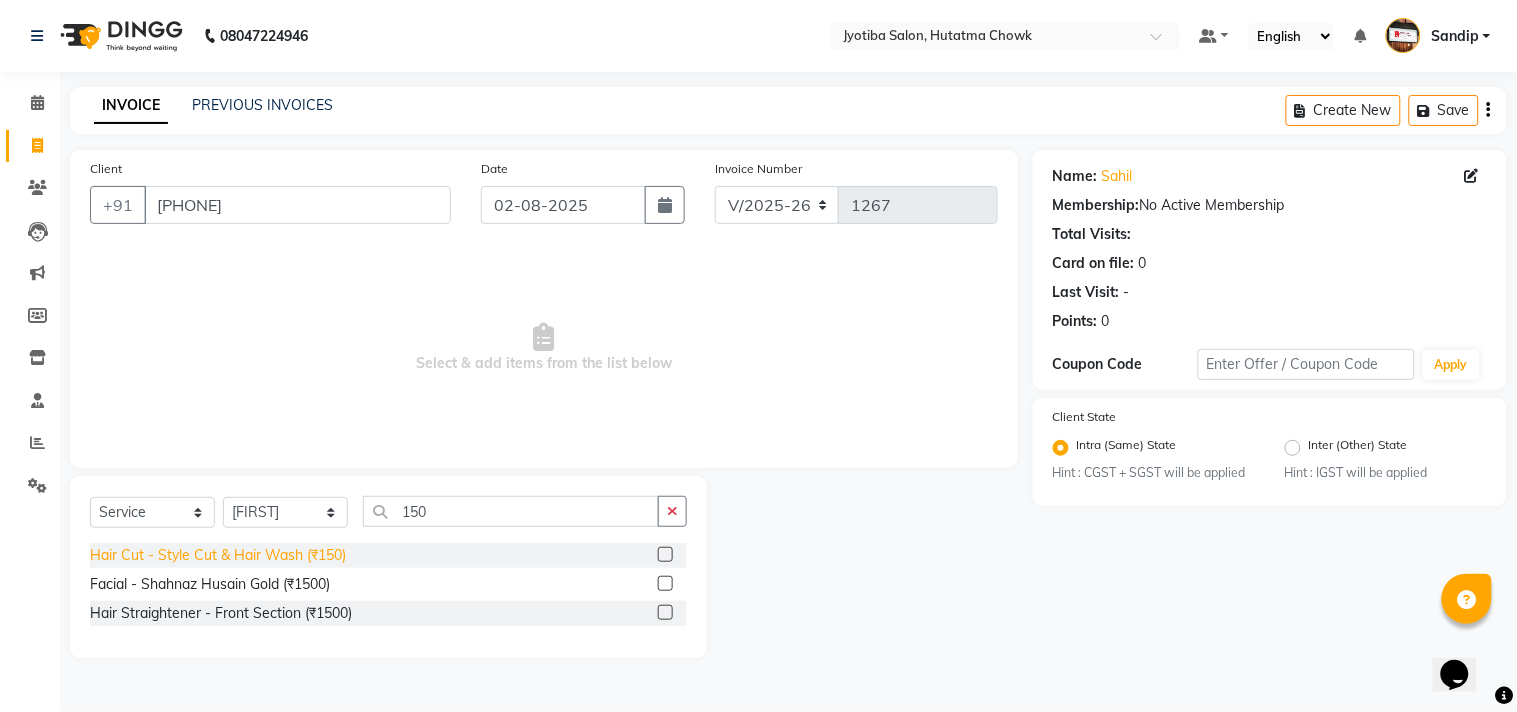 click on "Hair Cut - Style Cut & Hair Wash (₹150)" 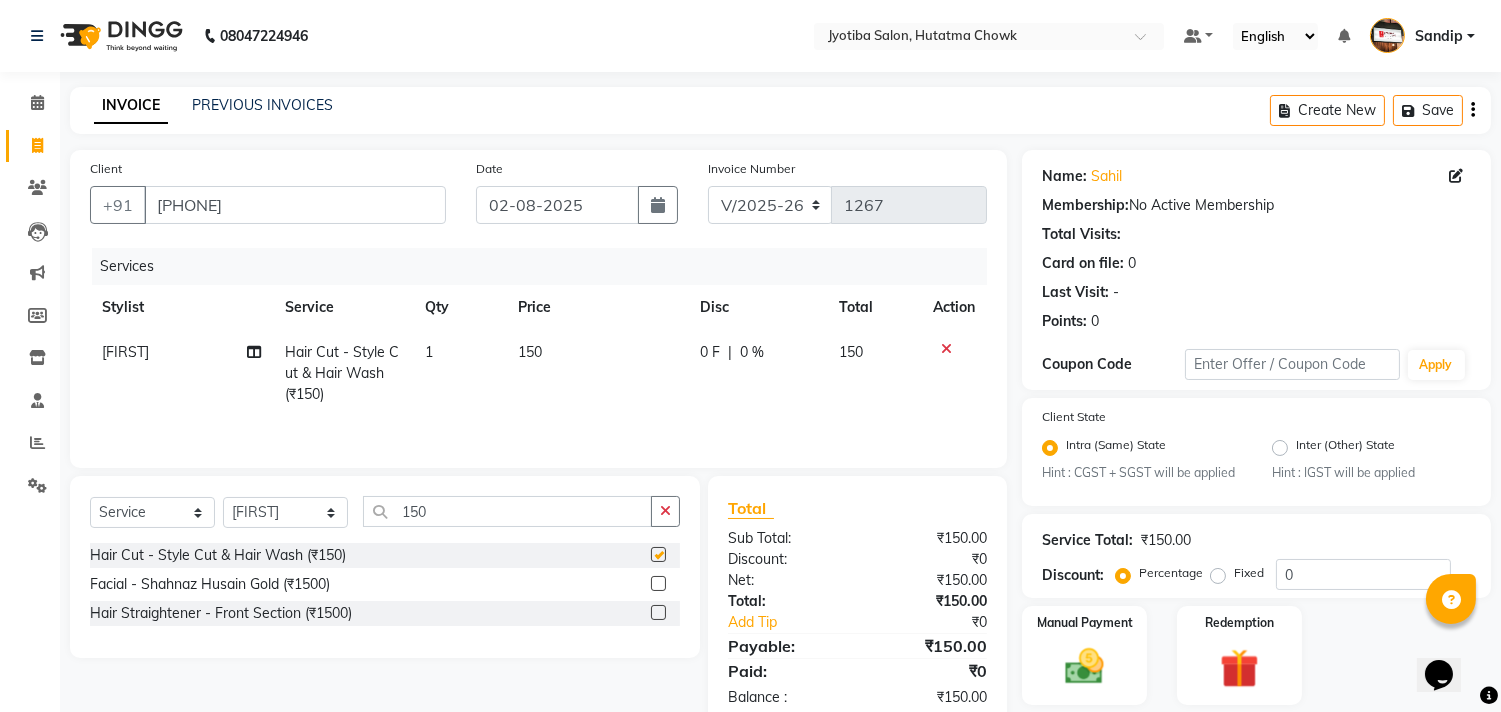 checkbox on "false" 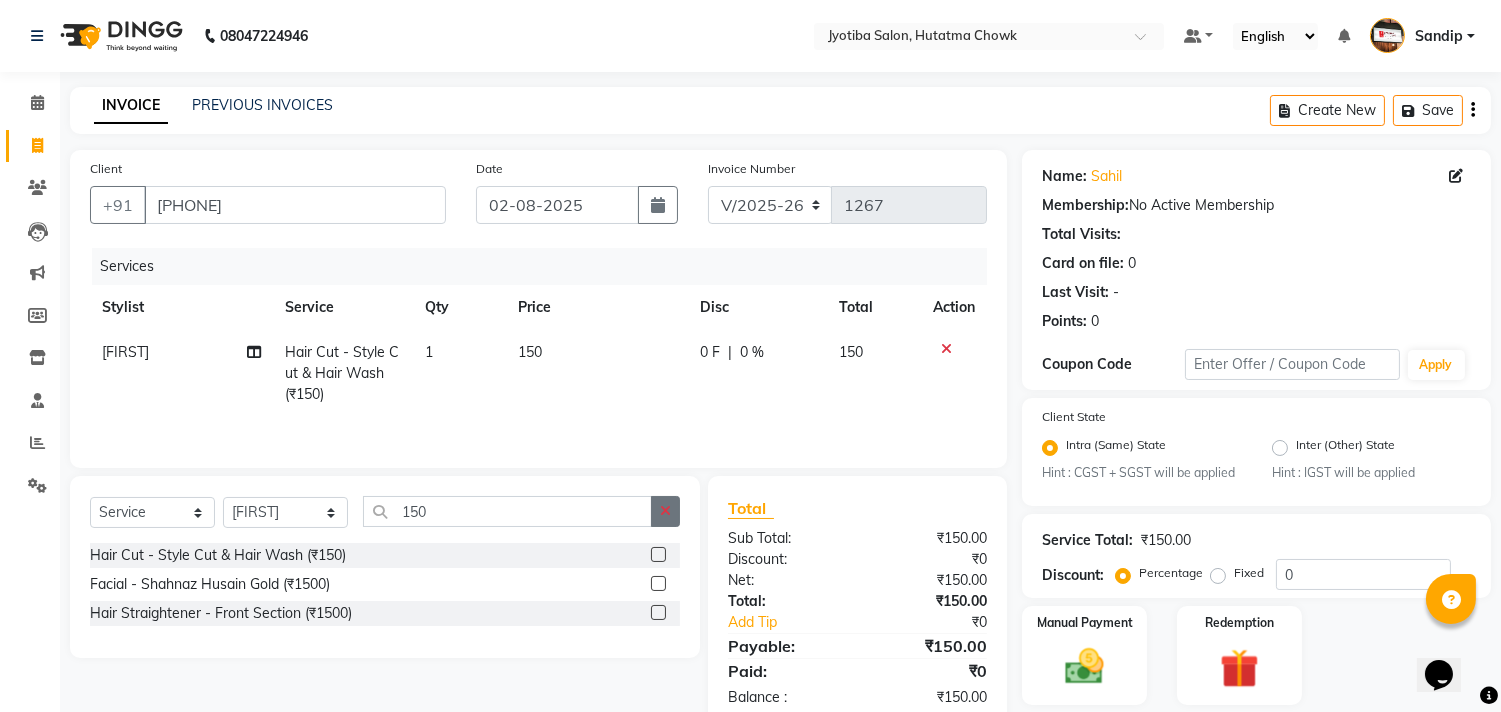 click 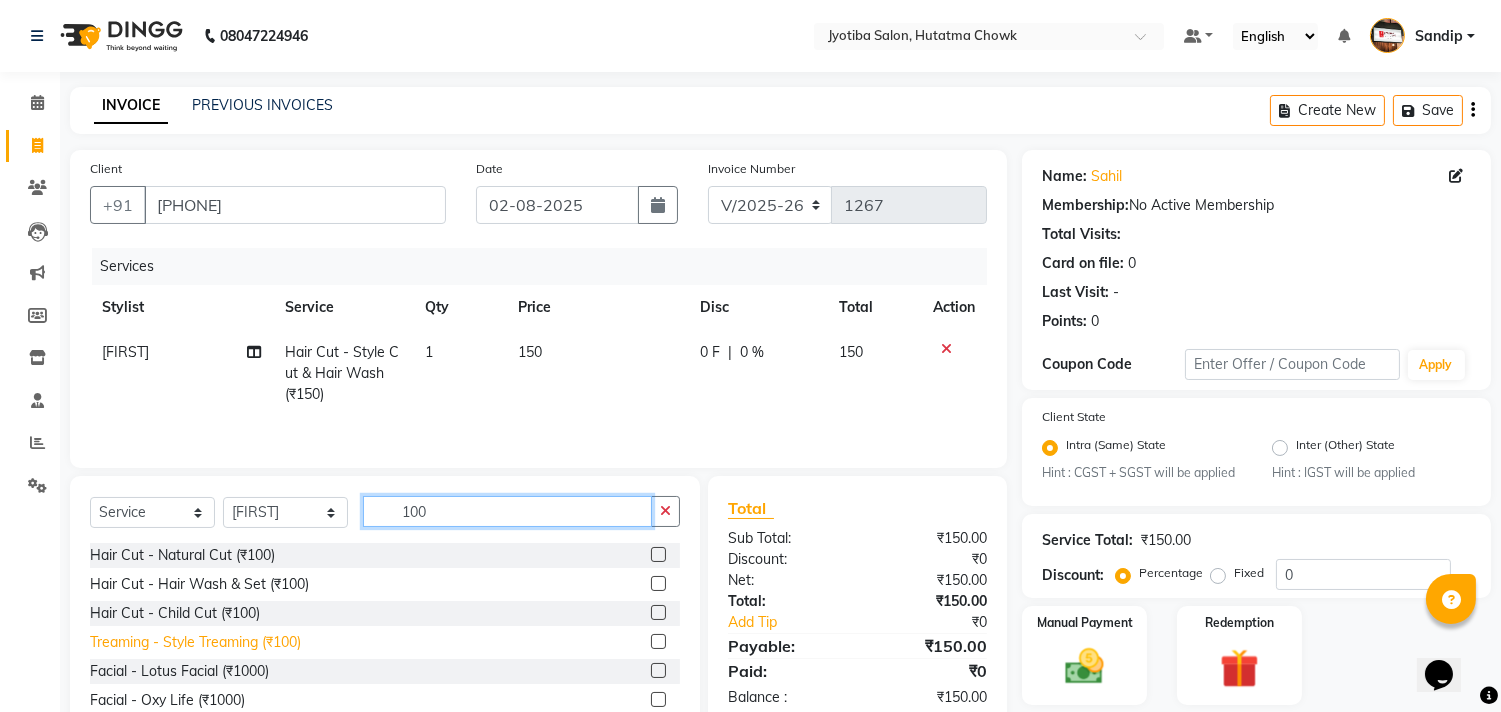 type on "100" 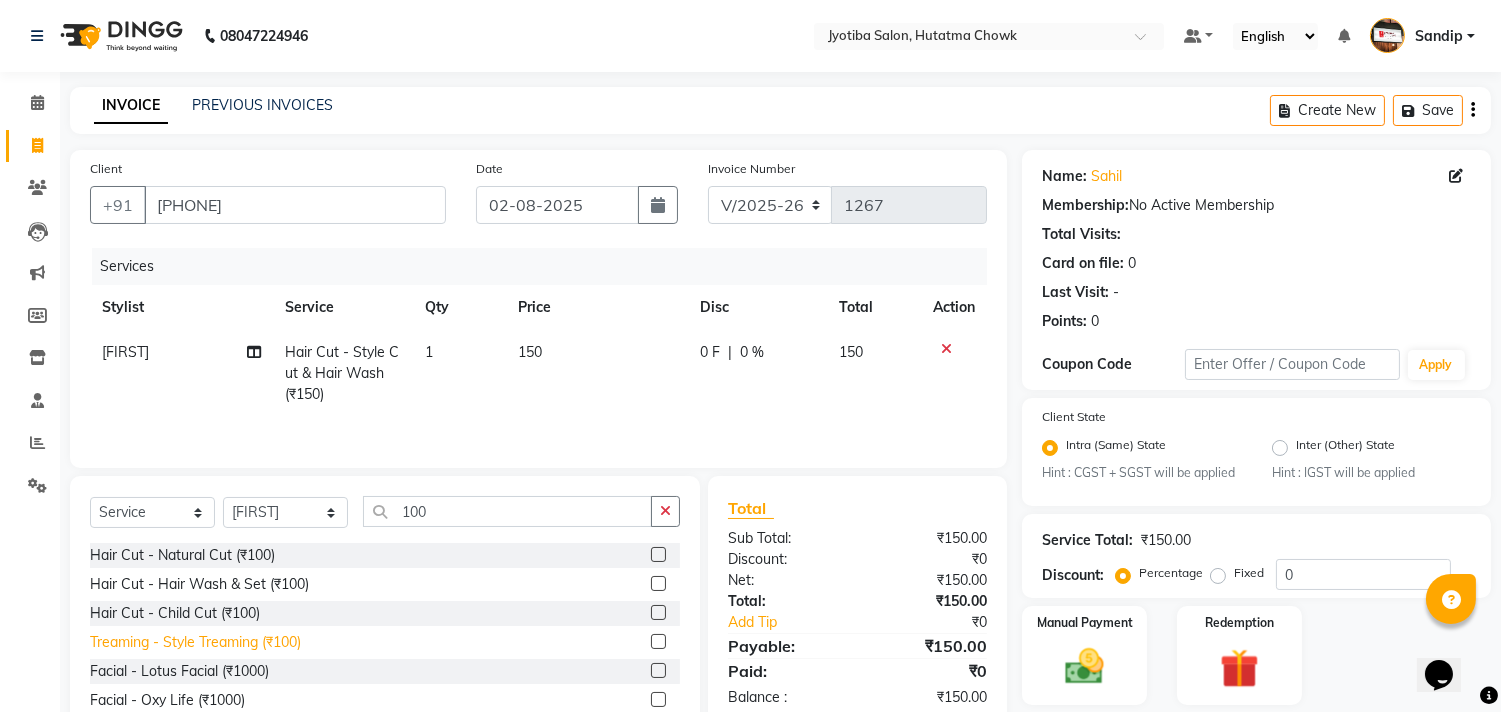 click on "Treaming - Style Treaming (₹100)" 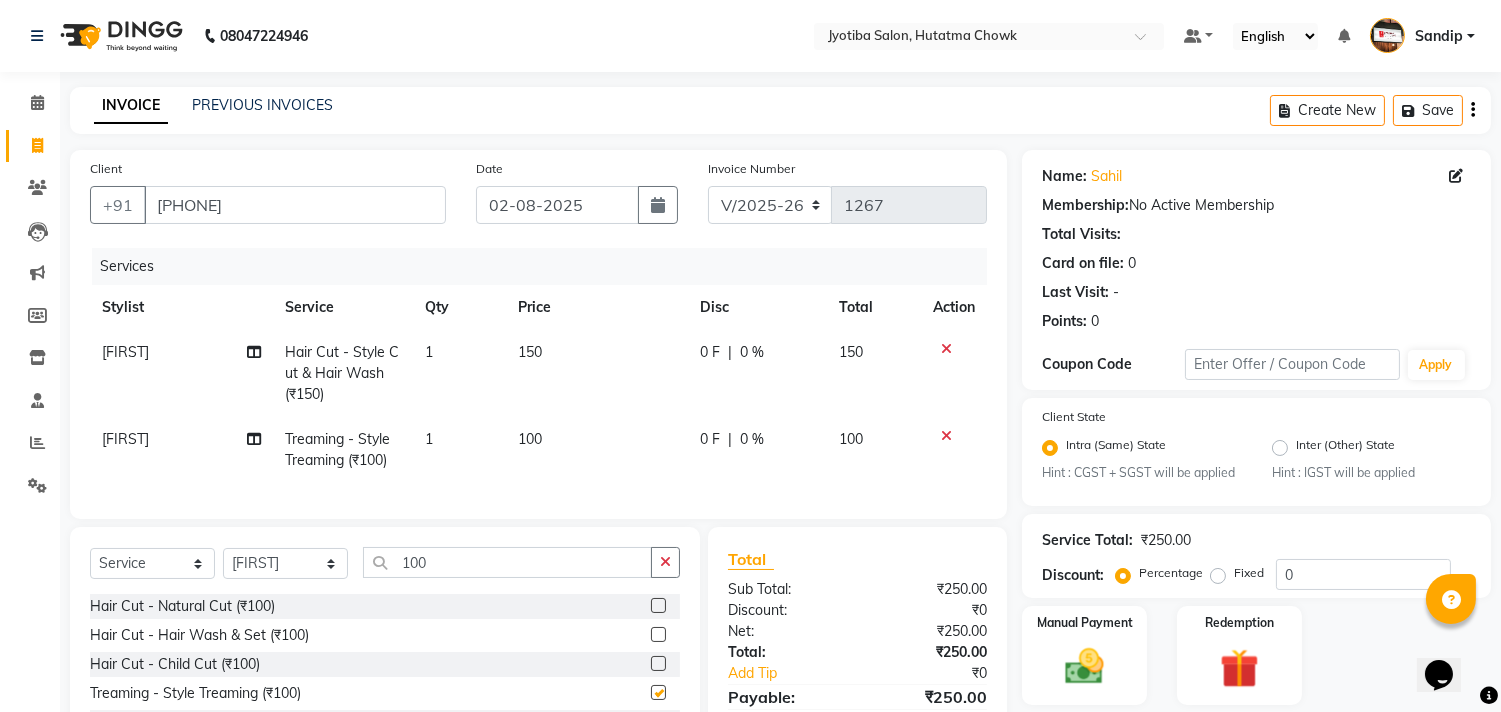 checkbox on "false" 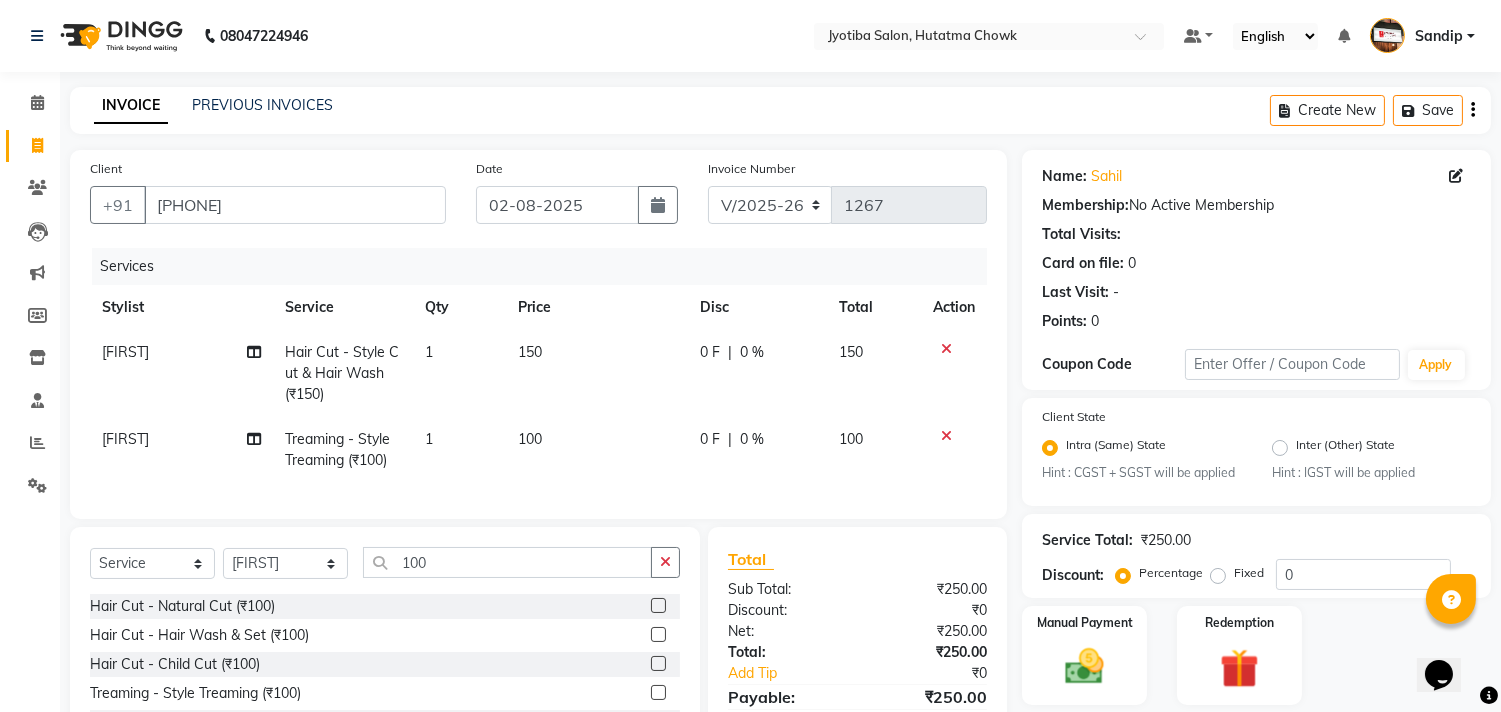 scroll, scrollTop: 156, scrollLeft: 0, axis: vertical 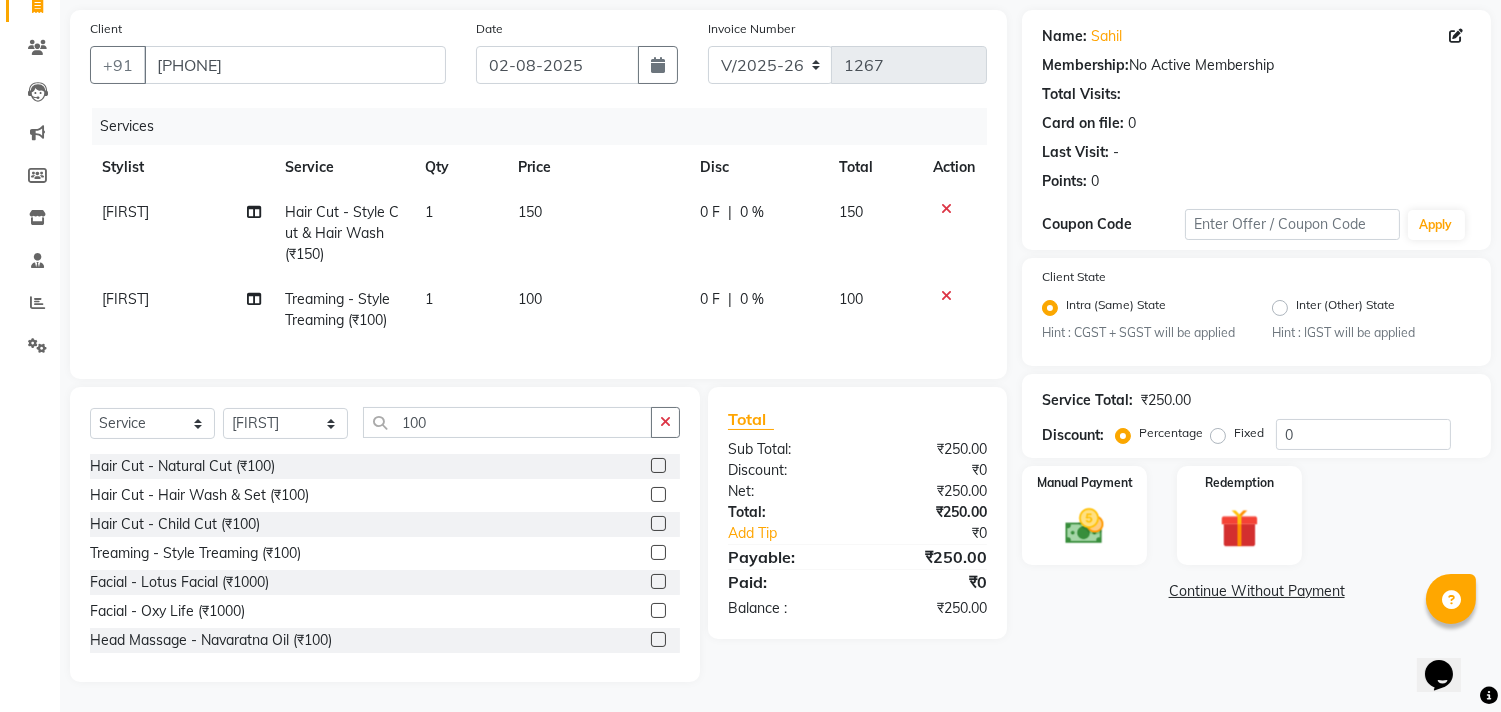 click on "Continue Without Payment" 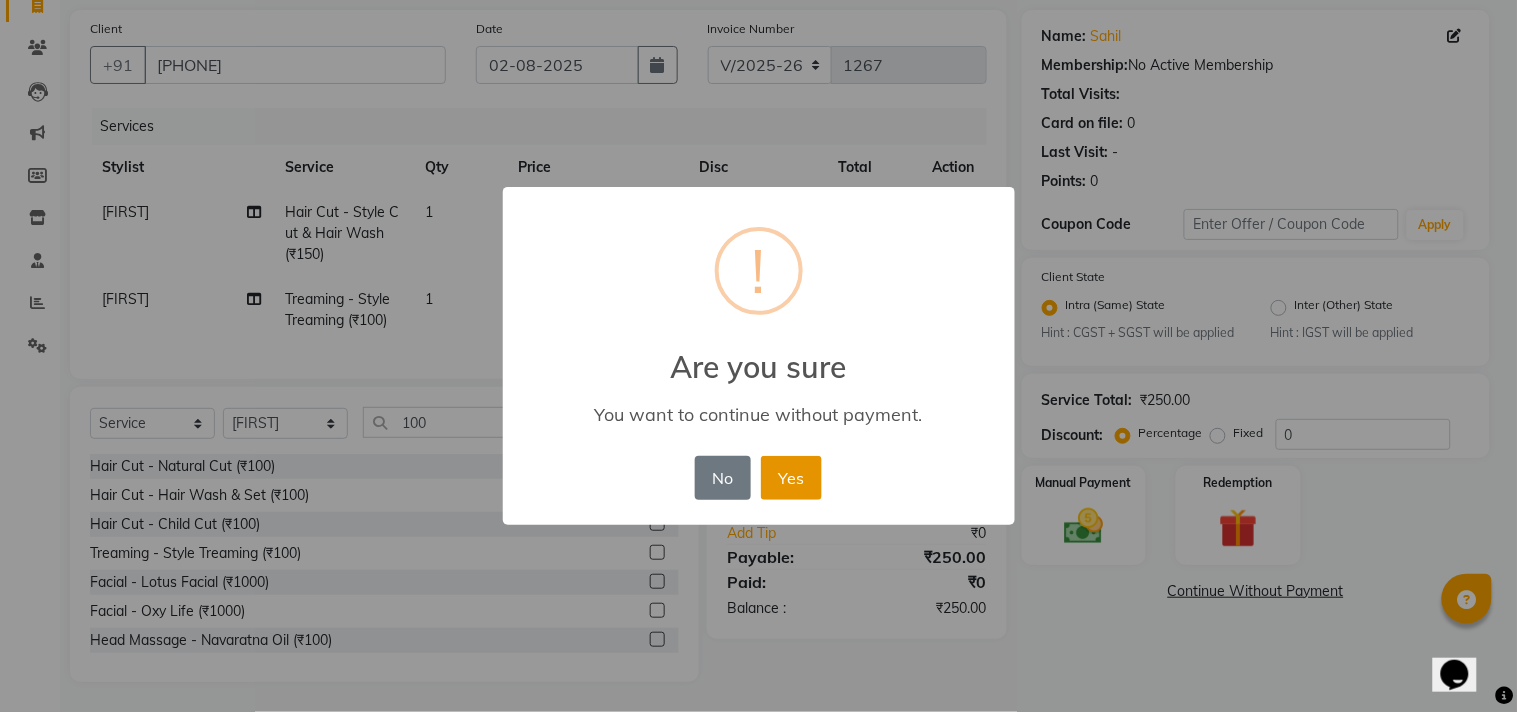 click on "Yes" at bounding box center [791, 478] 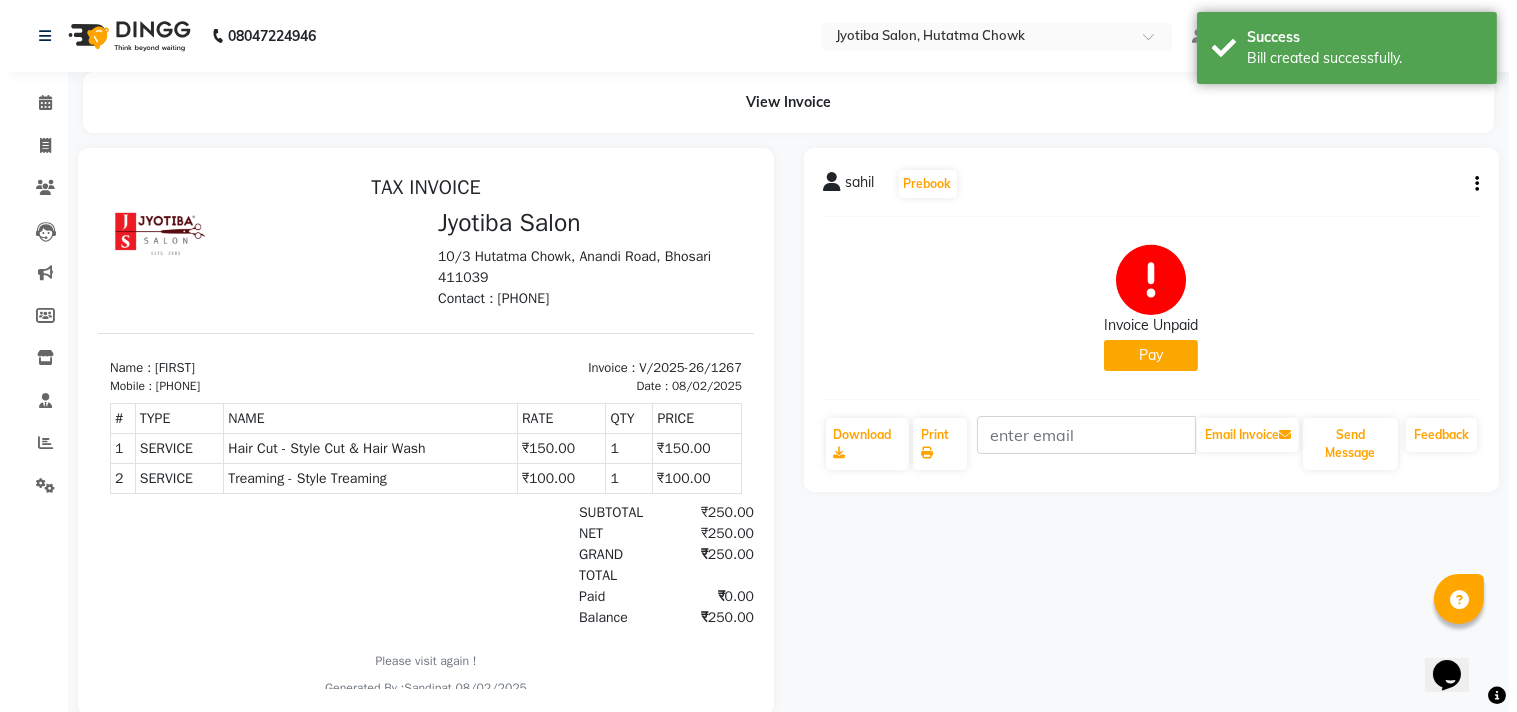 scroll, scrollTop: 0, scrollLeft: 0, axis: both 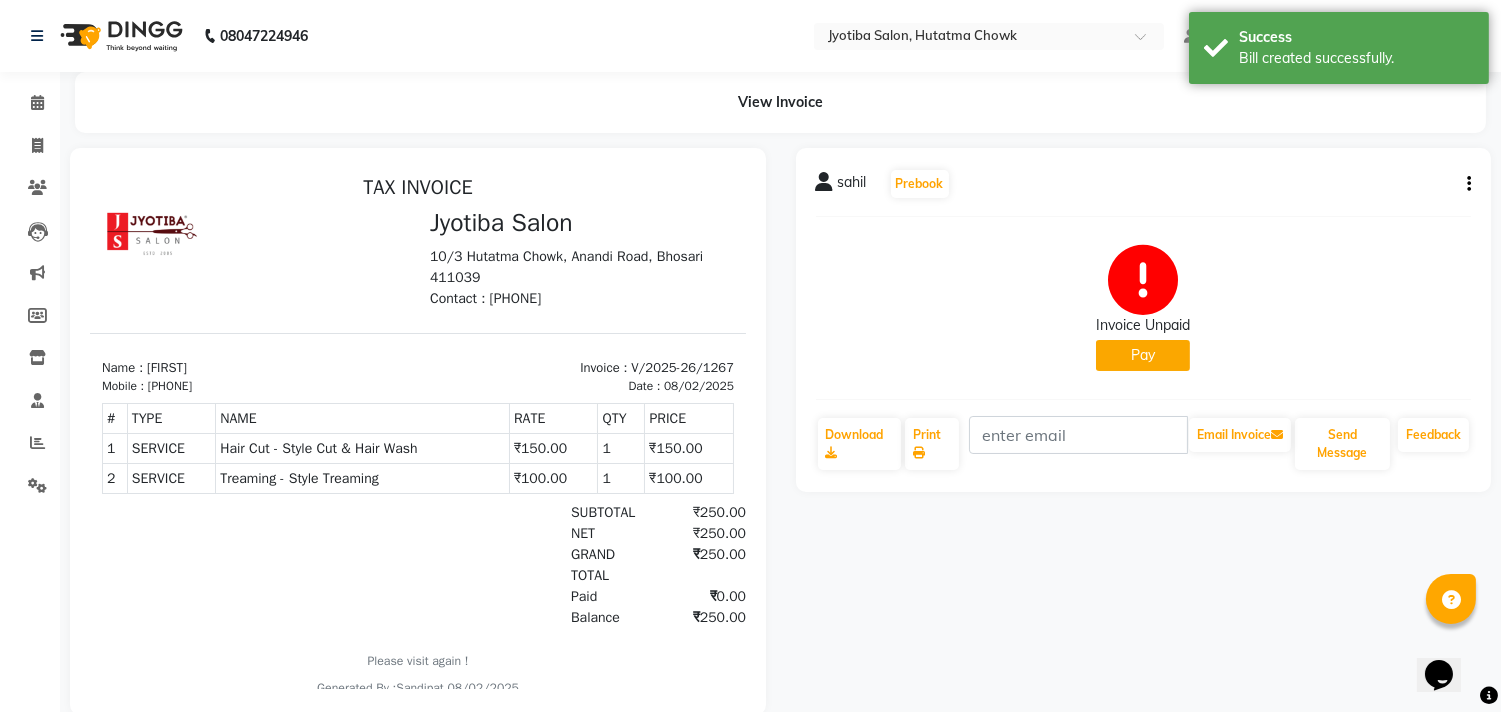 click on "Pay" 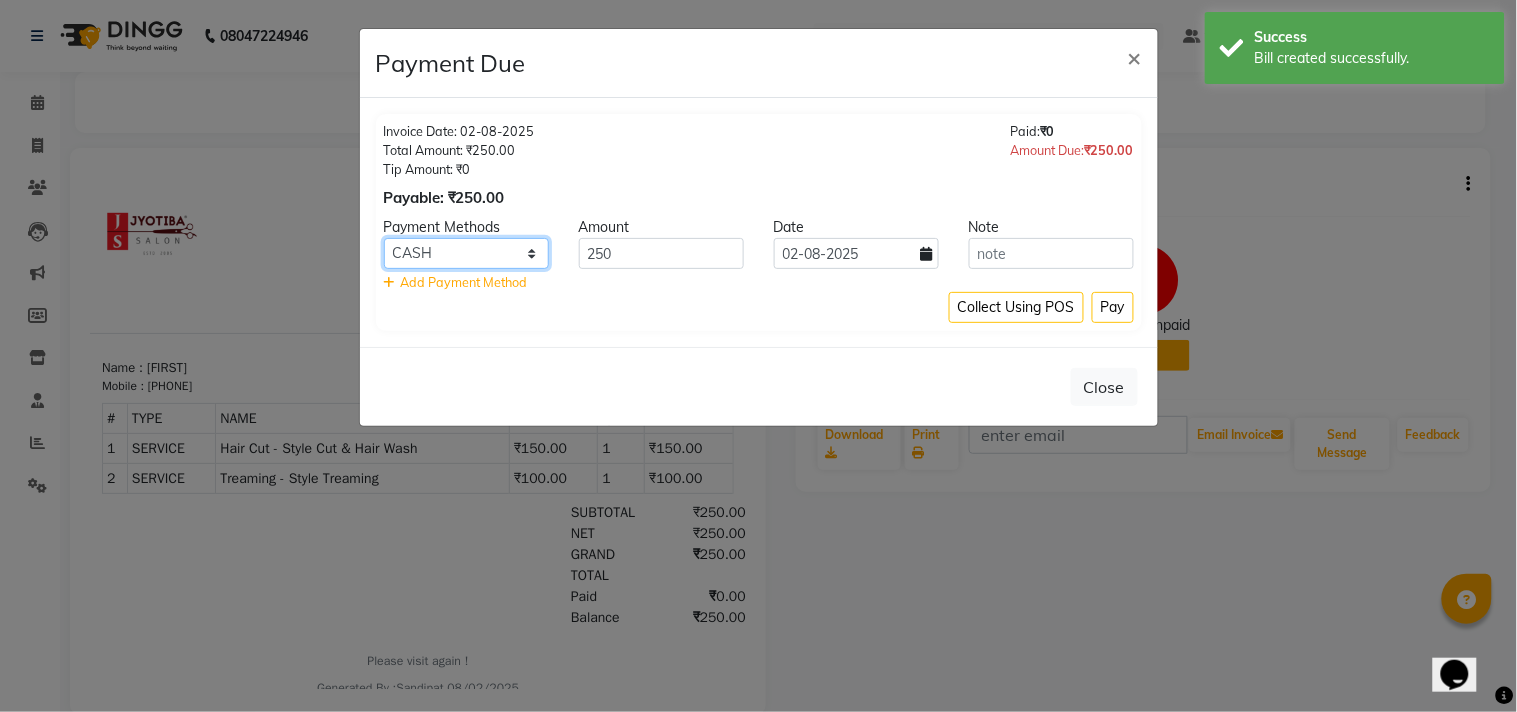 click on "CASH ONLINE CARD" 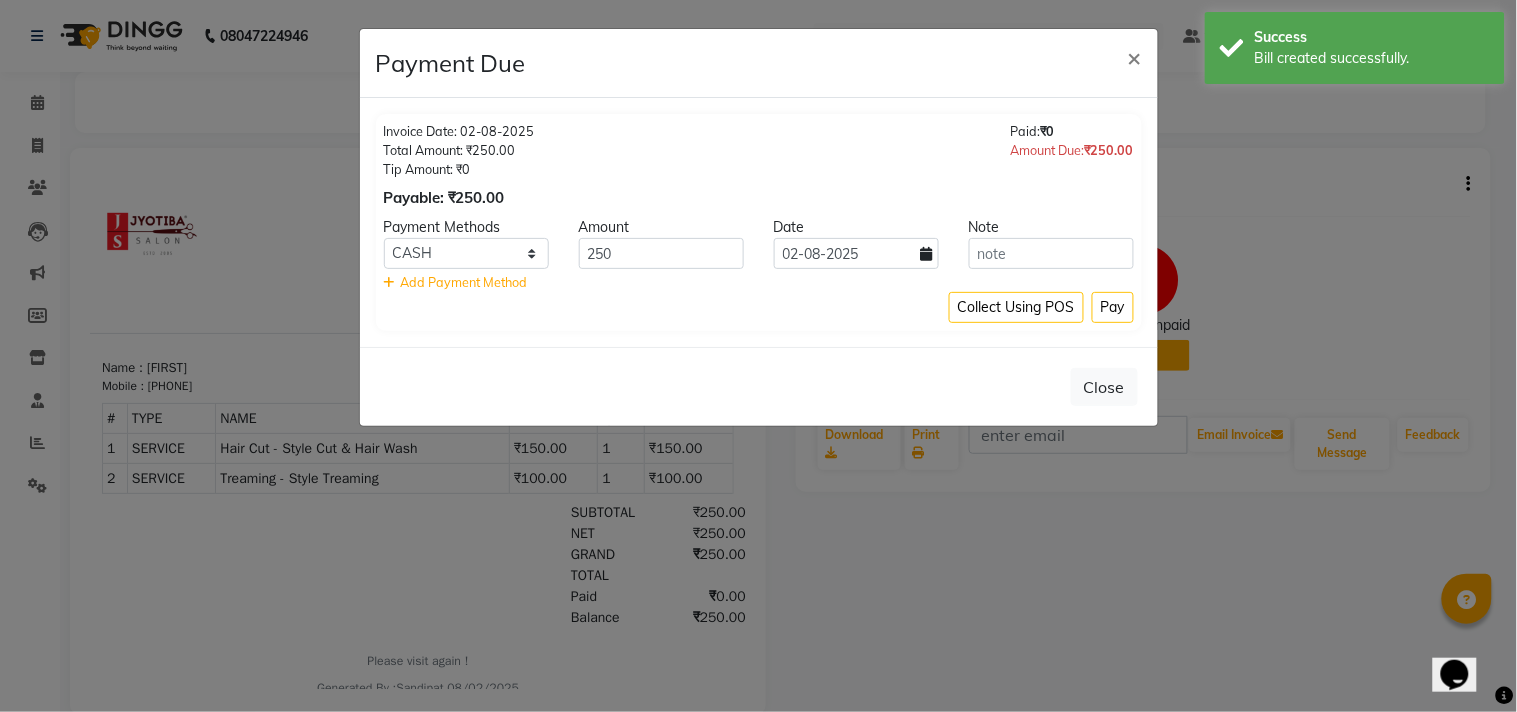 click on "Invoice Date: 02-08-2025 Total Amount: ₹250.00 Tip Amount: ₹0 Payable: ₹250.00 Paid:  ₹0 Amount Due:  ₹250.00 Payment Methods Amount Date Note CASH ONLINE CARD 250 02-08-2025    Add Payment Method Collect Using POS Pay" 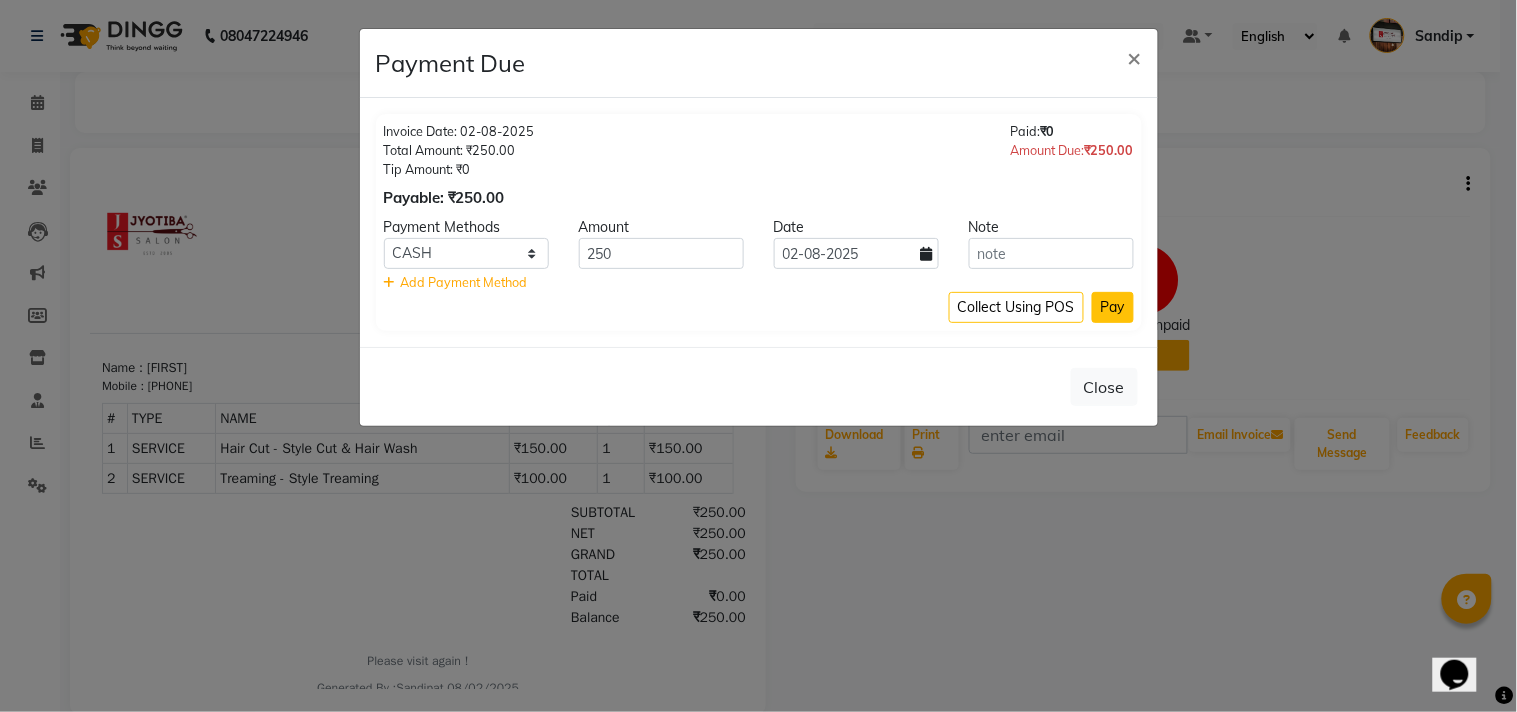 click on "Pay" 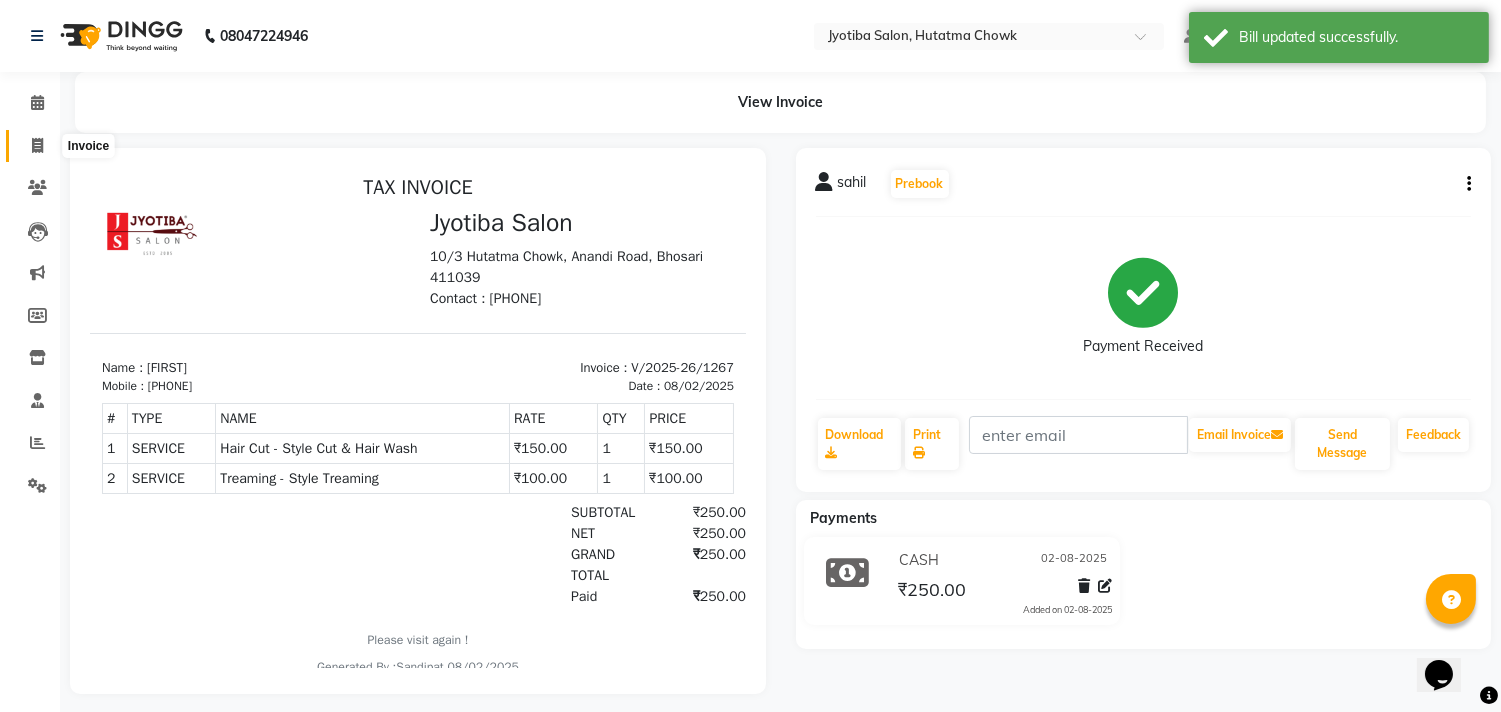 click 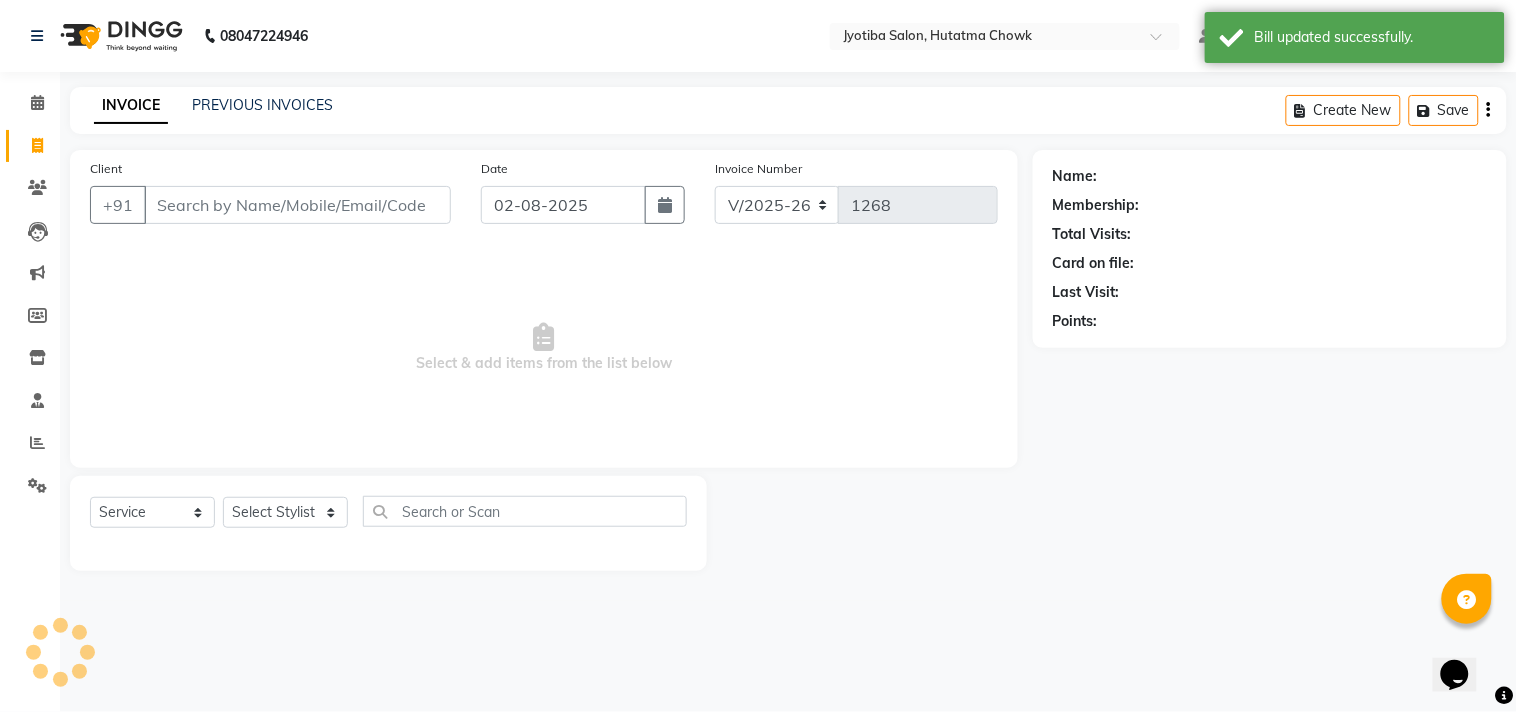 select on "membership" 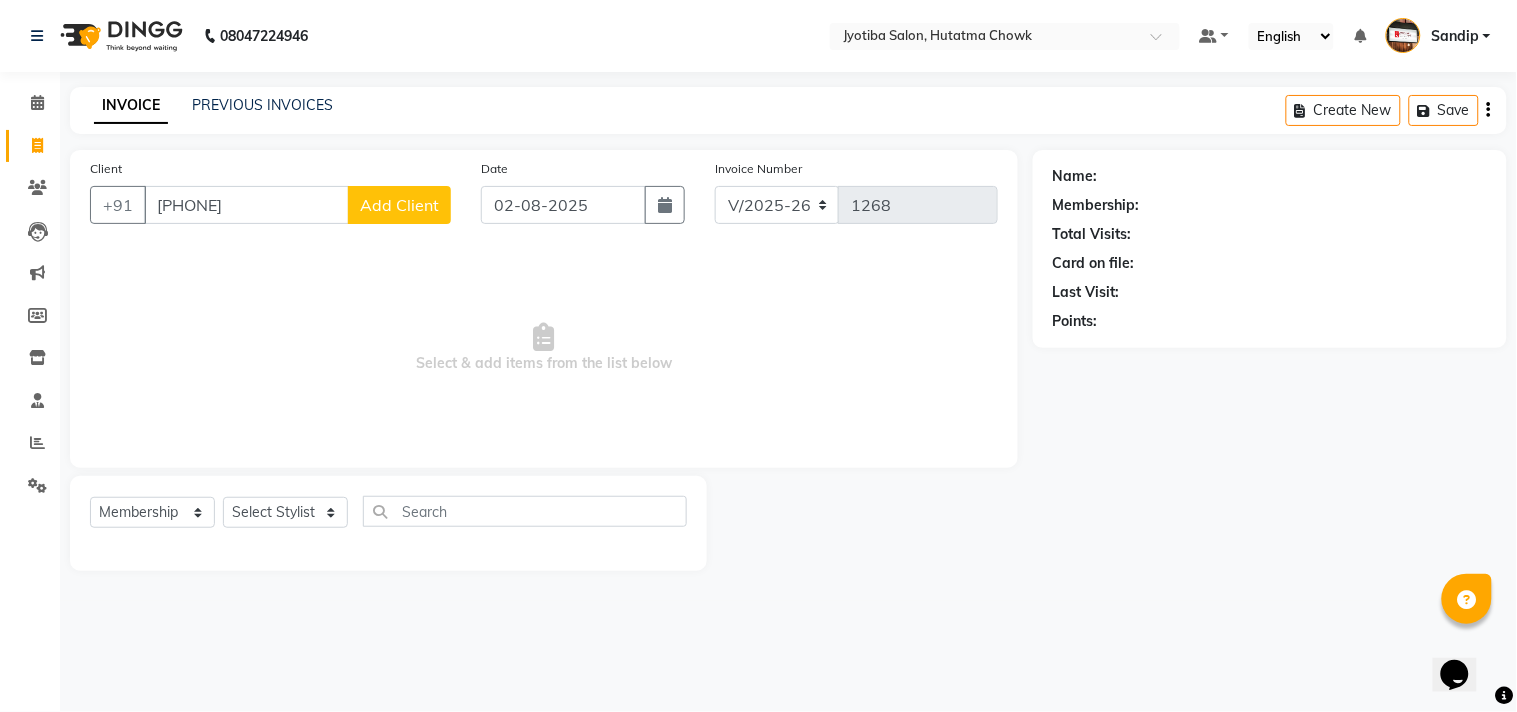 type on "[PHONE]" 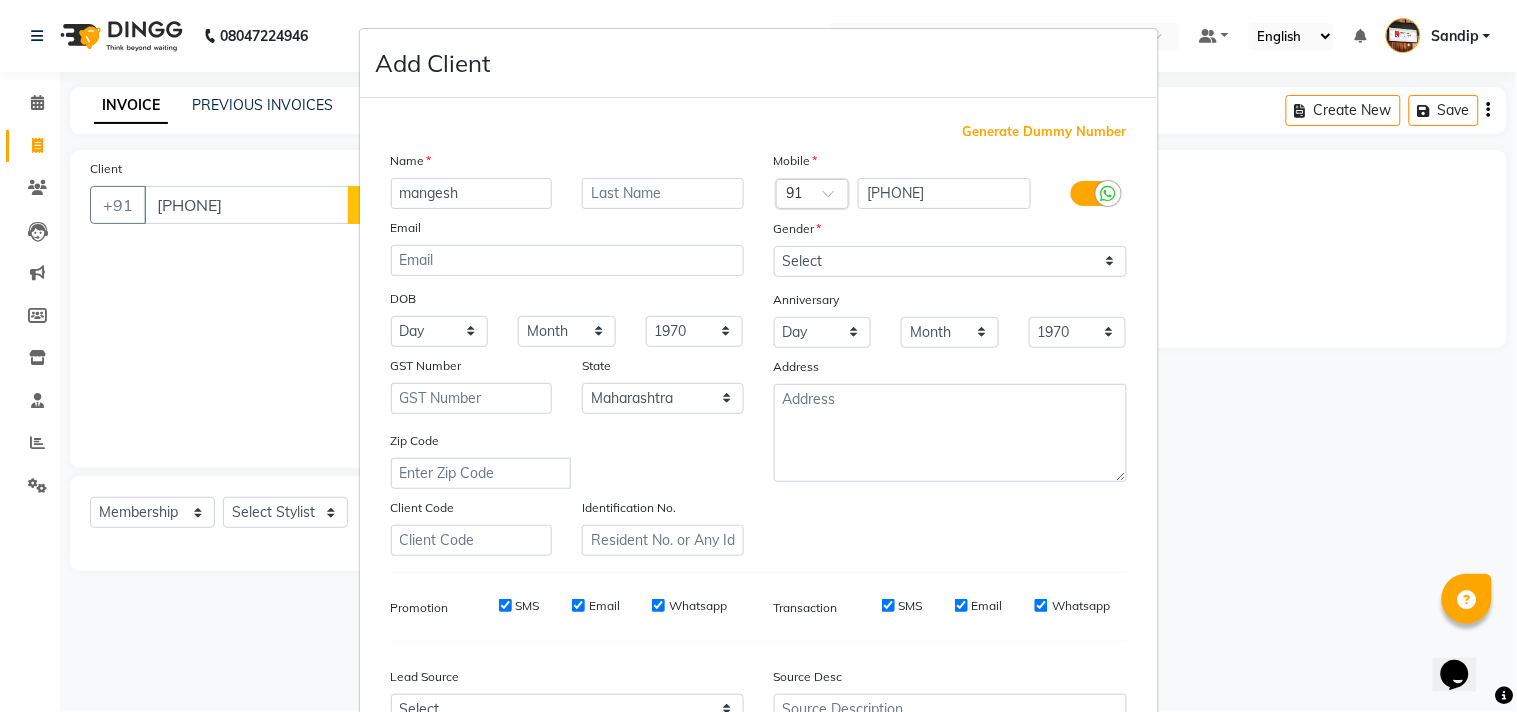 type on "mangesh" 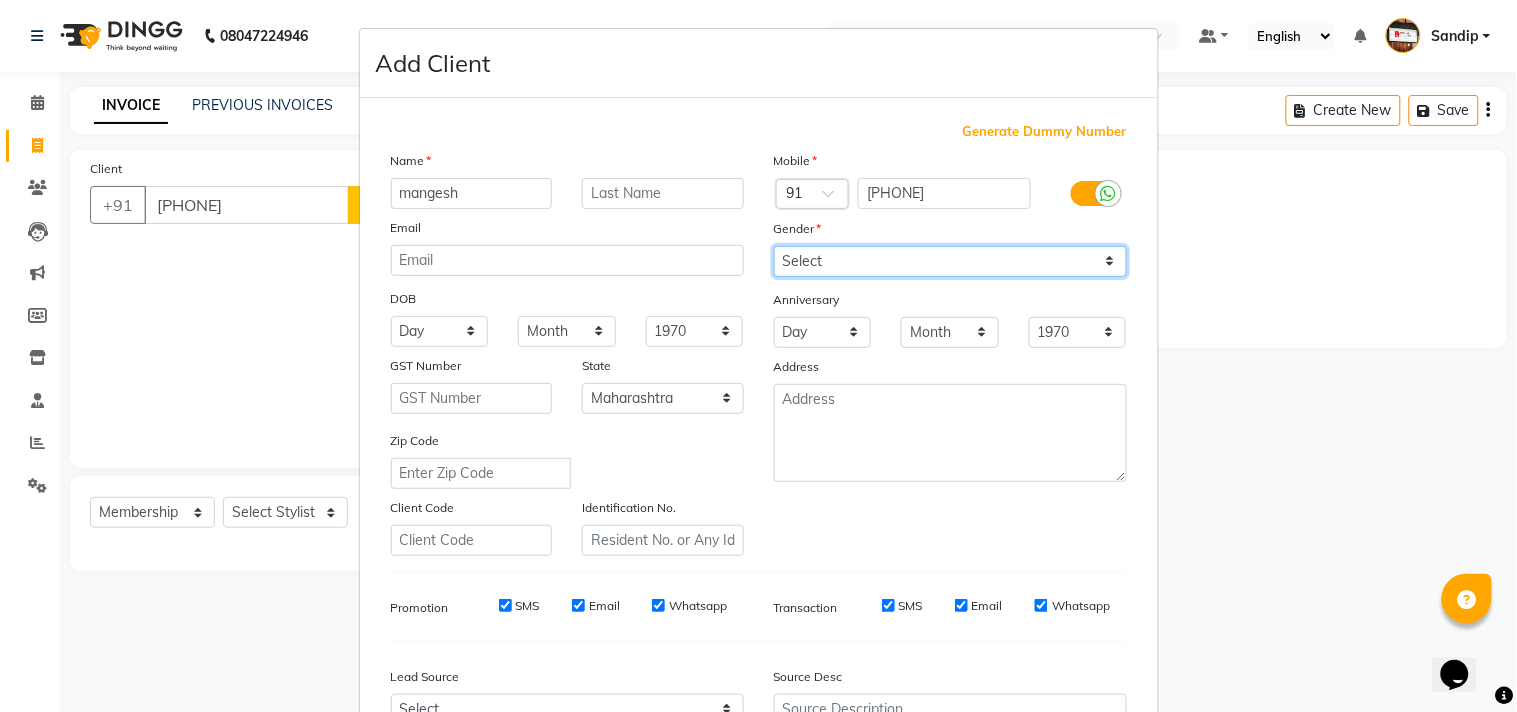 click on "Select Male Female Other Prefer Not To Say" at bounding box center (950, 261) 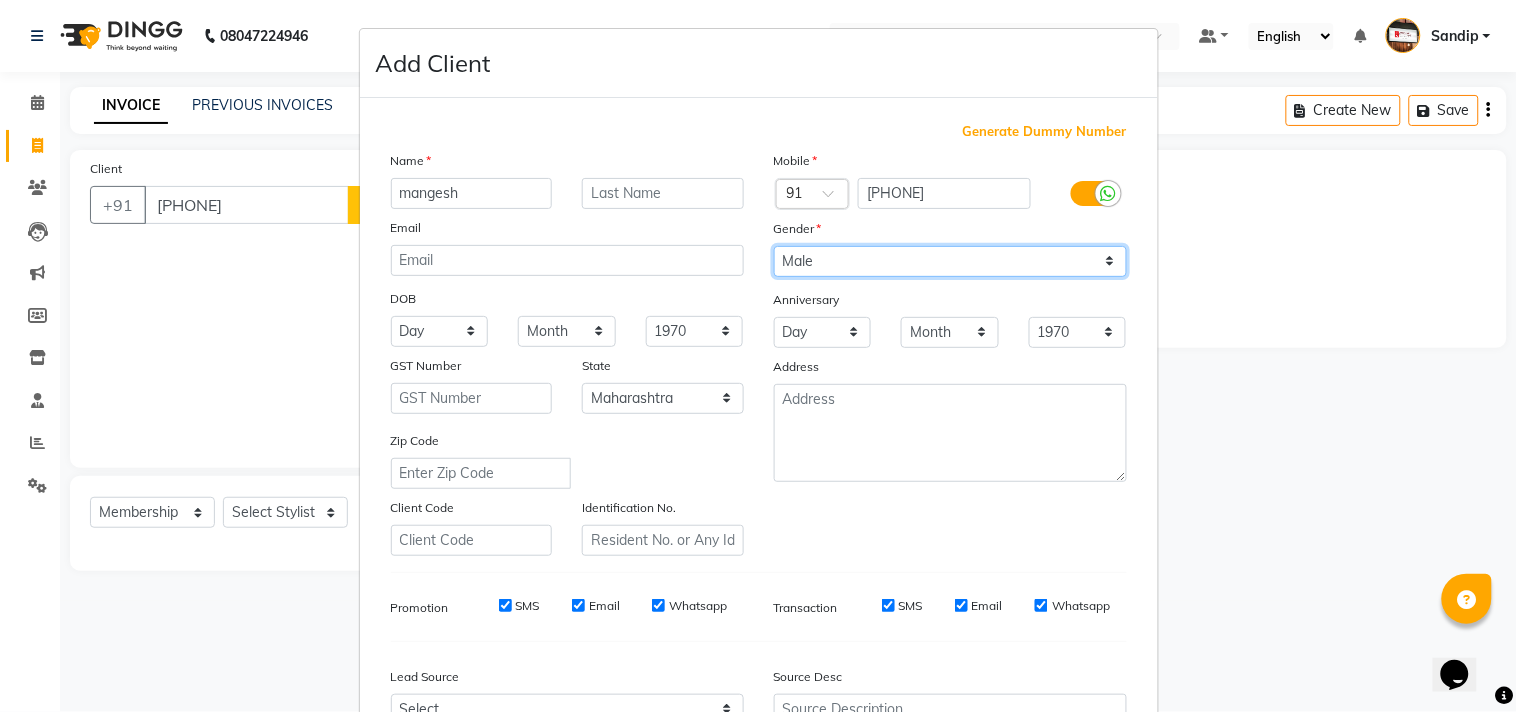 click on "Select Male Female Other Prefer Not To Say" at bounding box center [950, 261] 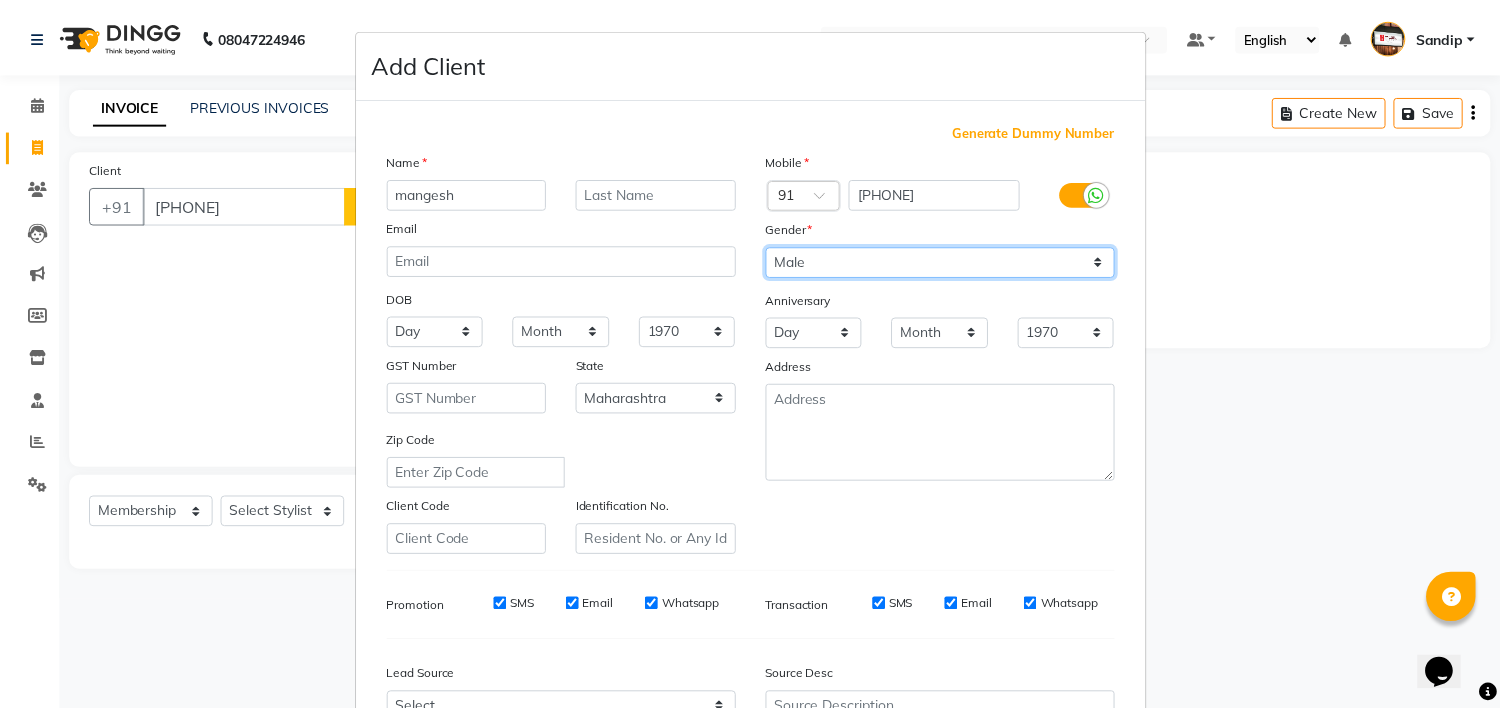 scroll, scrollTop: 212, scrollLeft: 0, axis: vertical 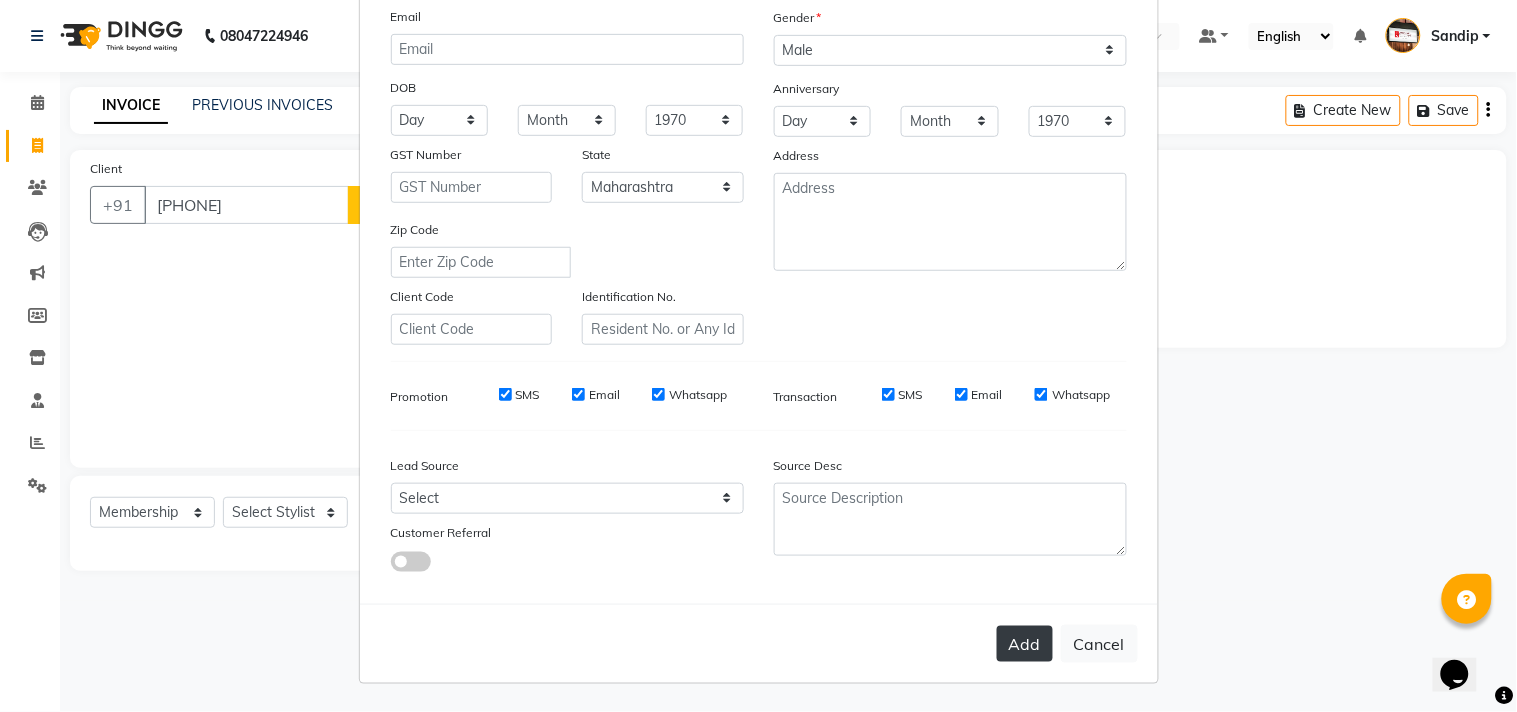 click on "Add" at bounding box center [1025, 644] 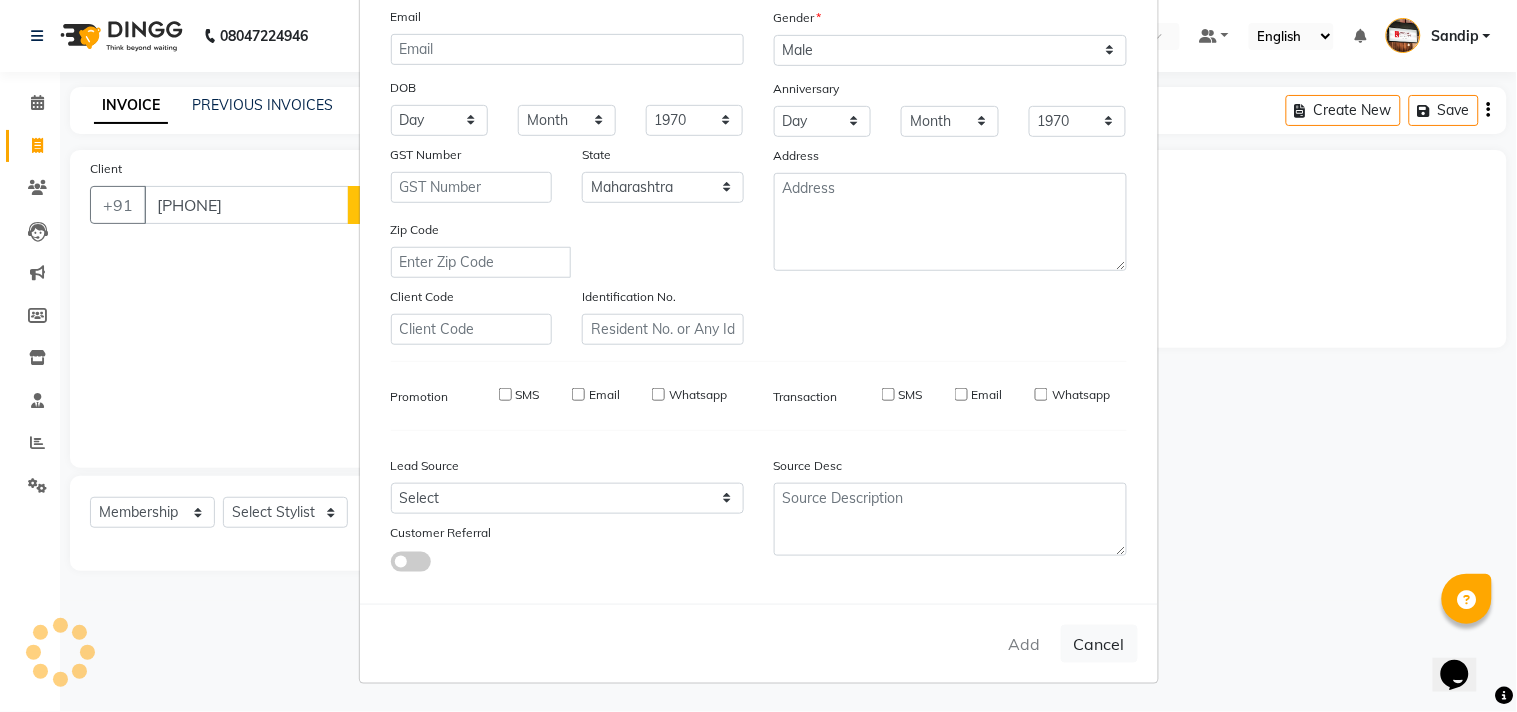 type 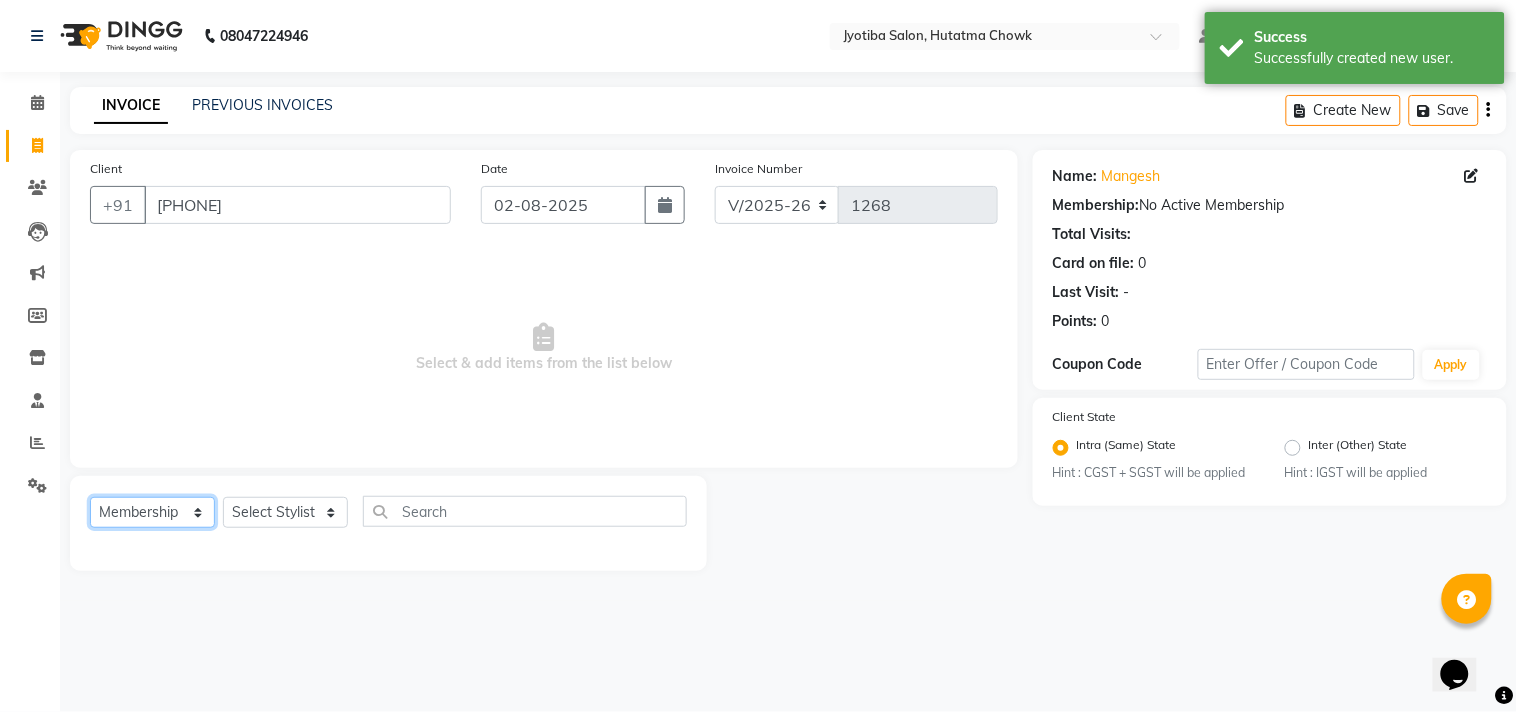 click on "Select  Service  Product  Membership  Package Voucher Prepaid Gift Card" 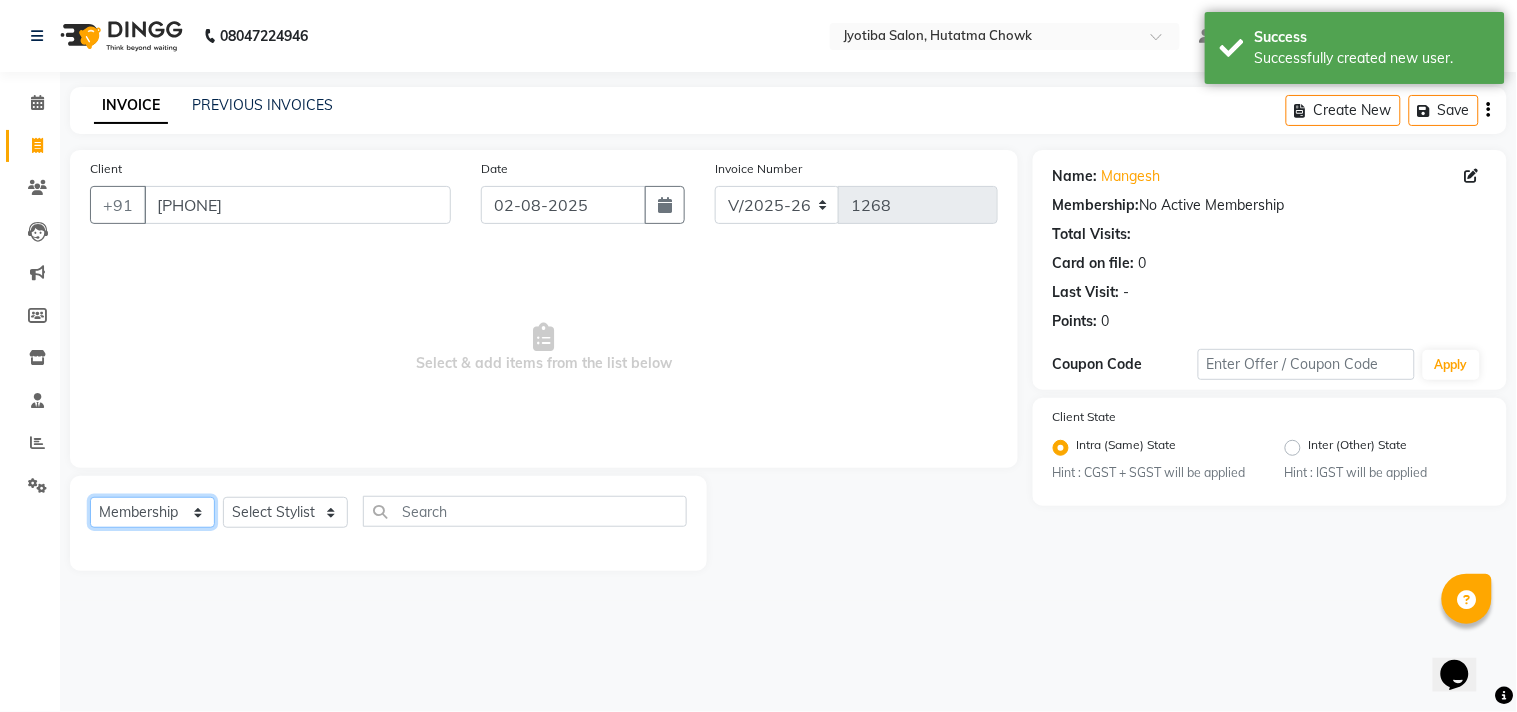 select on "service" 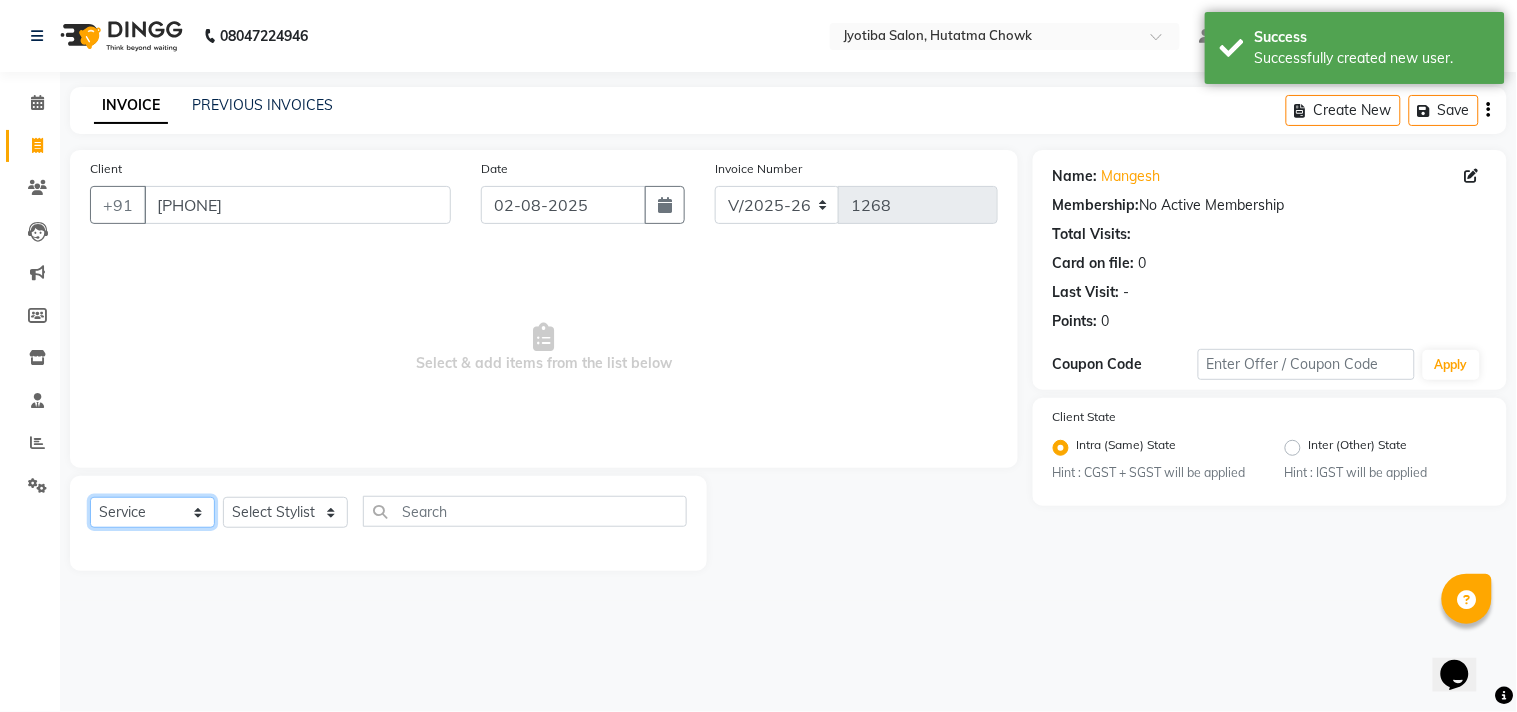 click on "Select  Service  Product  Membership  Package Voucher Prepaid Gift Card" 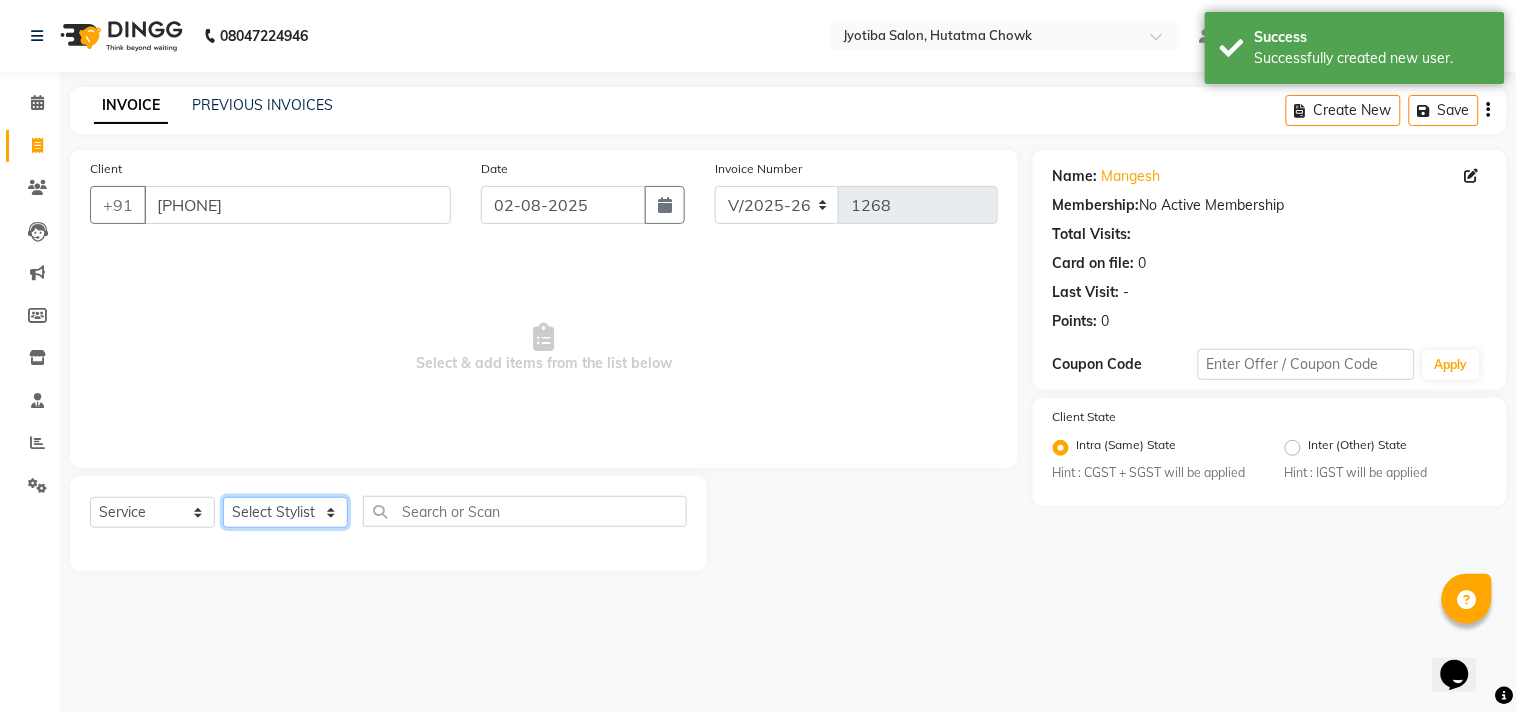 click on "Select Stylist Abdul Dinesh thakur Farman  Juned  mahadev Munna  prem RAHUL Sandip Suresh yasin" 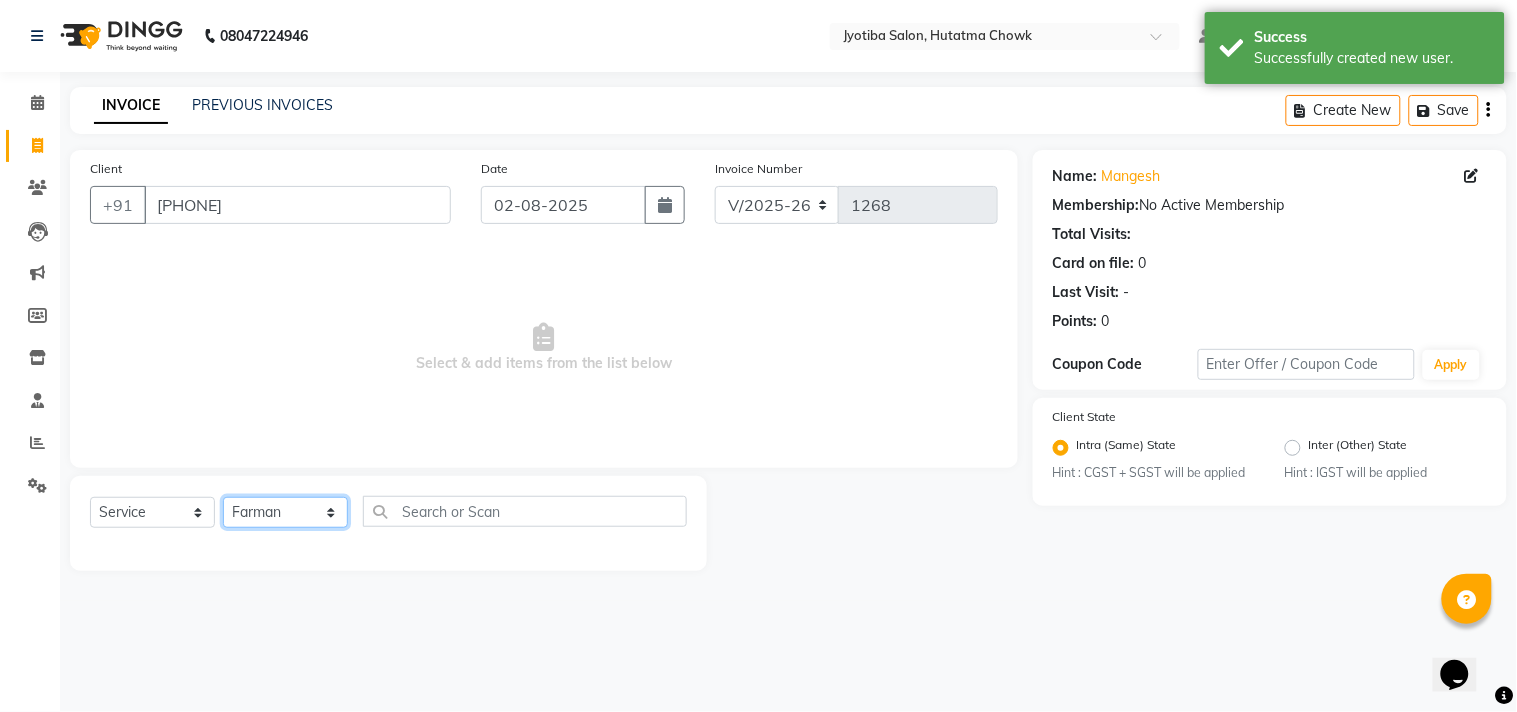 click on "Select Stylist Abdul Dinesh thakur Farman  Juned  mahadev Munna  prem RAHUL Sandip Suresh yasin" 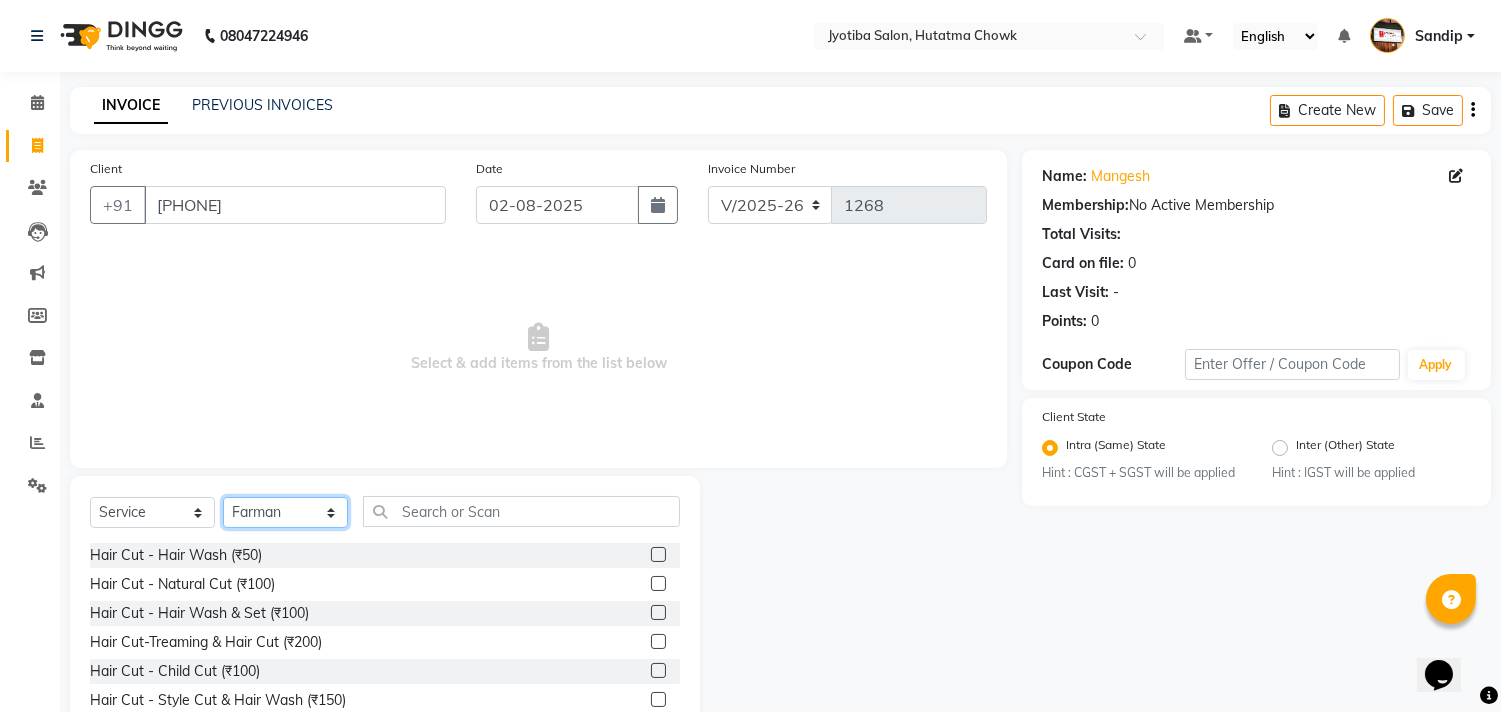 click on "Select Stylist Abdul Dinesh thakur Farman  Juned  mahadev Munna  prem RAHUL Sandip Suresh yasin" 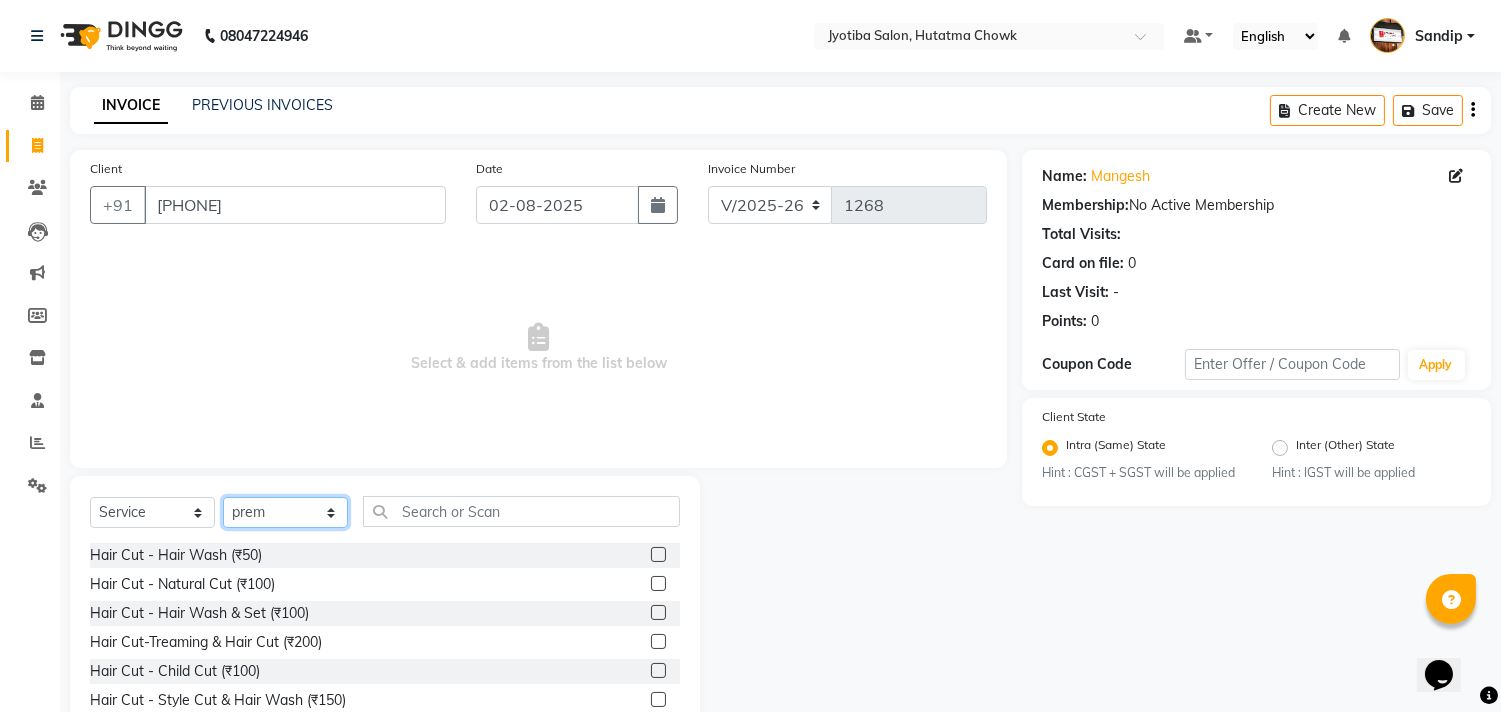 click on "Select Stylist Abdul Dinesh thakur Farman  Juned  mahadev Munna  prem RAHUL Sandip Suresh yasin" 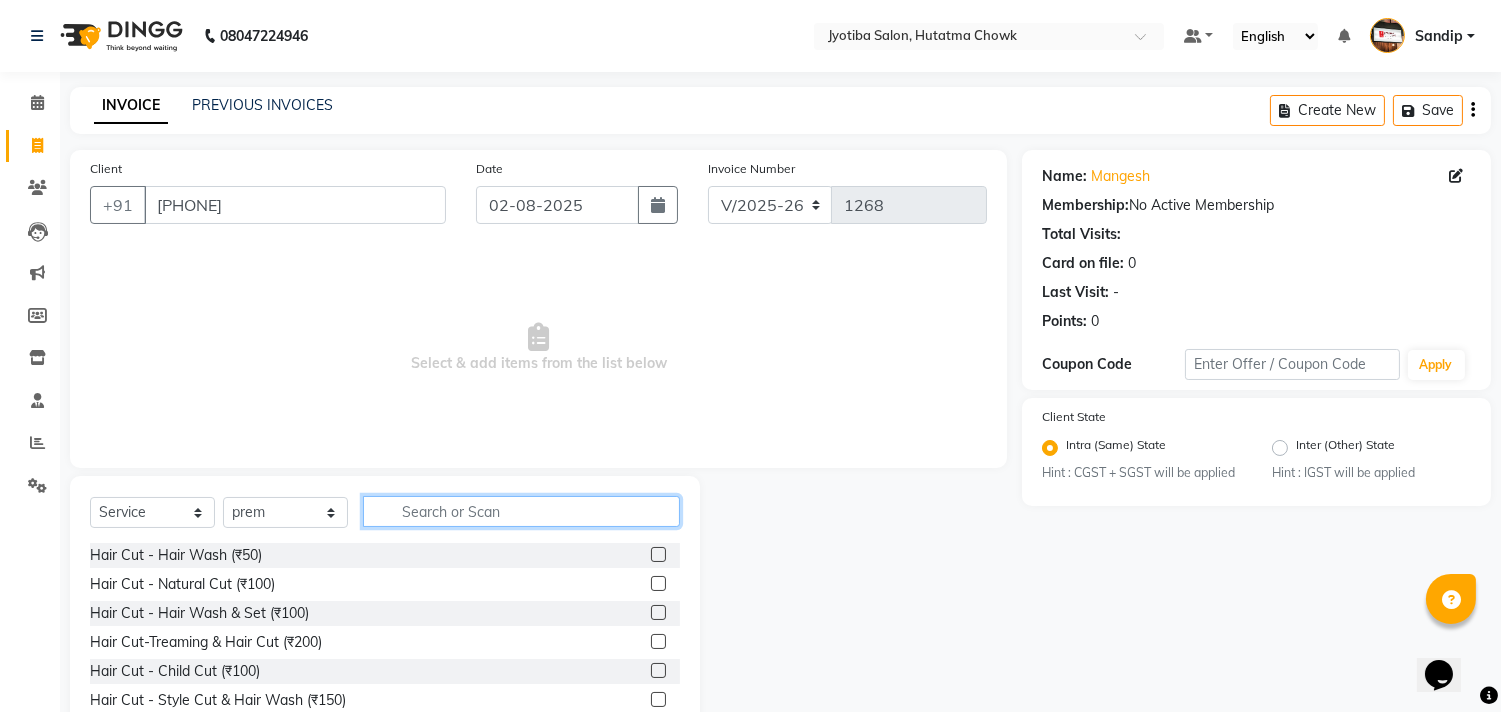 click 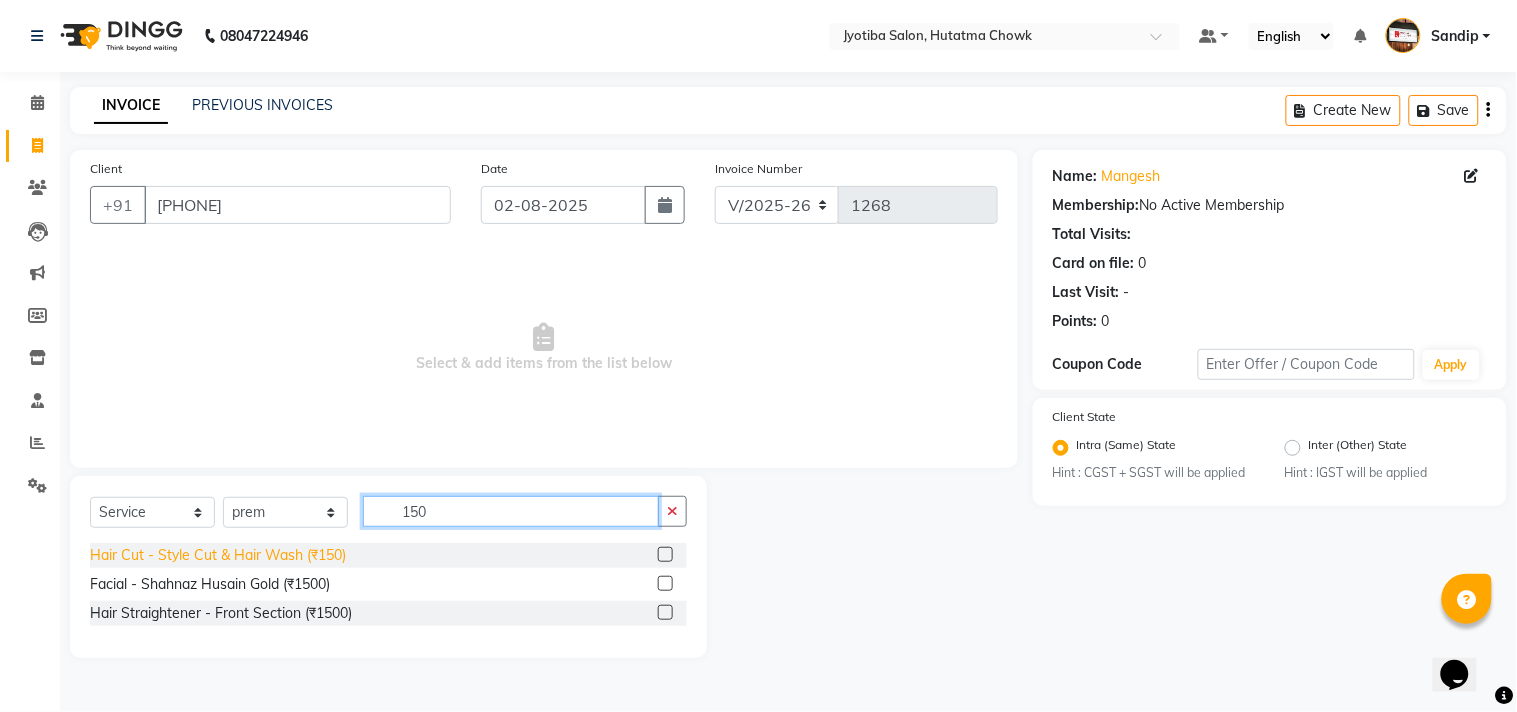 type on "150" 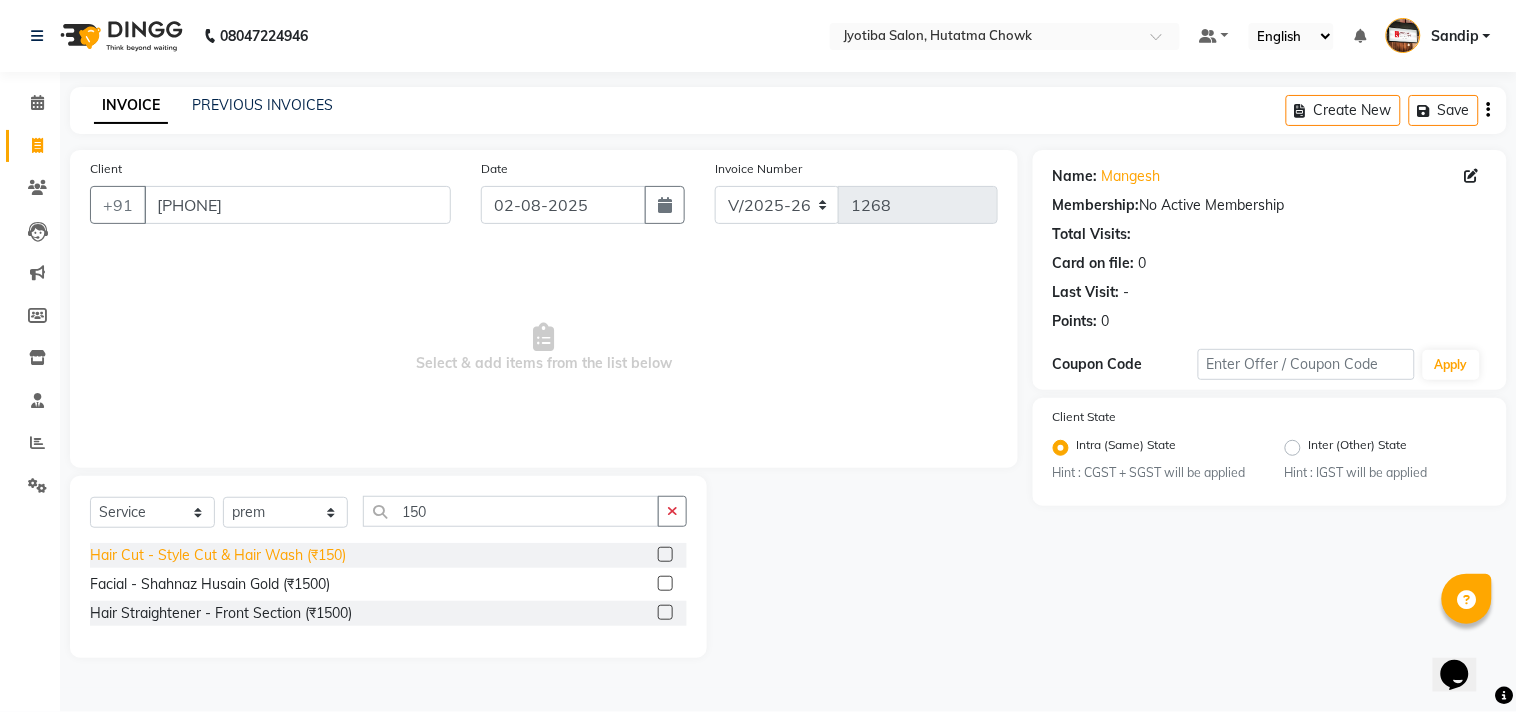 click on "Hair Cut - Style Cut & Hair Wash (₹150)" 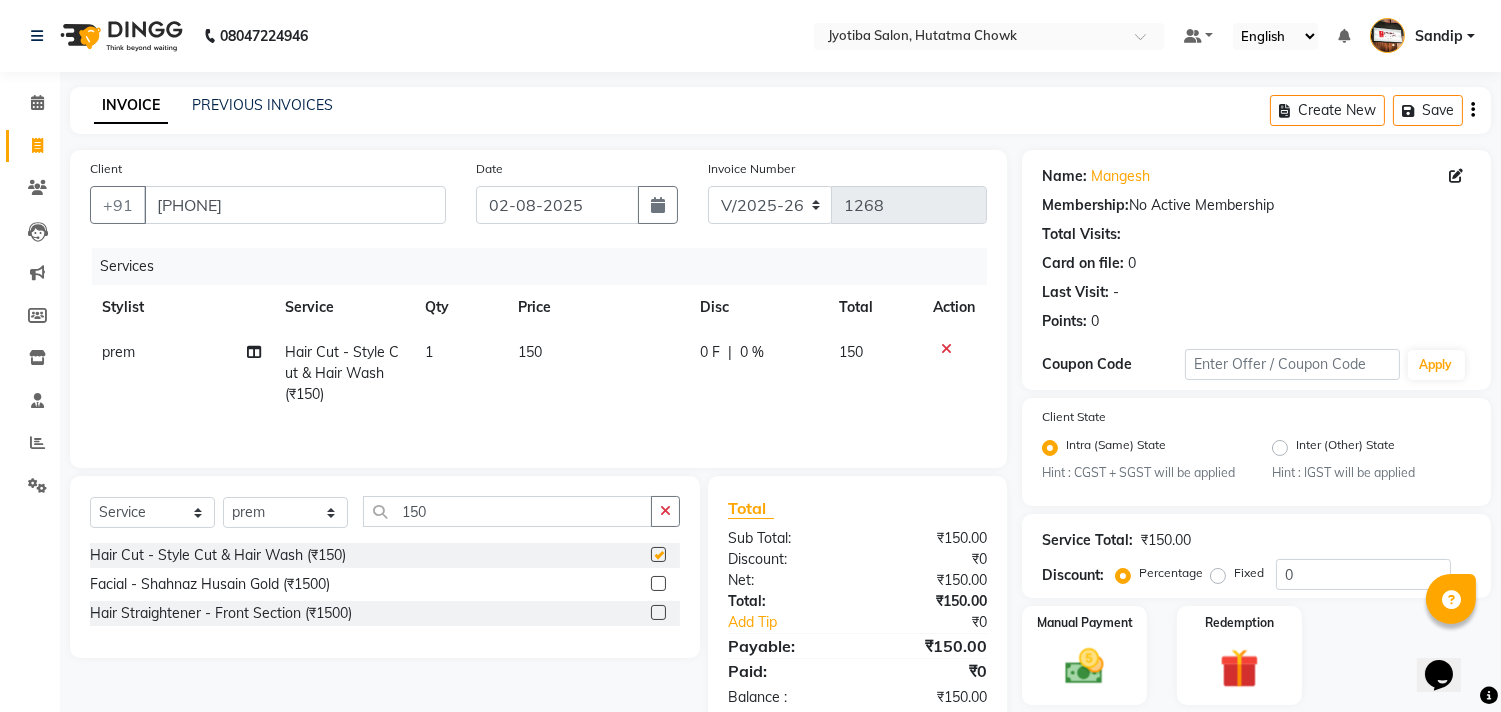 checkbox on "false" 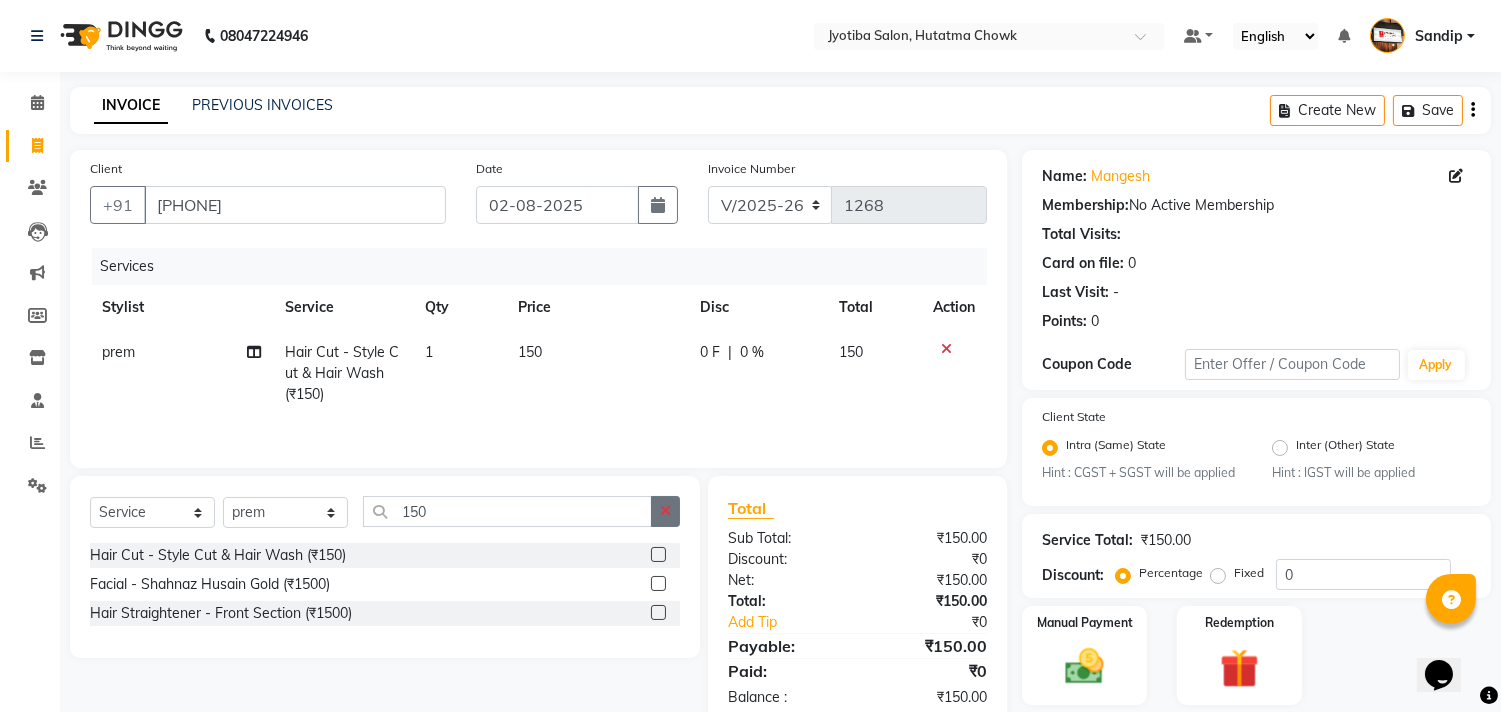 click 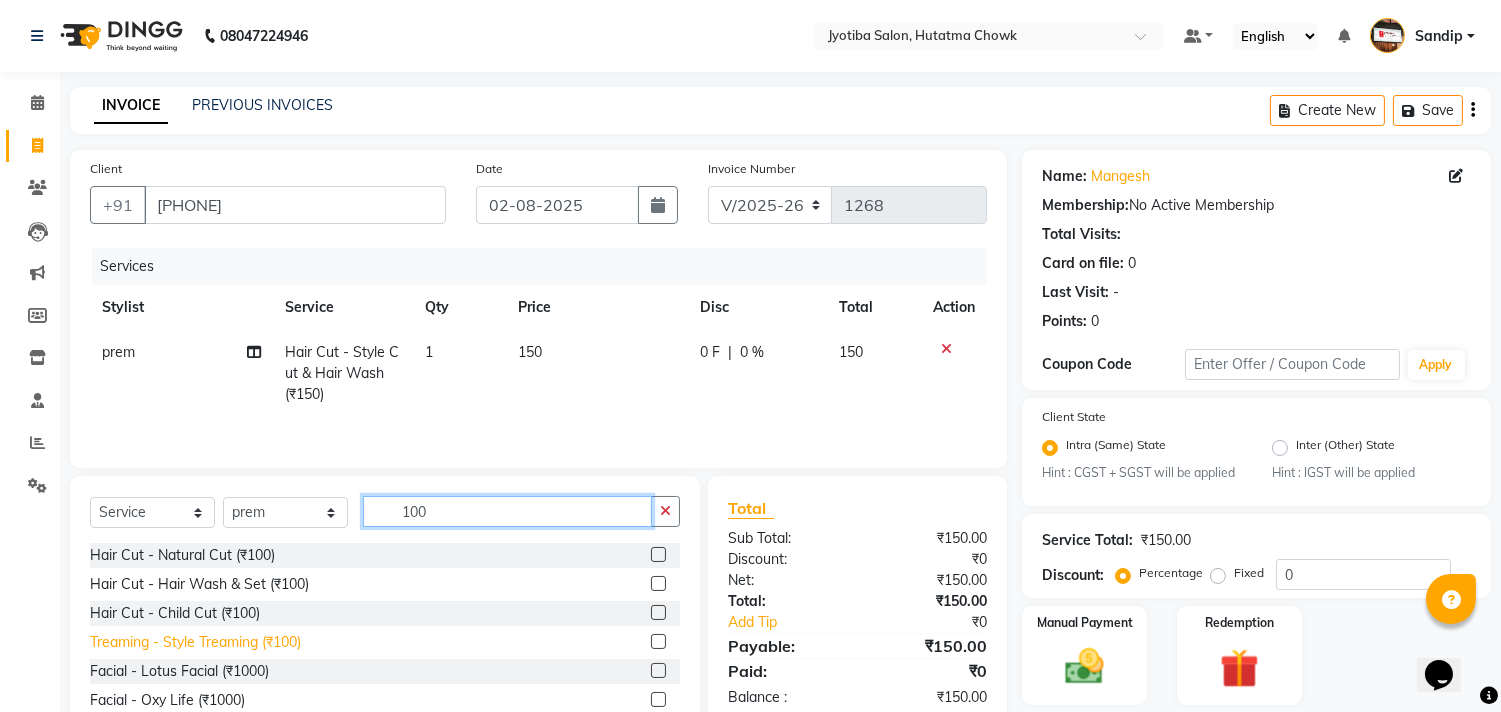 type on "100" 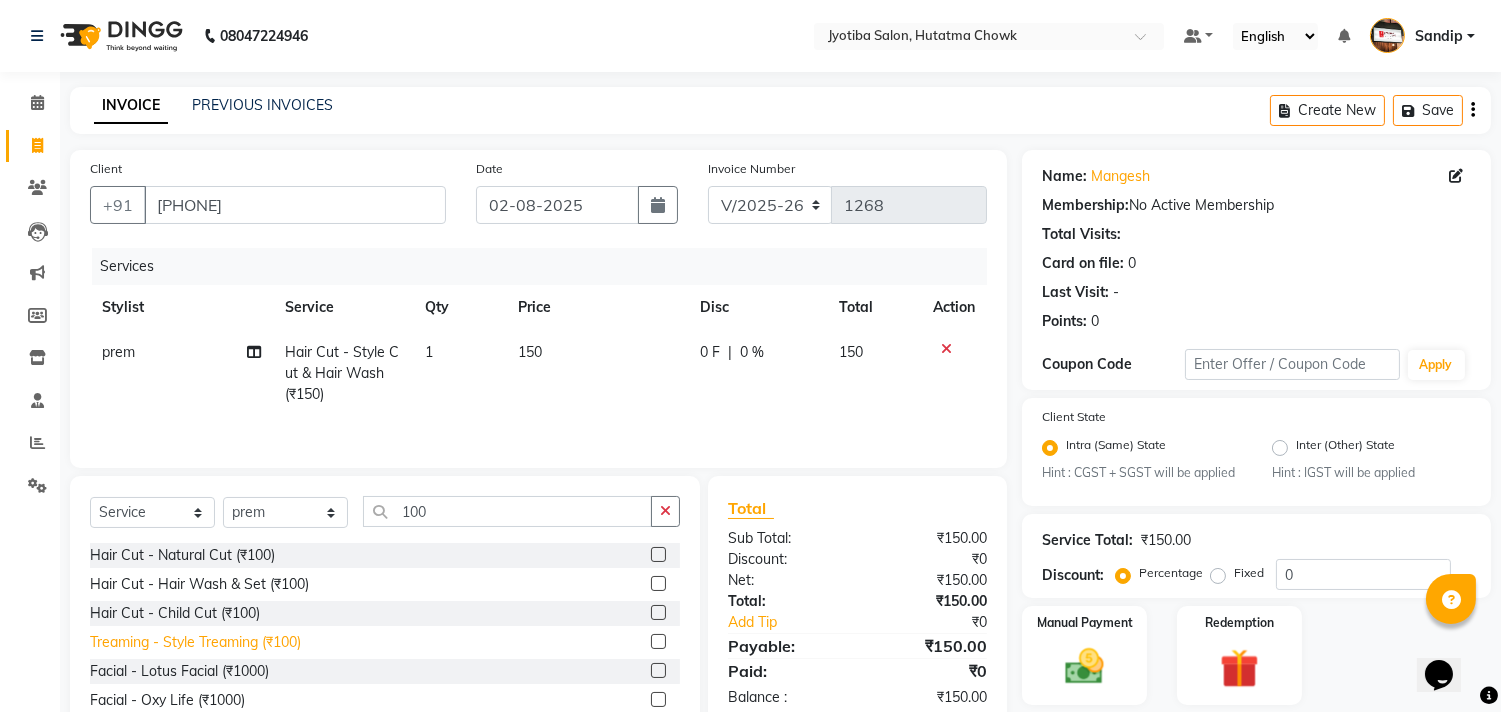 click on "Treaming - Style Treaming (₹100)" 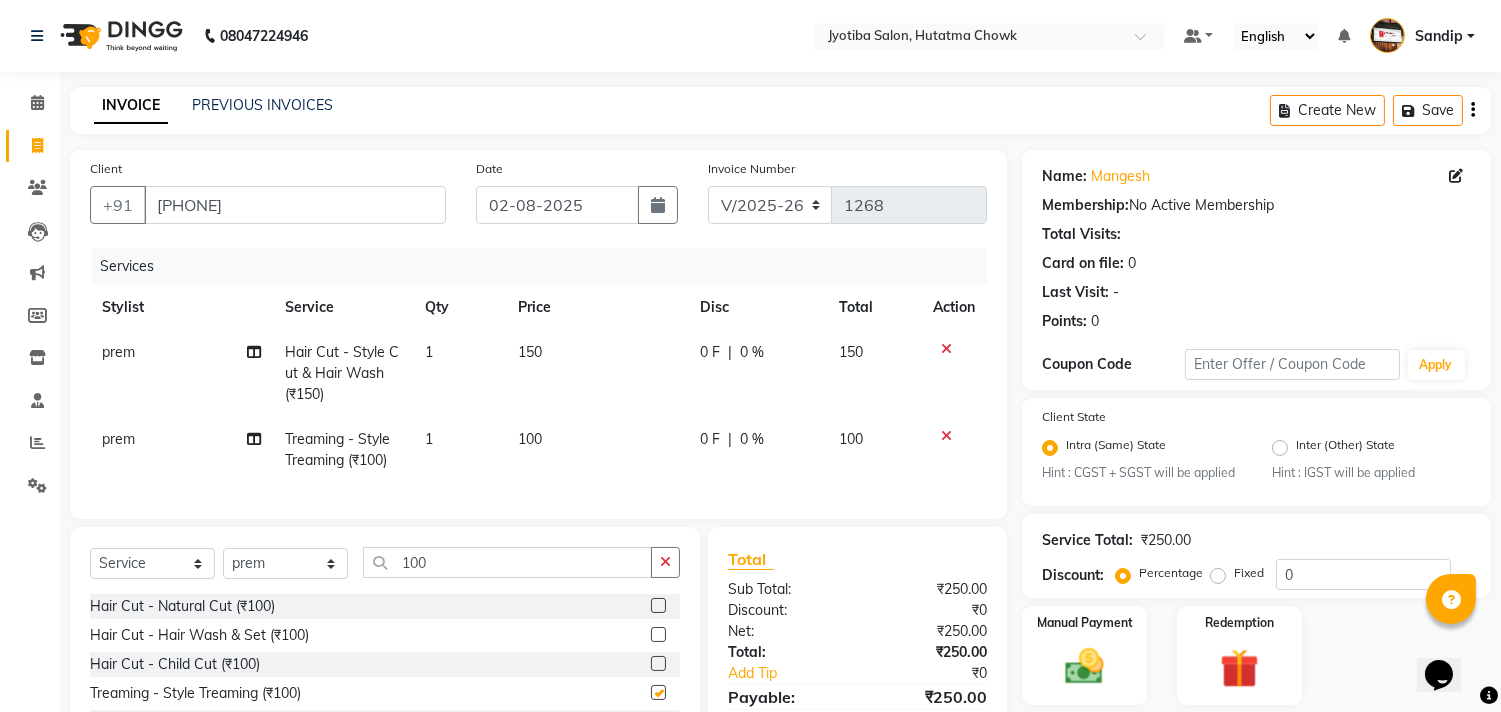 checkbox on "false" 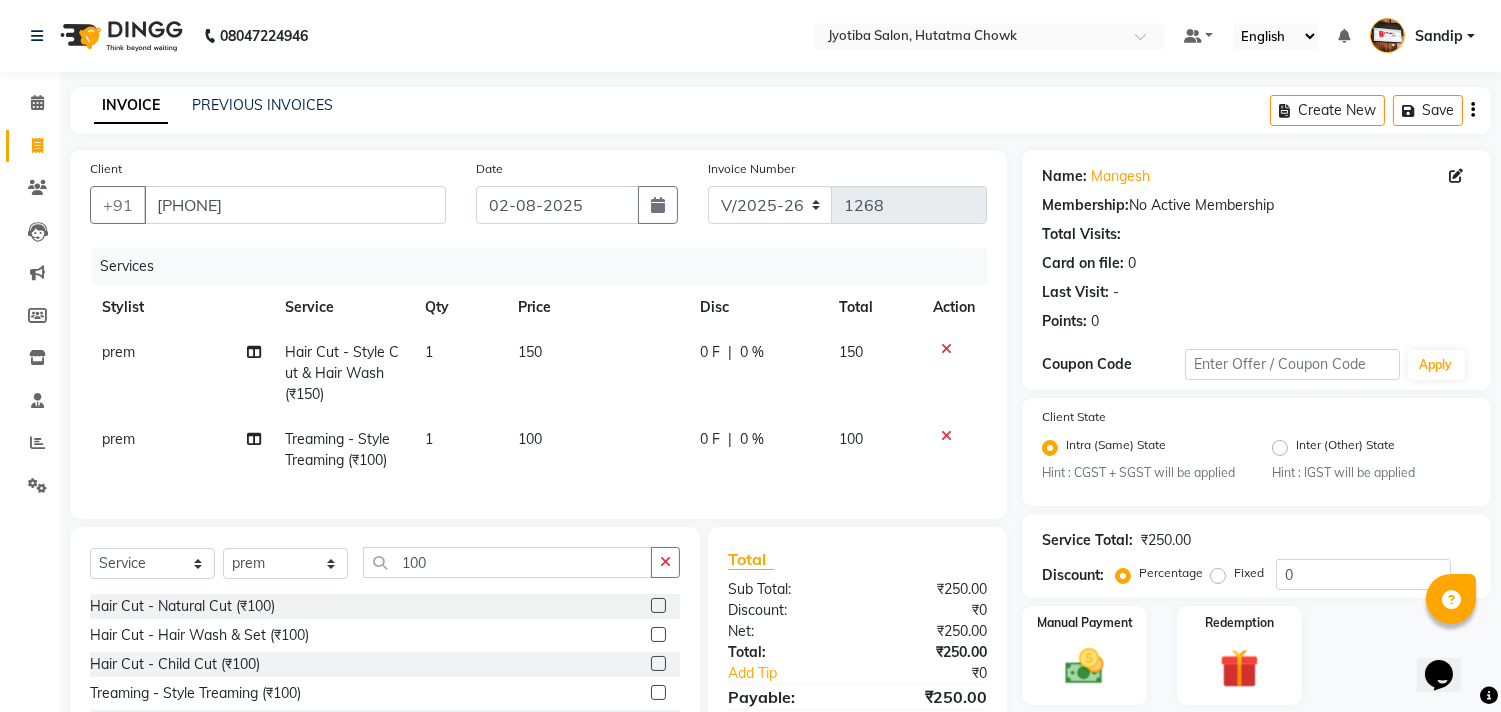 scroll, scrollTop: 156, scrollLeft: 0, axis: vertical 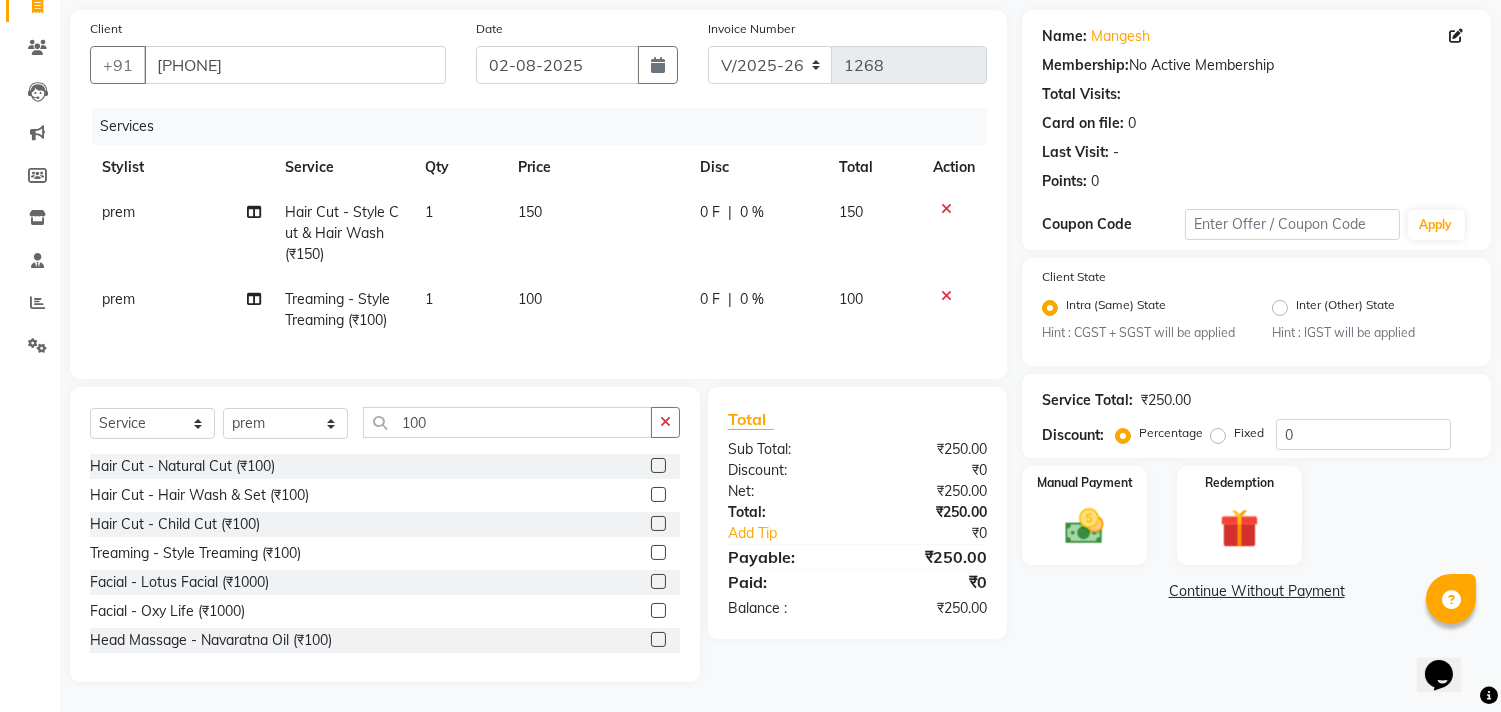 click on "Continue Without Payment" 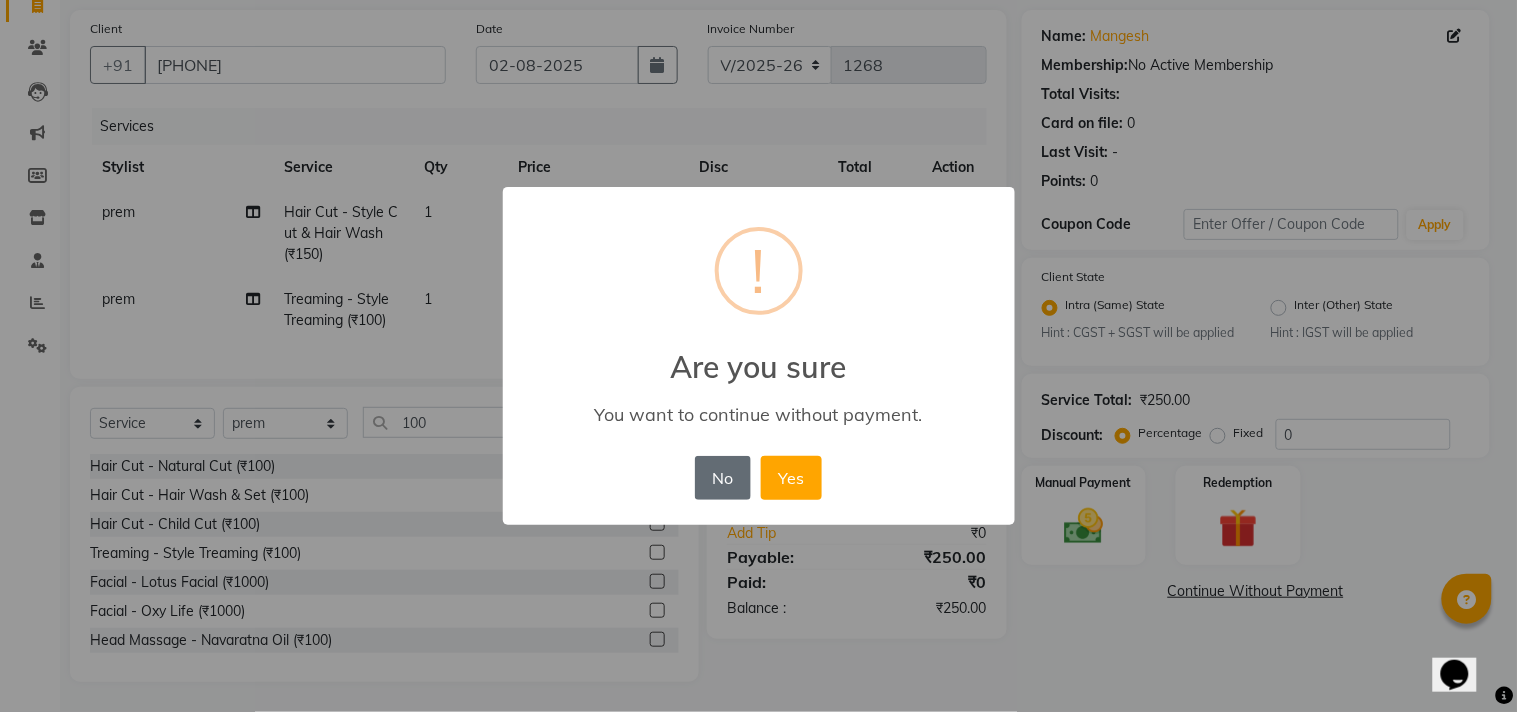 click on "No" at bounding box center [723, 478] 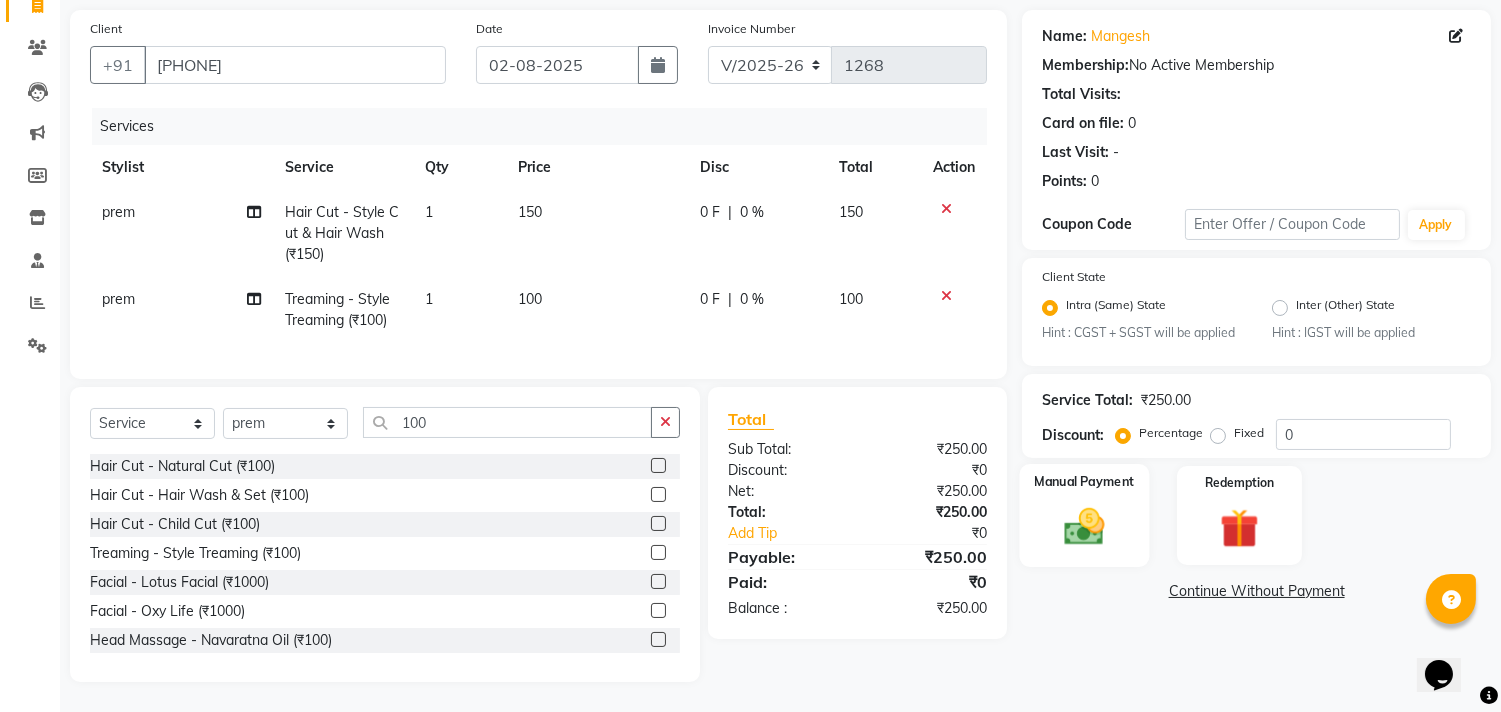 click 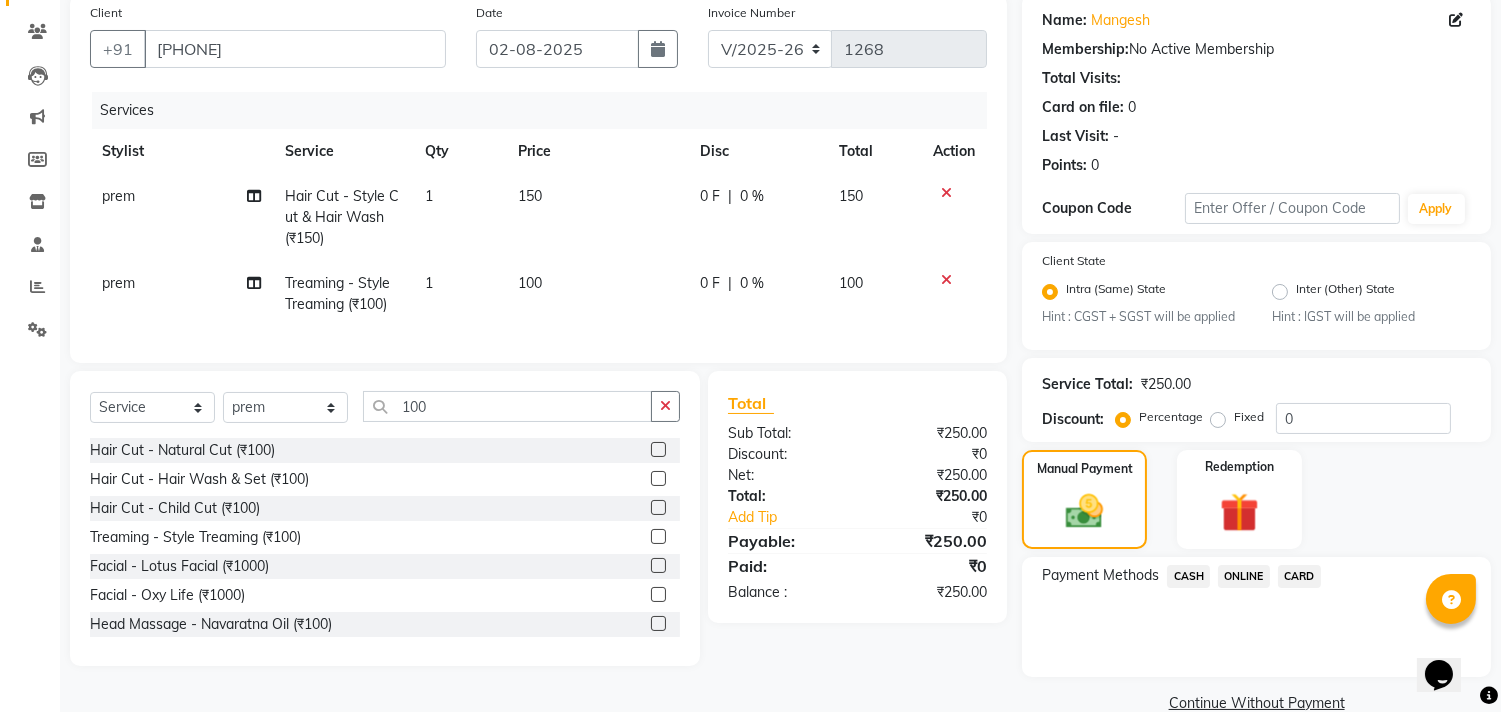 click on "CARD" 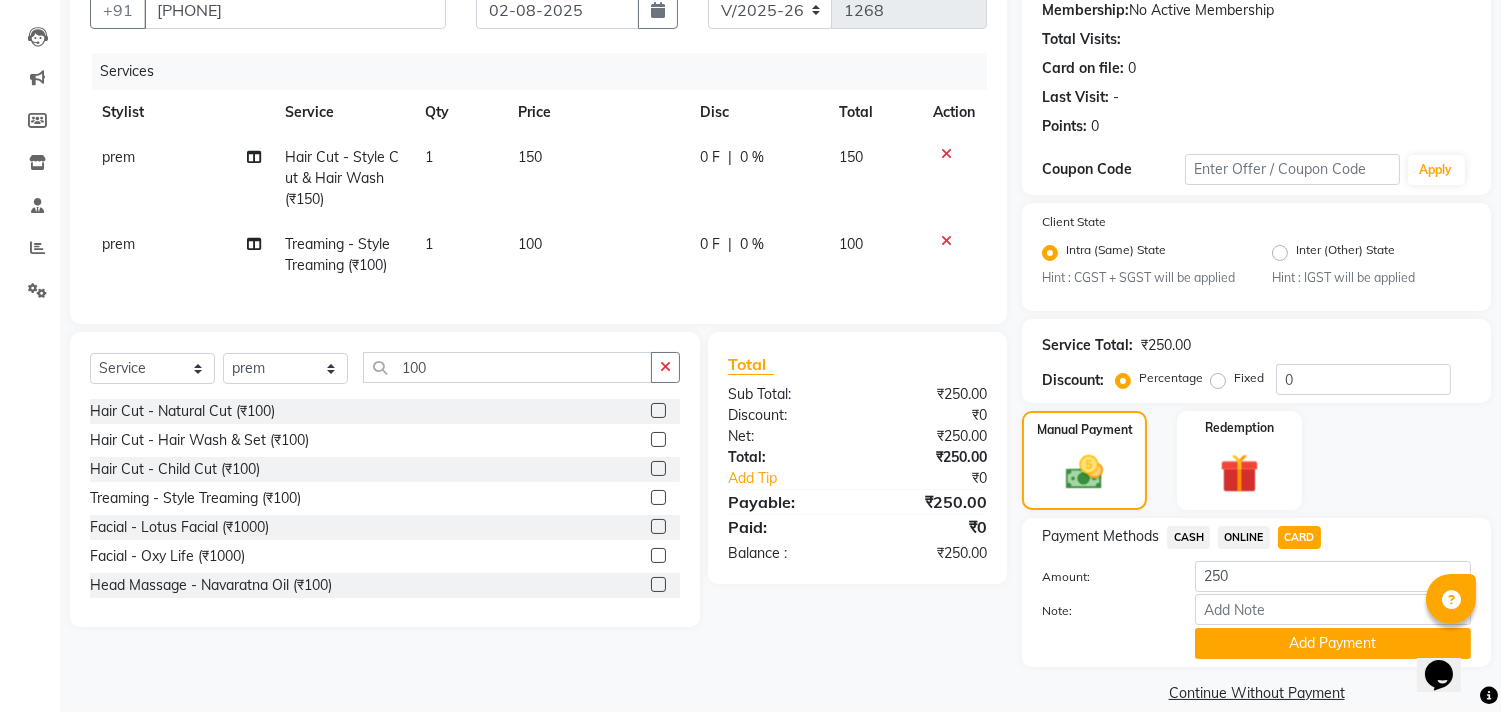 scroll, scrollTop: 221, scrollLeft: 0, axis: vertical 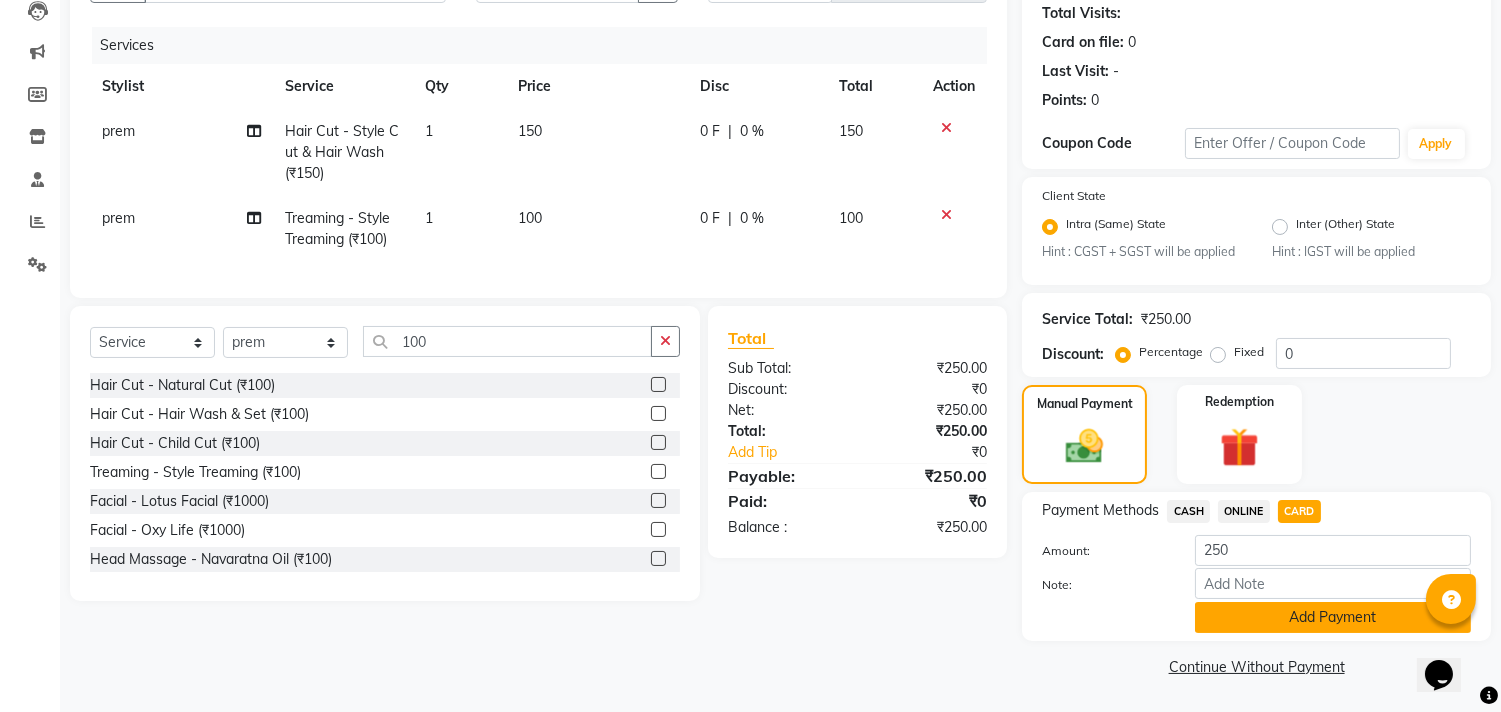click on "Add Payment" 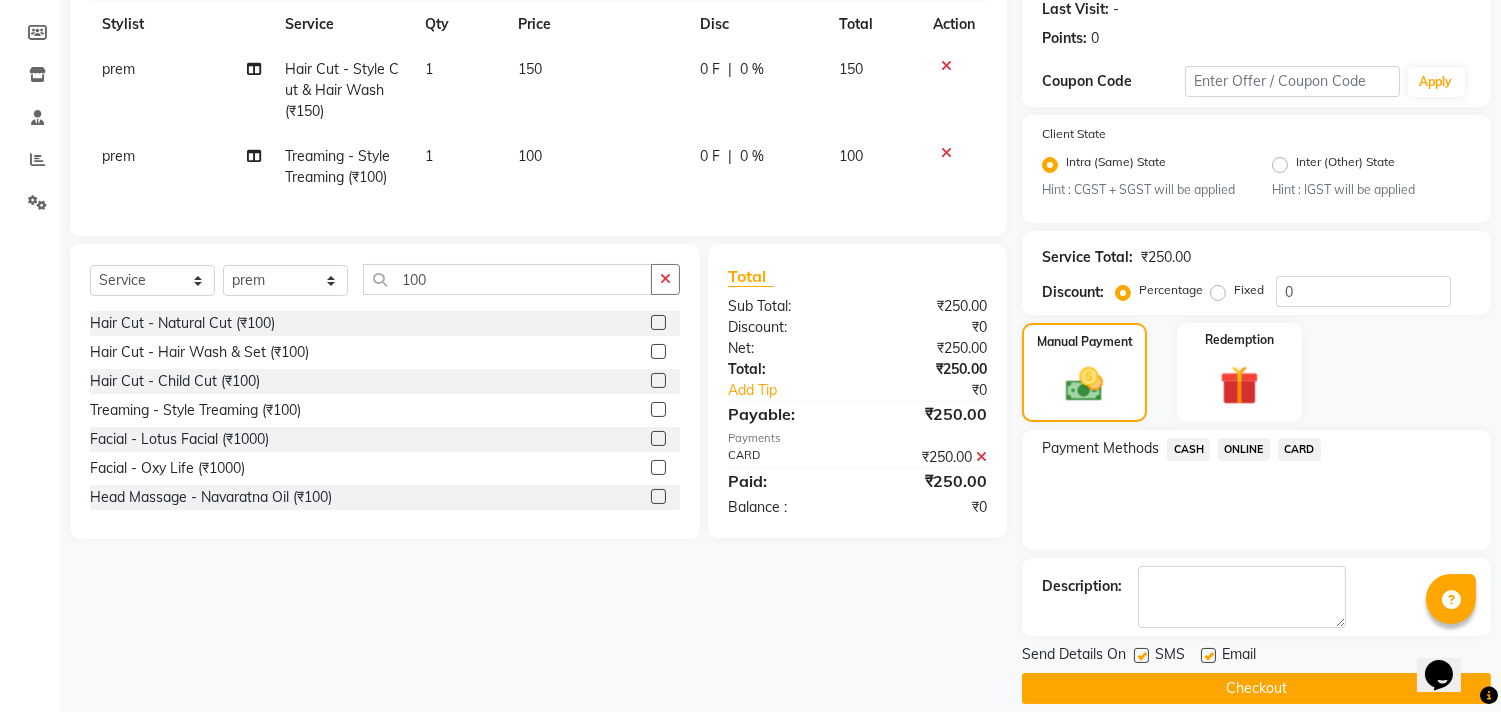 scroll, scrollTop: 305, scrollLeft: 0, axis: vertical 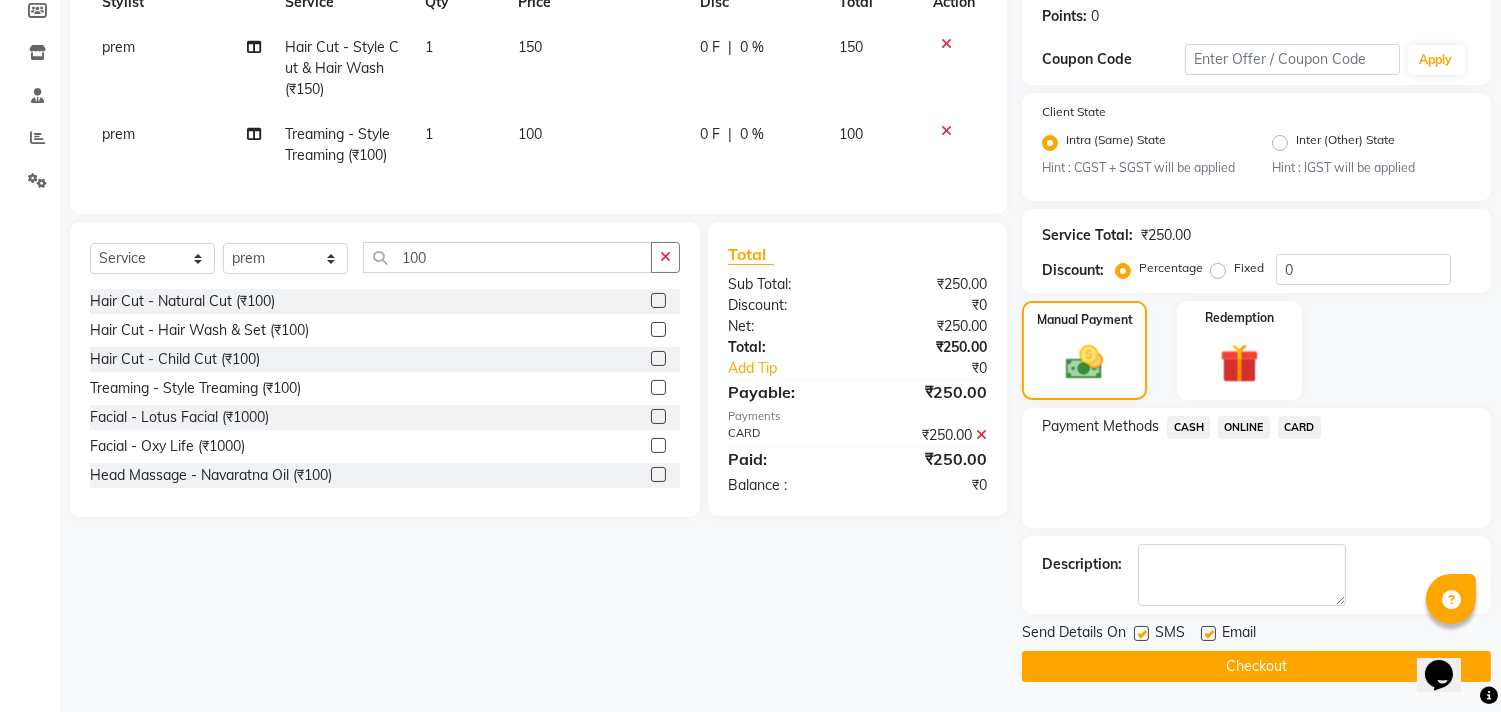 click on "Checkout" 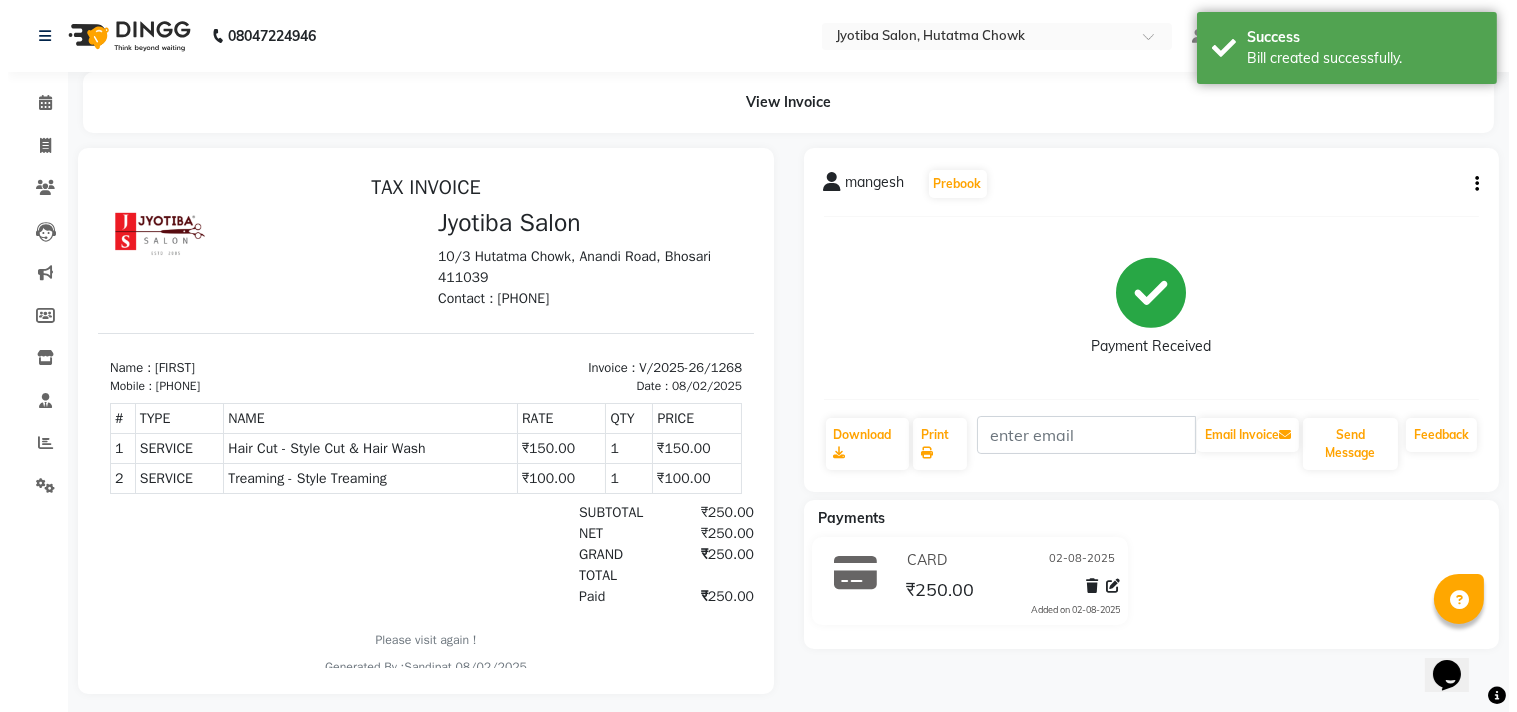 scroll, scrollTop: 0, scrollLeft: 0, axis: both 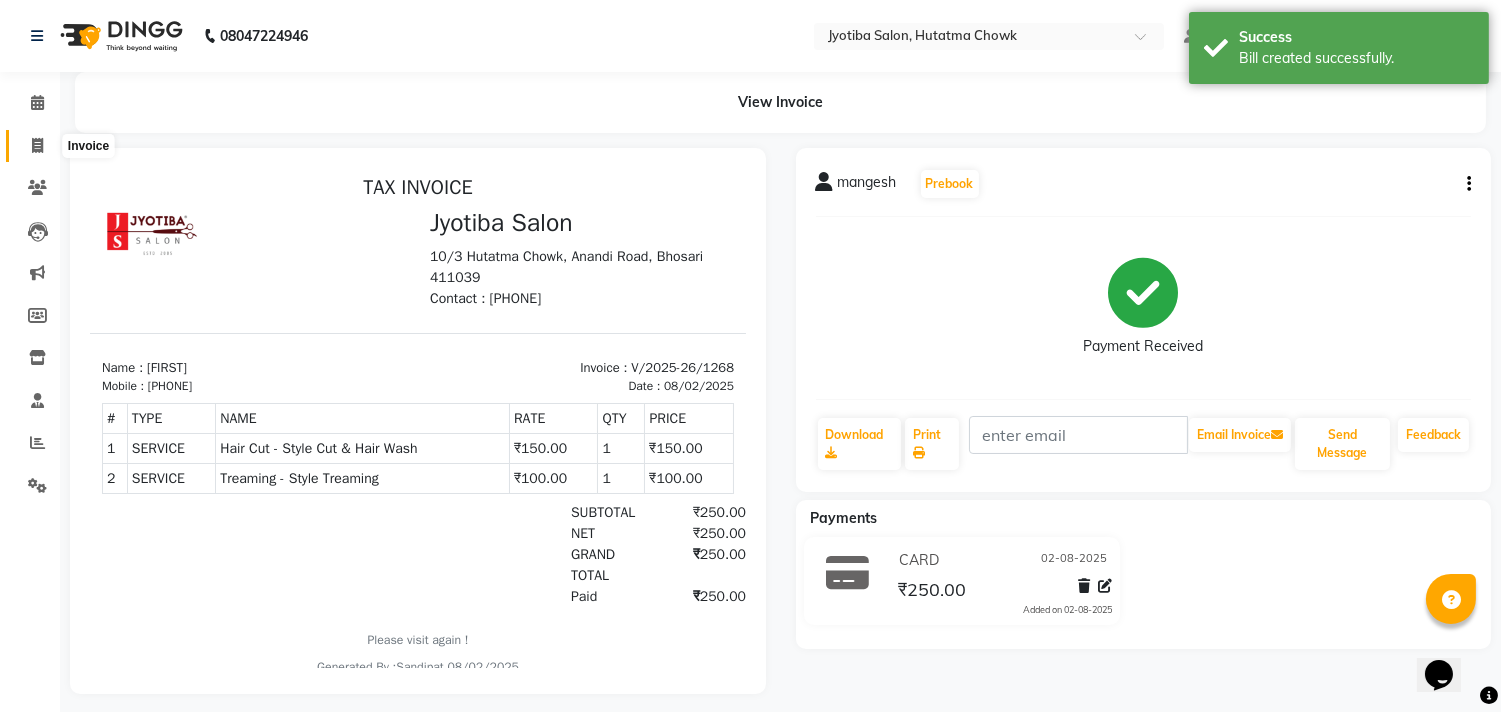 click 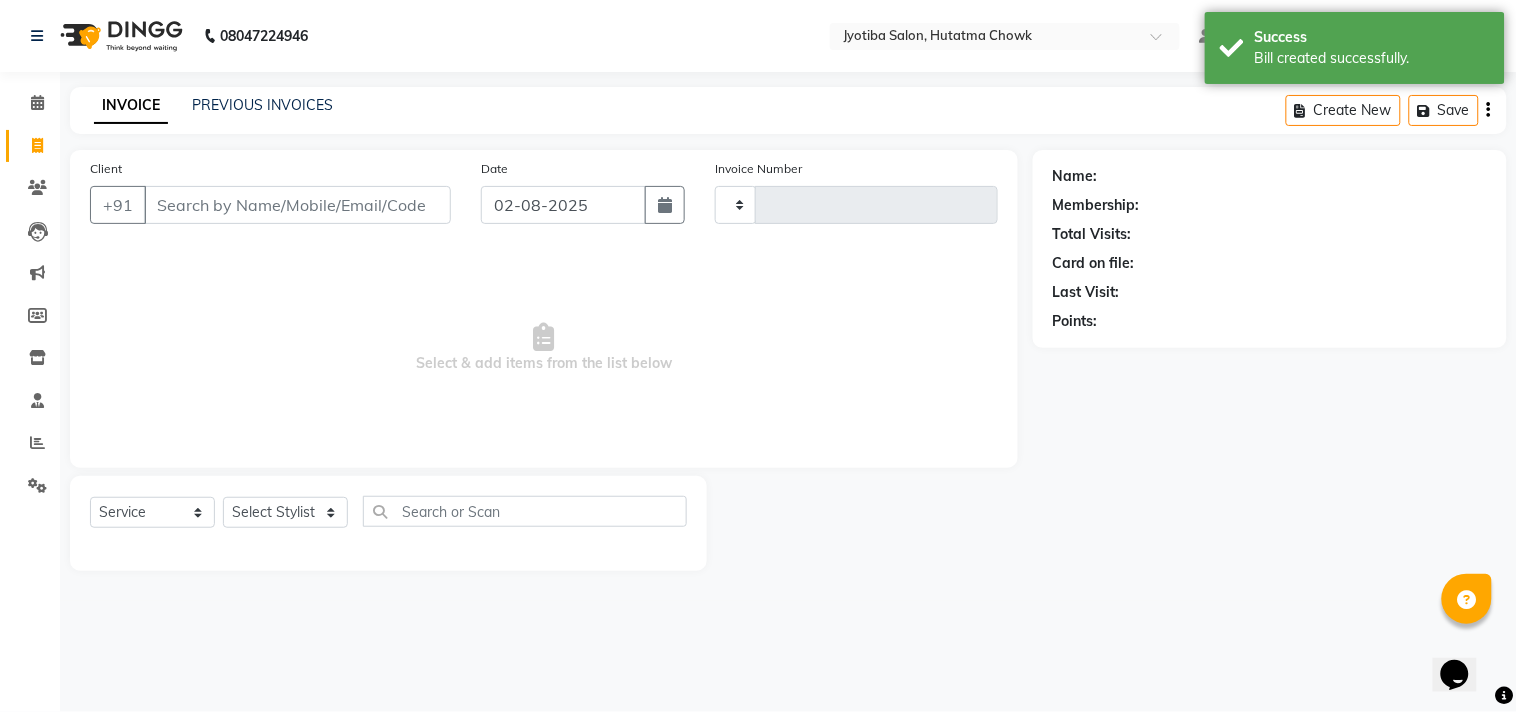type on "1269" 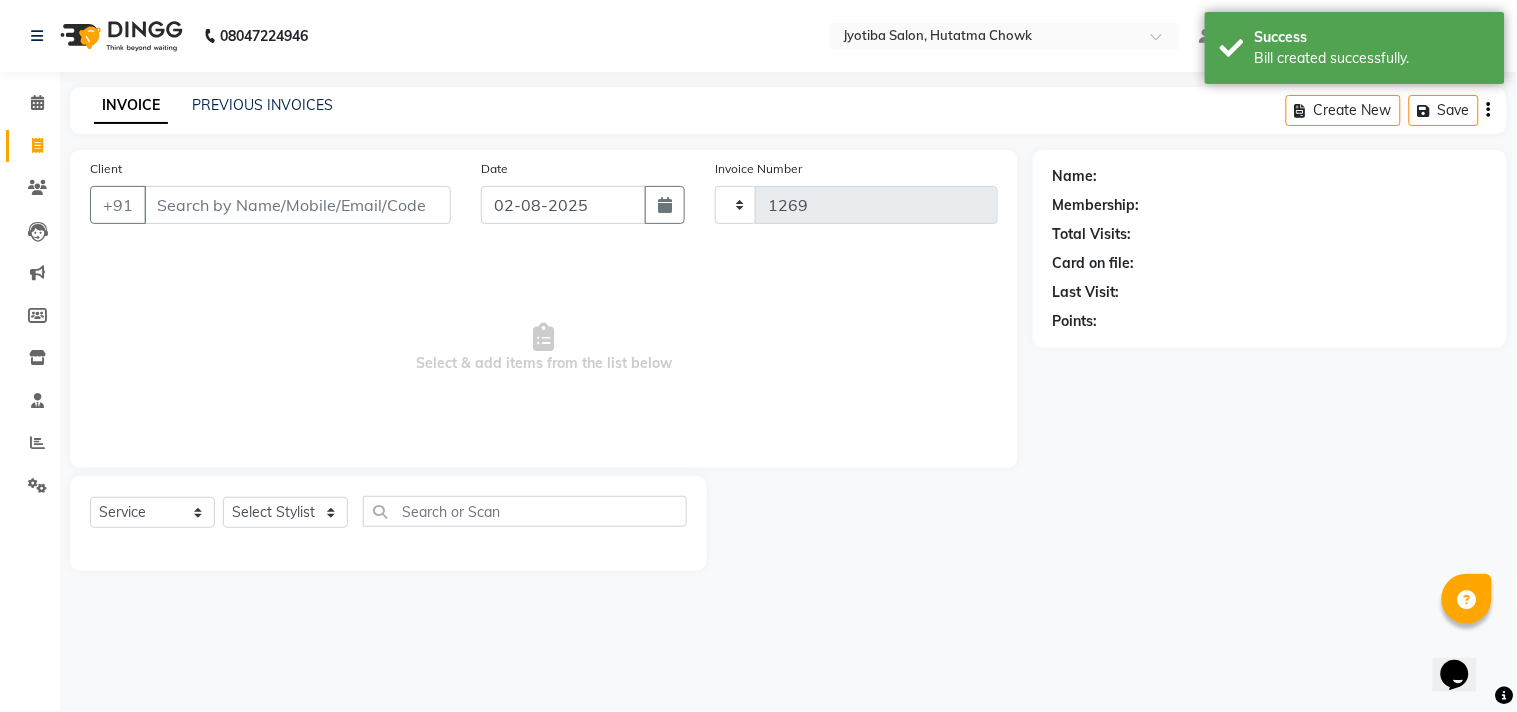 select on "556" 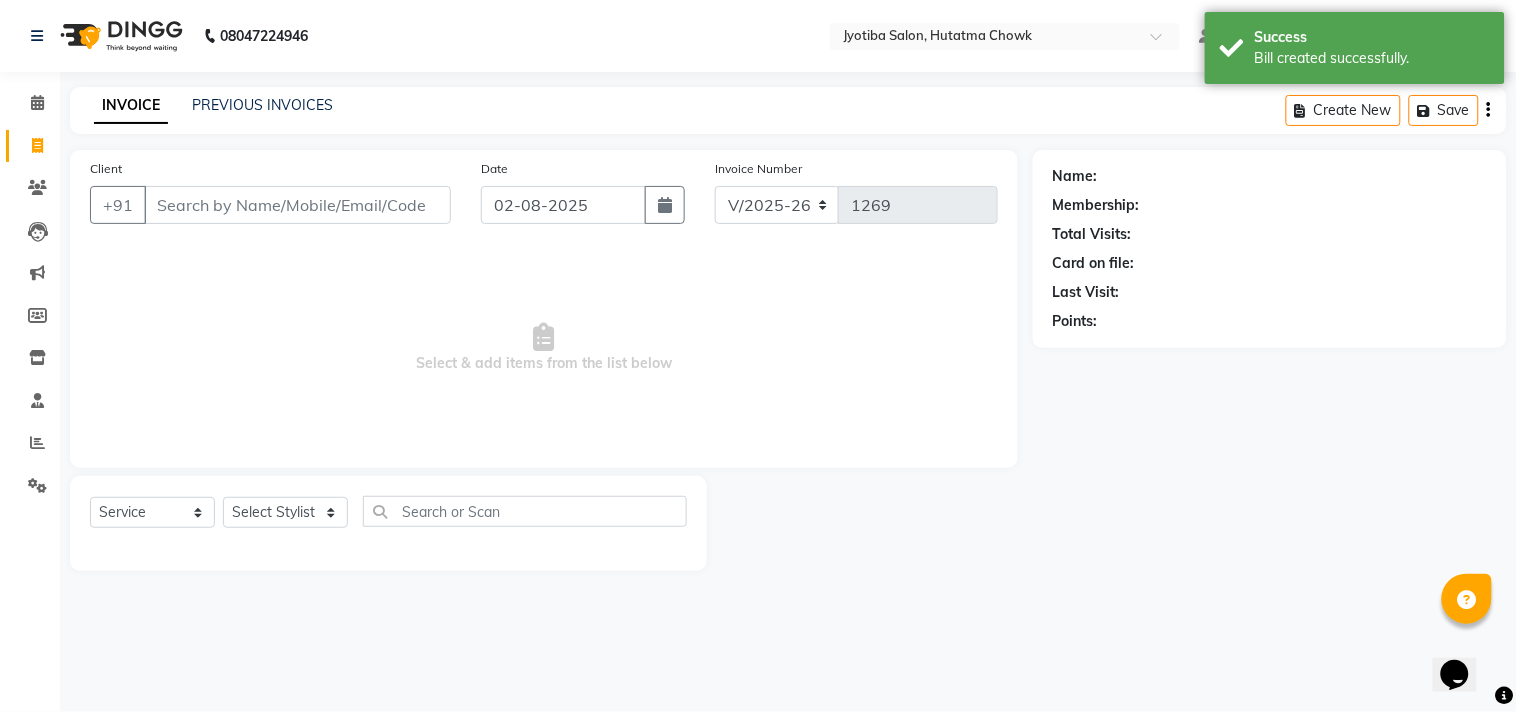 select on "membership" 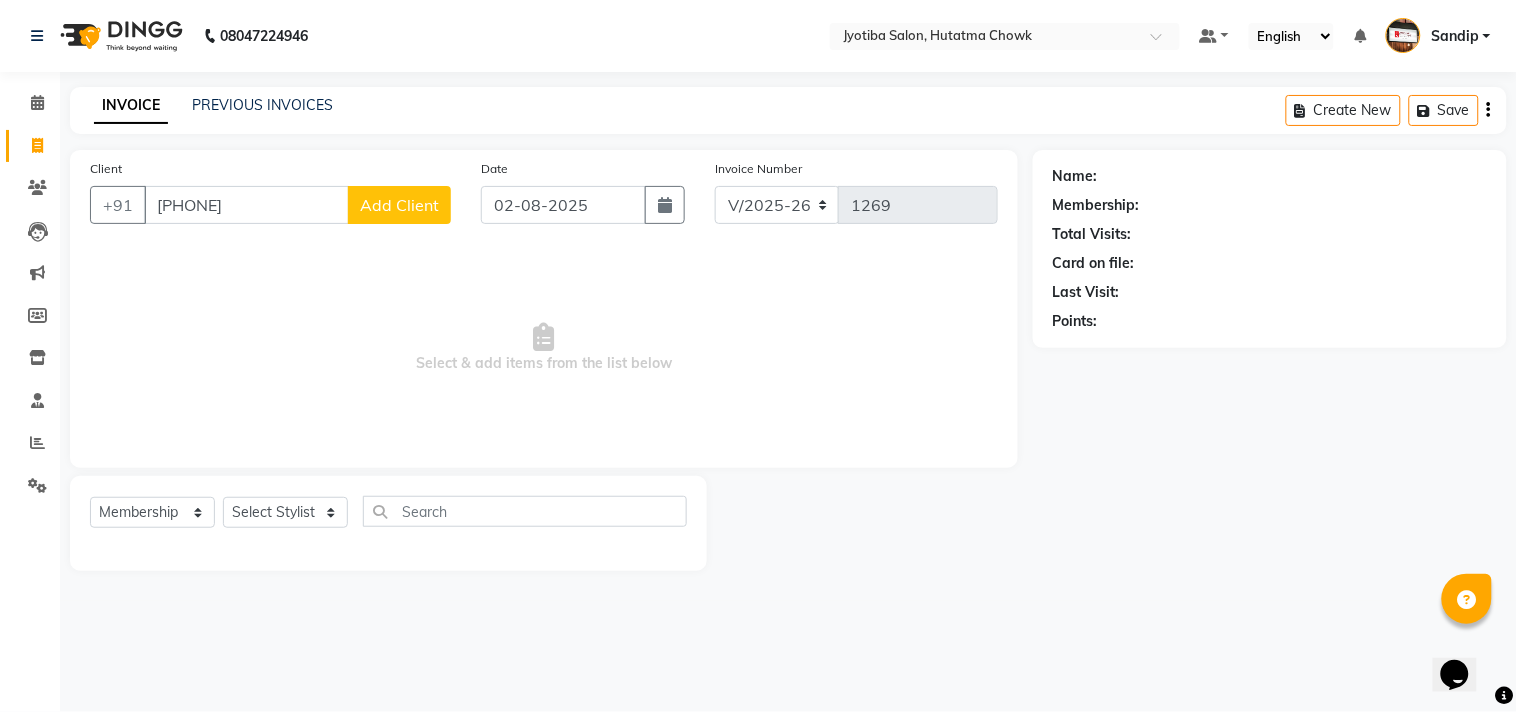 type on "[PHONE]" 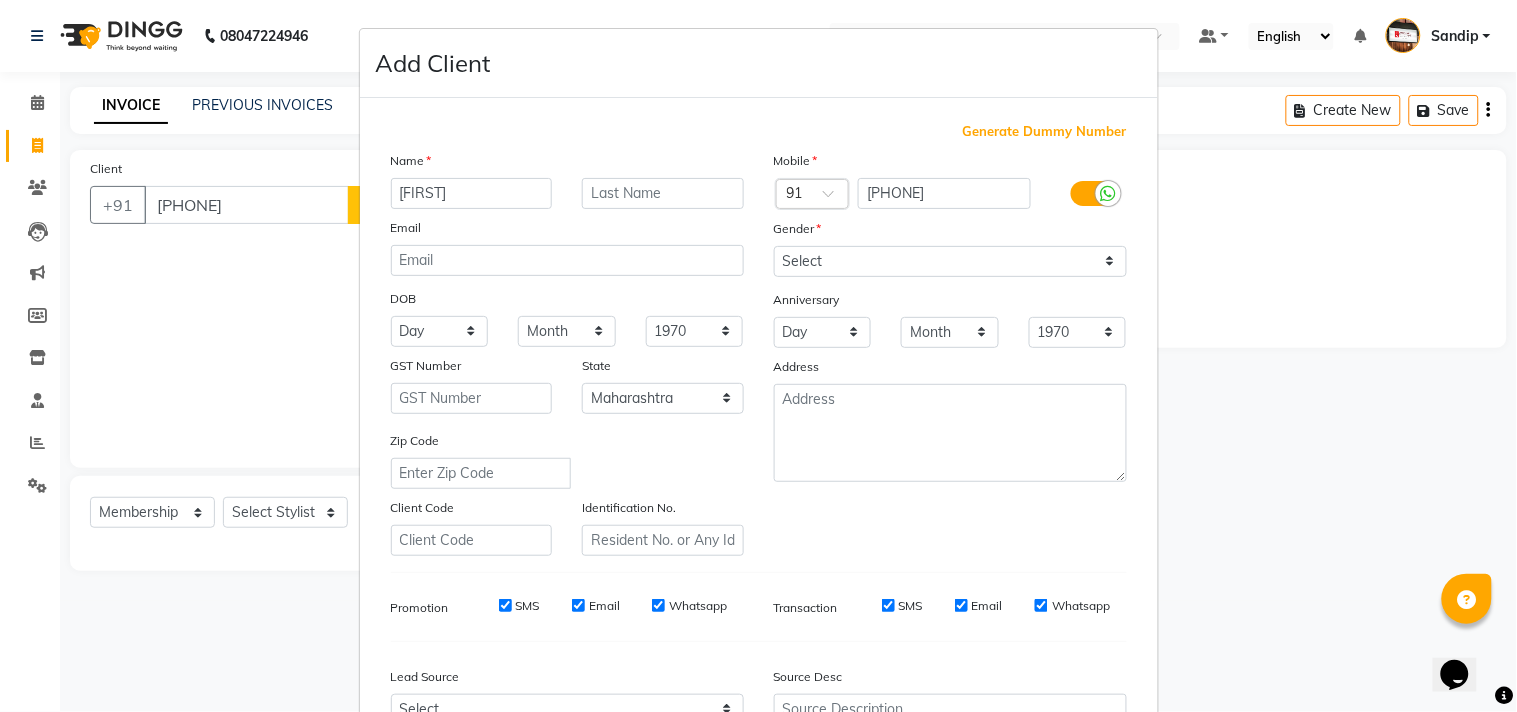 type on "[FIRST]" 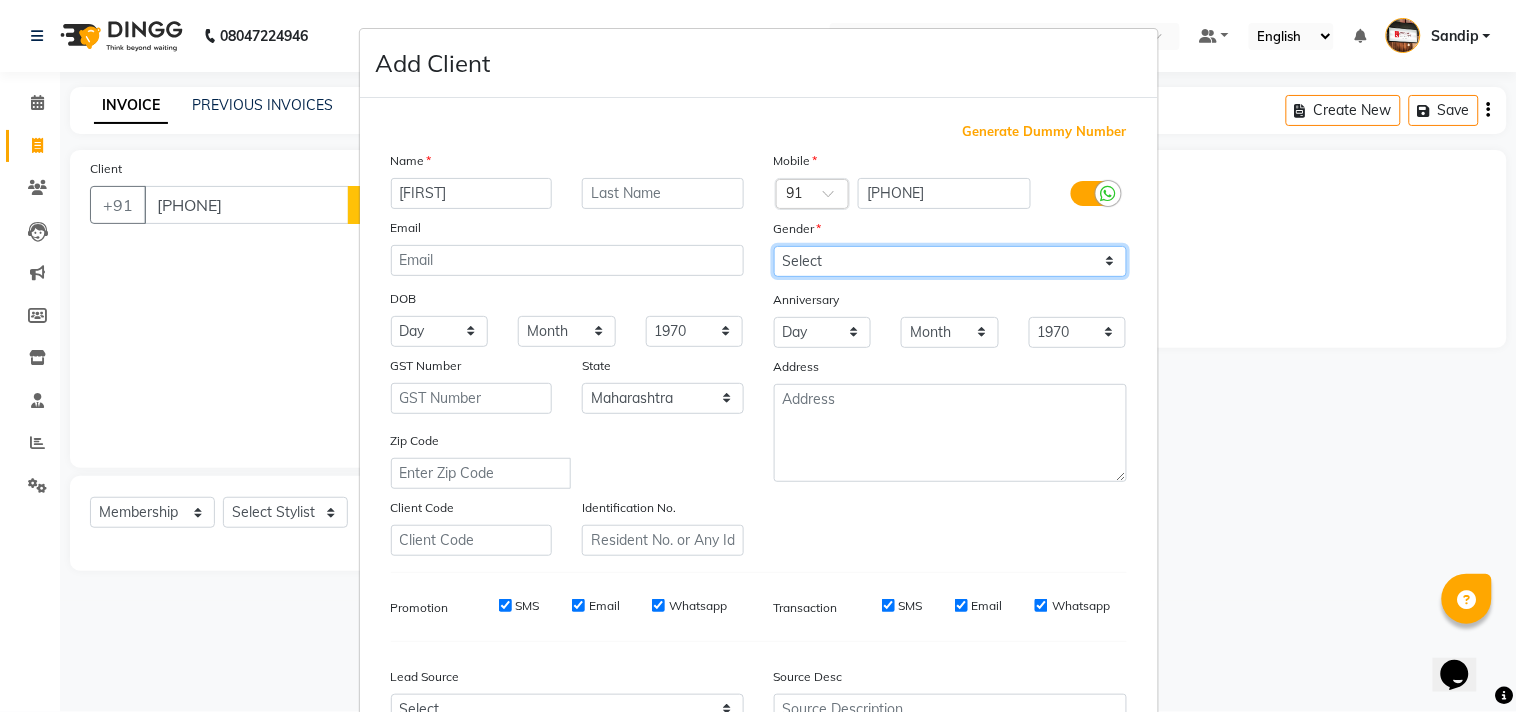 click on "Select Male Female Other Prefer Not To Say" at bounding box center [950, 261] 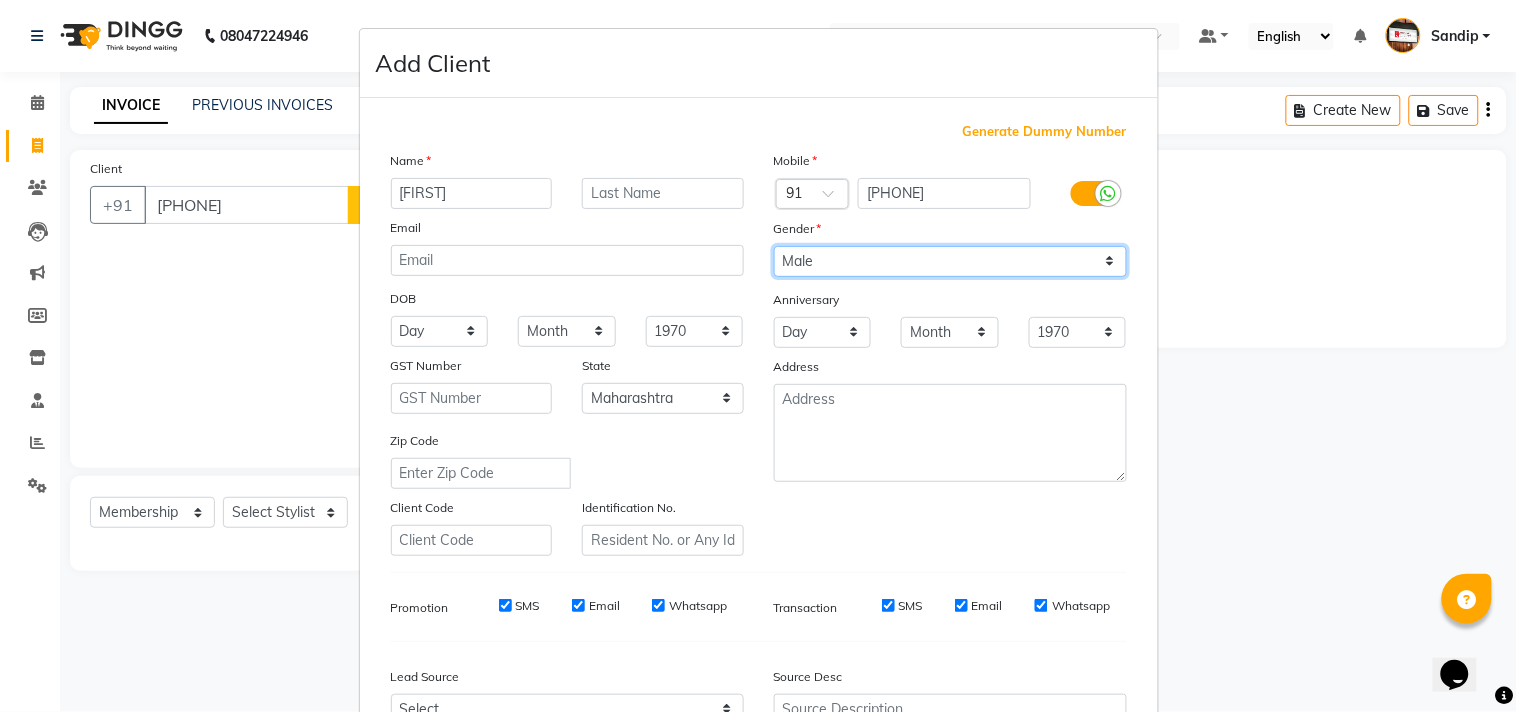 click on "Select Male Female Other Prefer Not To Say" at bounding box center [950, 261] 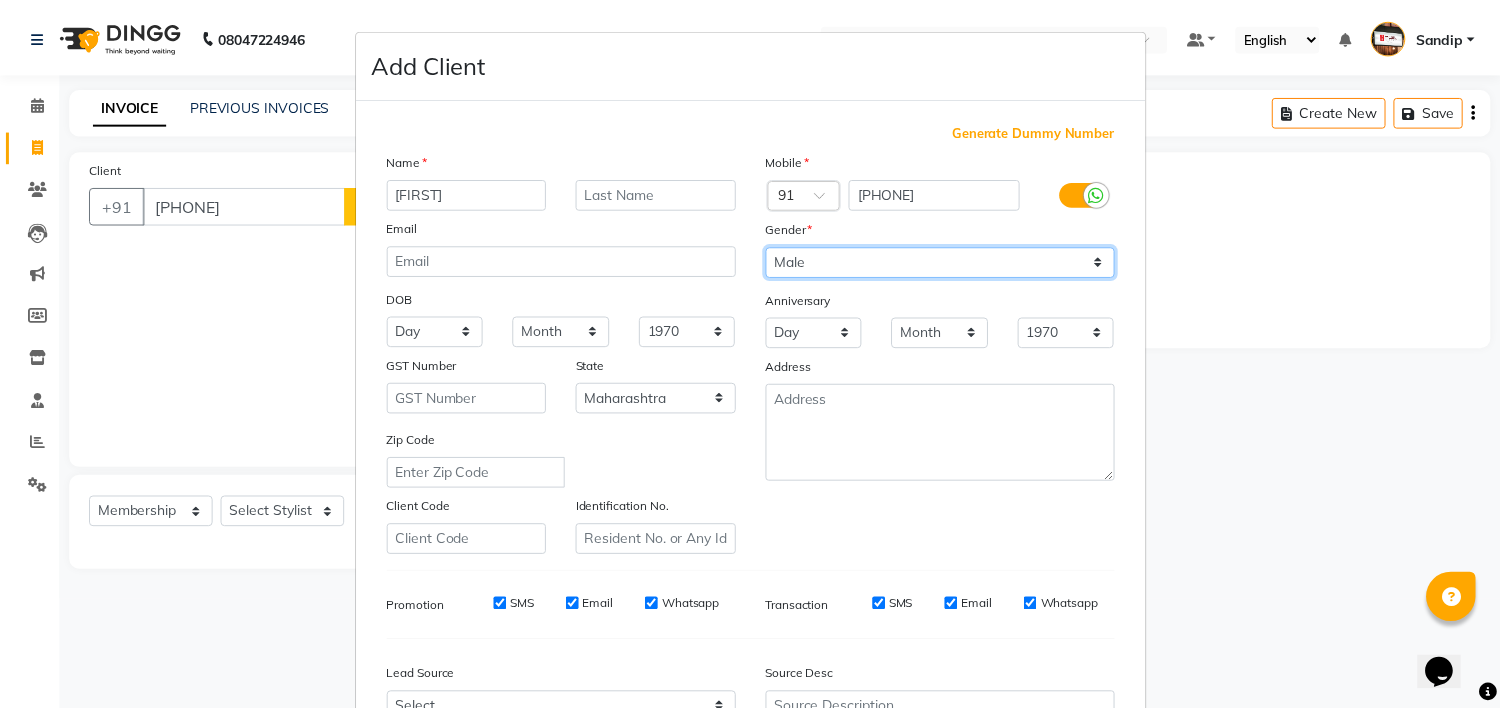 scroll, scrollTop: 212, scrollLeft: 0, axis: vertical 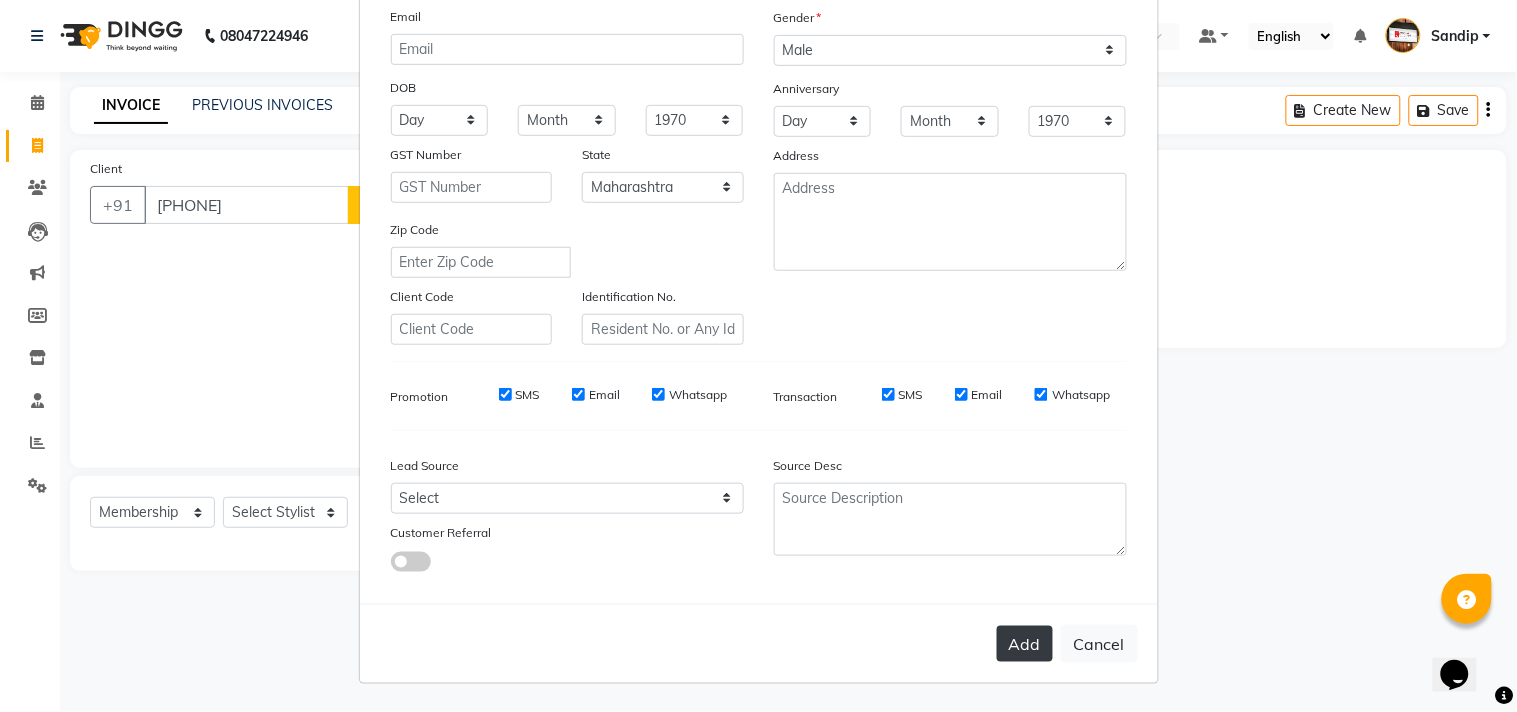 click on "Add" at bounding box center (1025, 644) 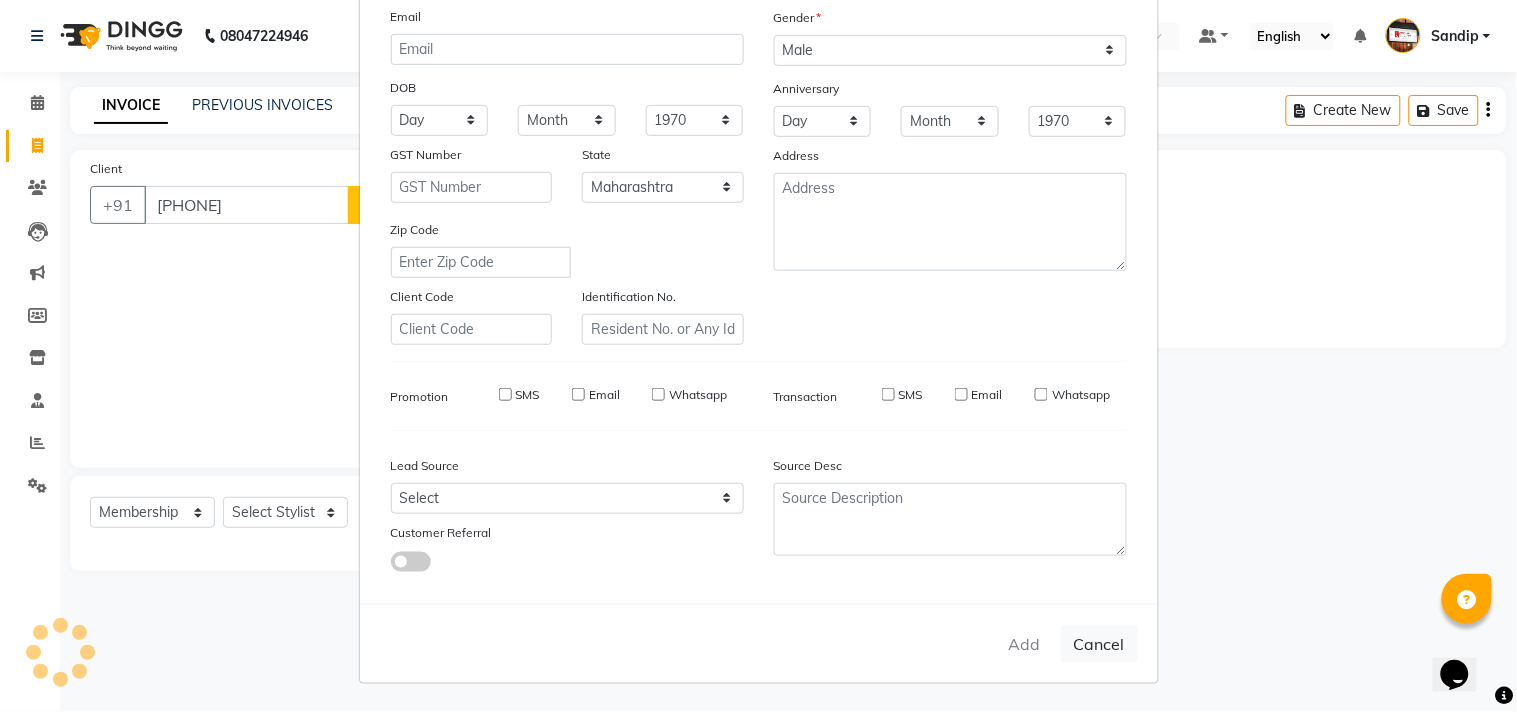 type 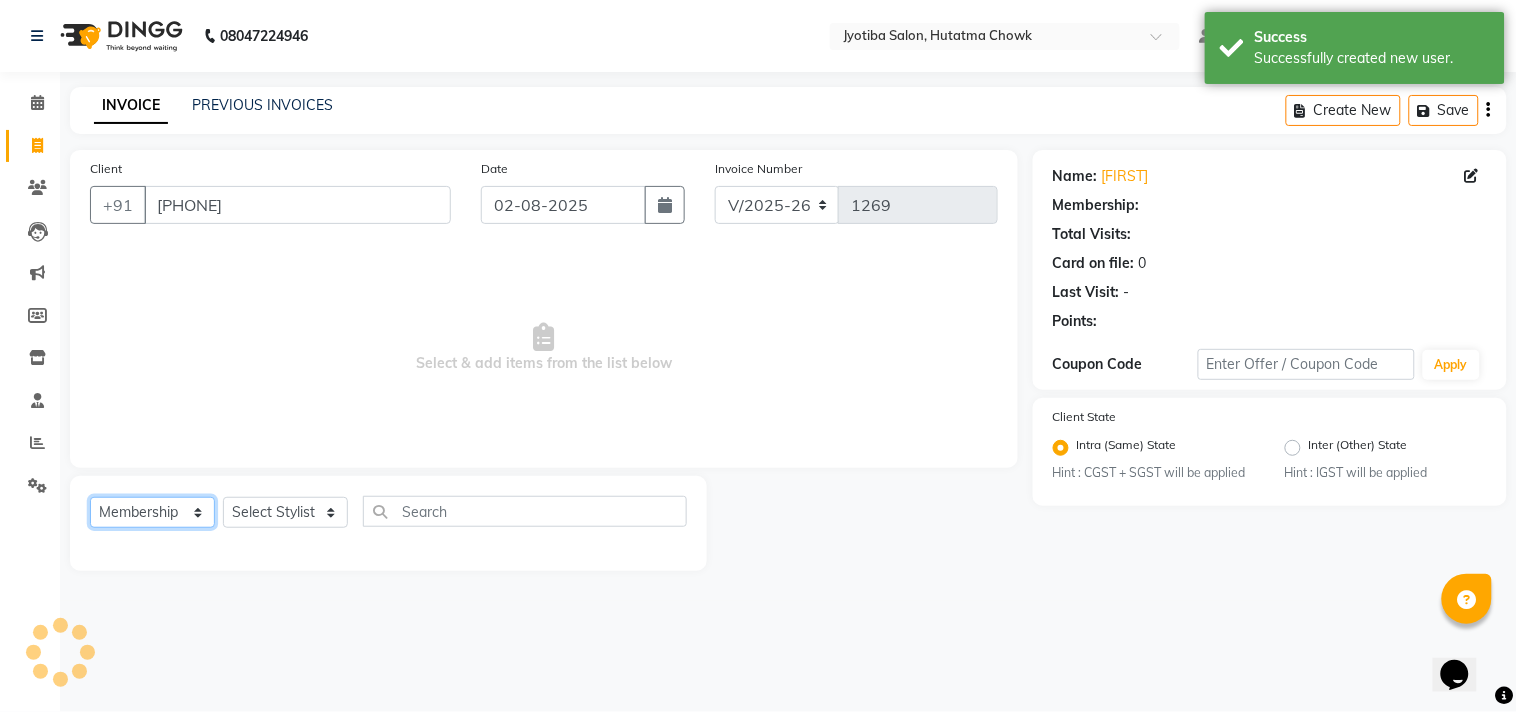click on "Select  Service  Product  Membership  Package Voucher Prepaid Gift Card" 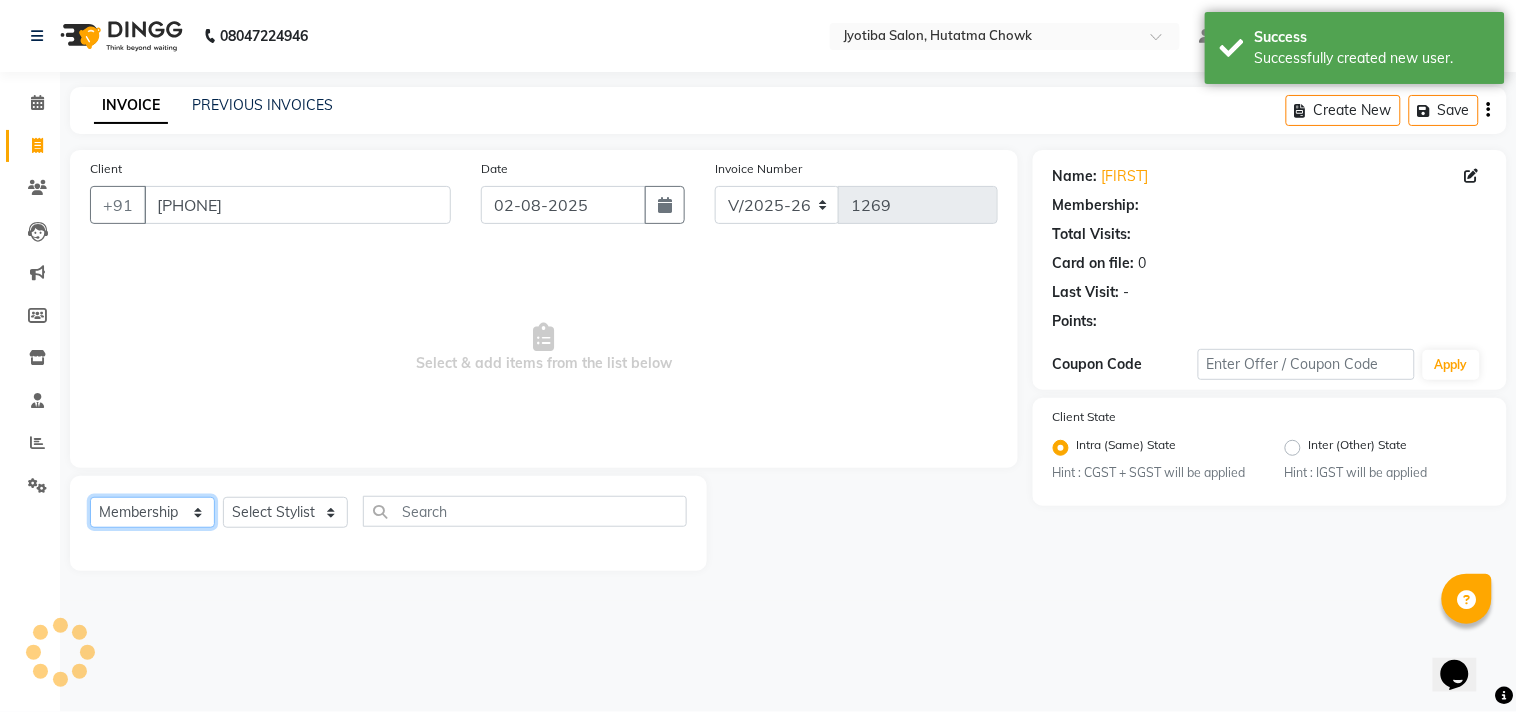 select on "service" 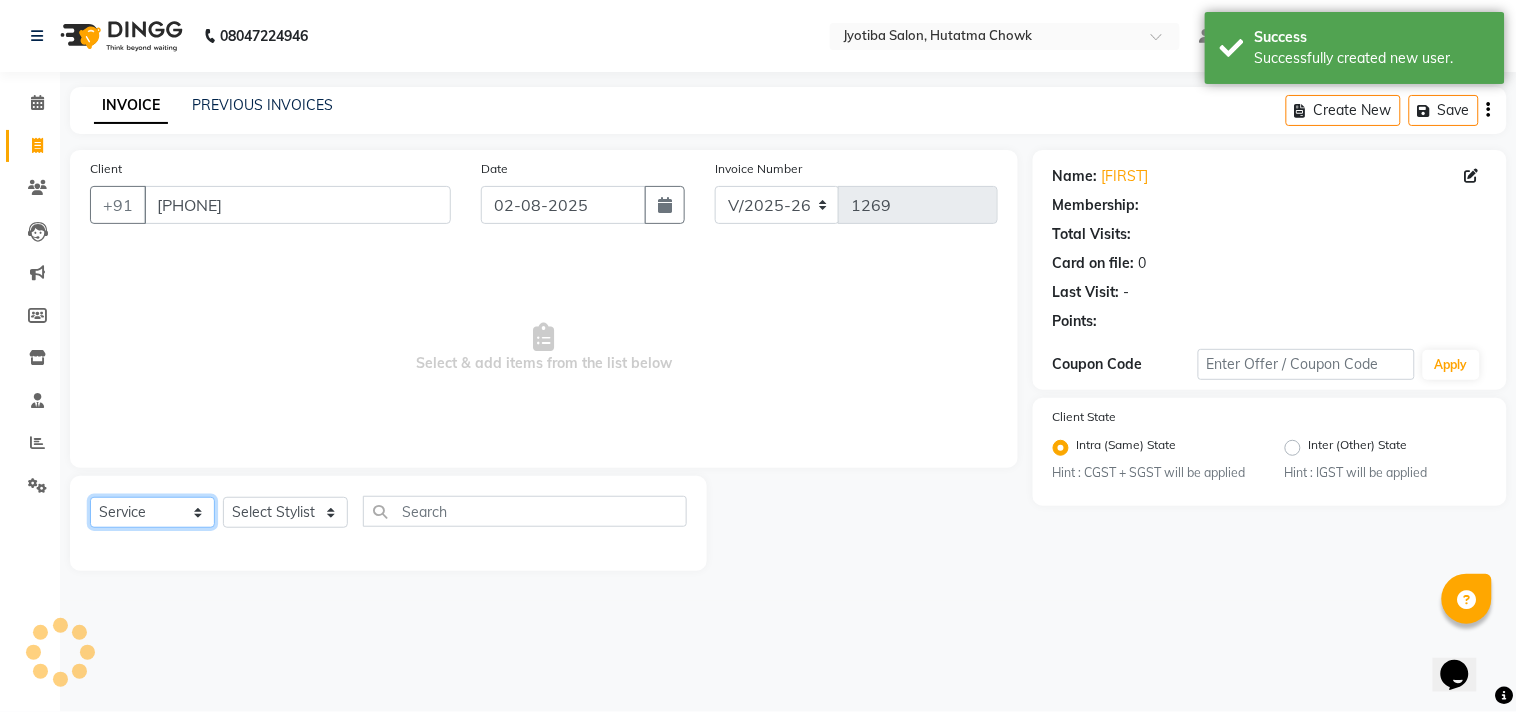 click on "Select  Service  Product  Membership  Package Voucher Prepaid Gift Card" 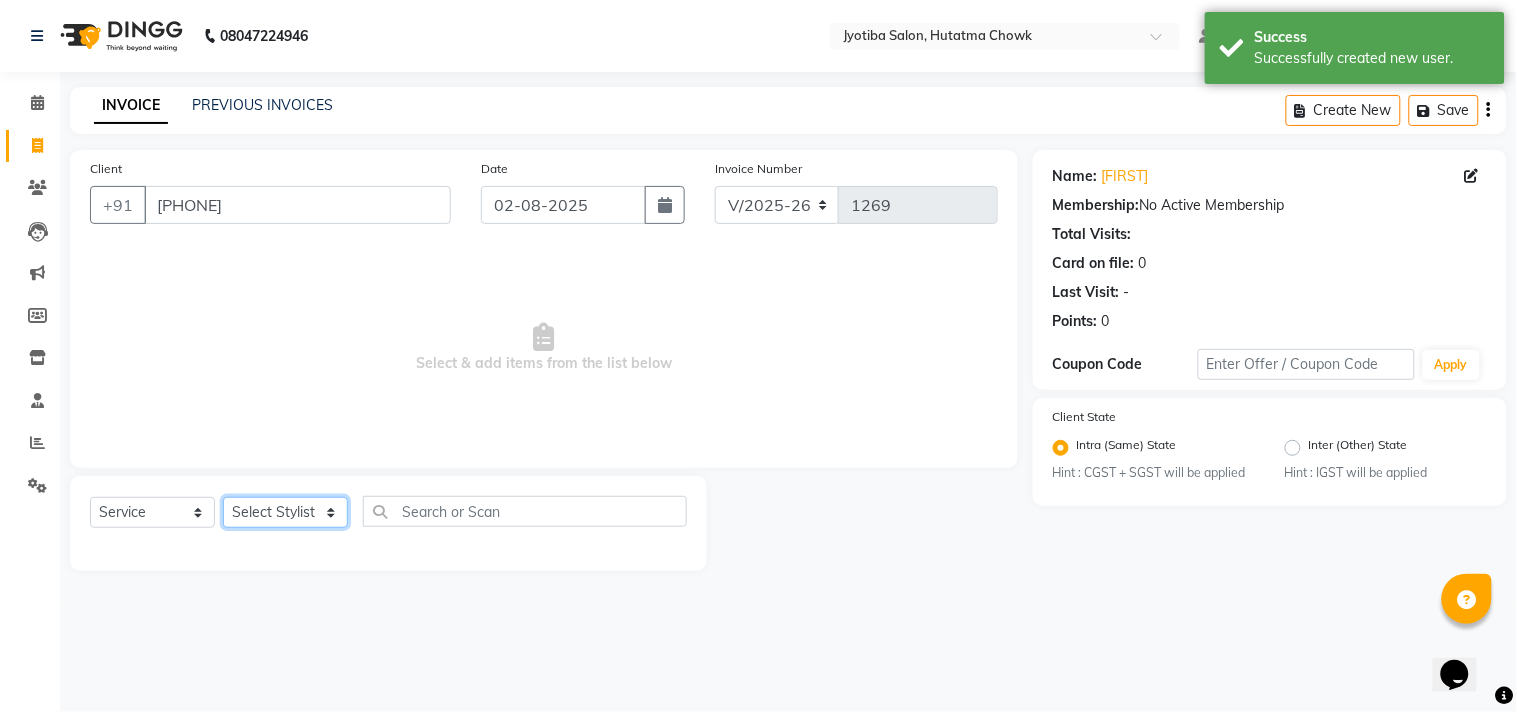 click on "Select Stylist Abdul Dinesh thakur Farman  Juned  mahadev Munna  prem RAHUL Sandip Suresh yasin" 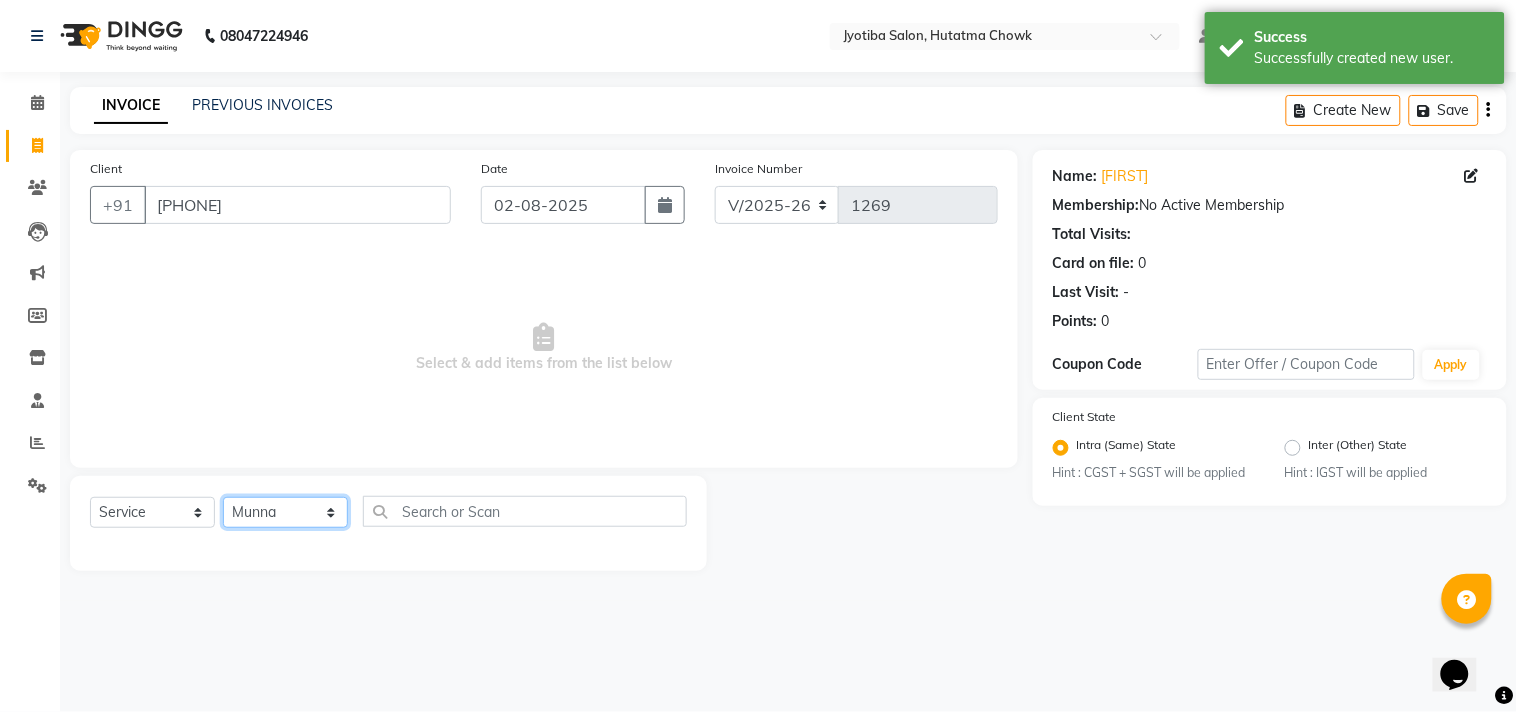 click on "Select Stylist Abdul Dinesh thakur Farman  Juned  mahadev Munna  prem RAHUL Sandip Suresh yasin" 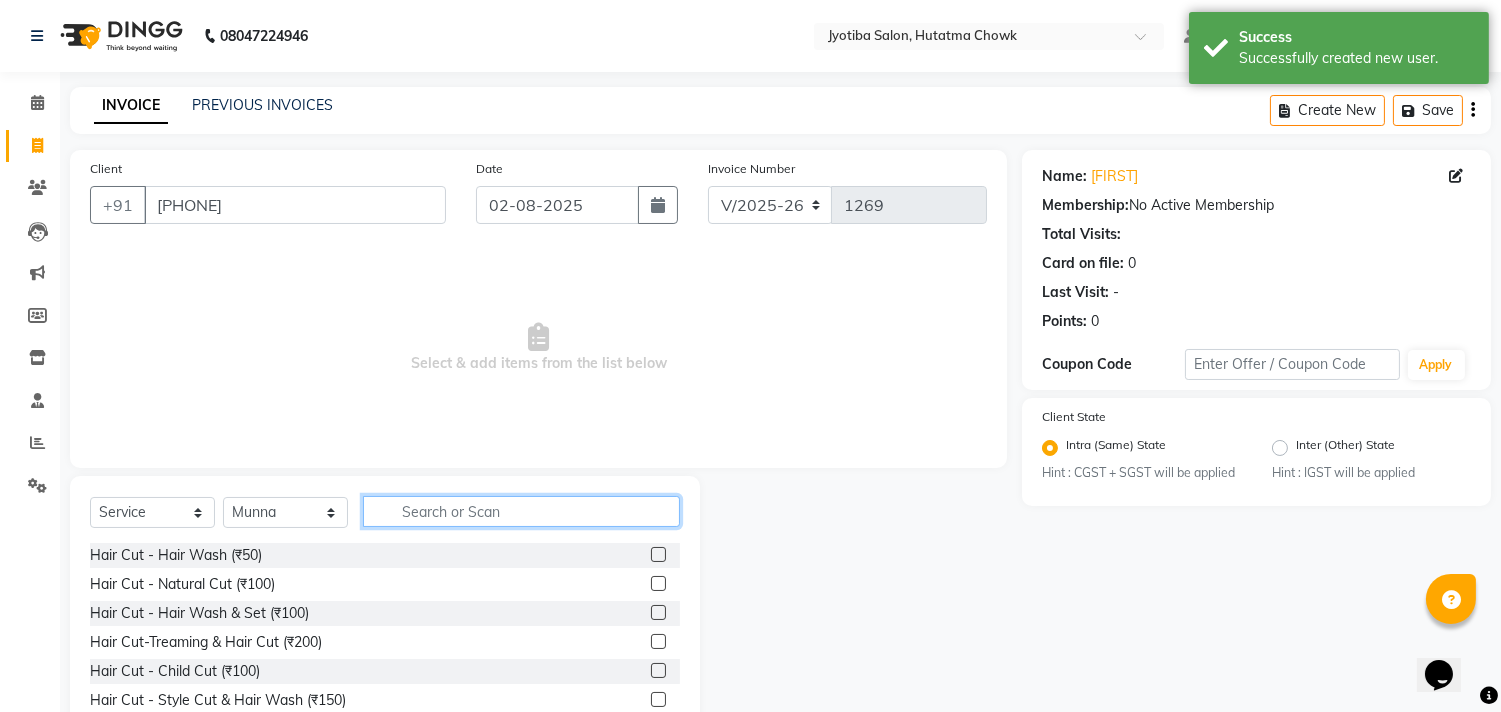 click 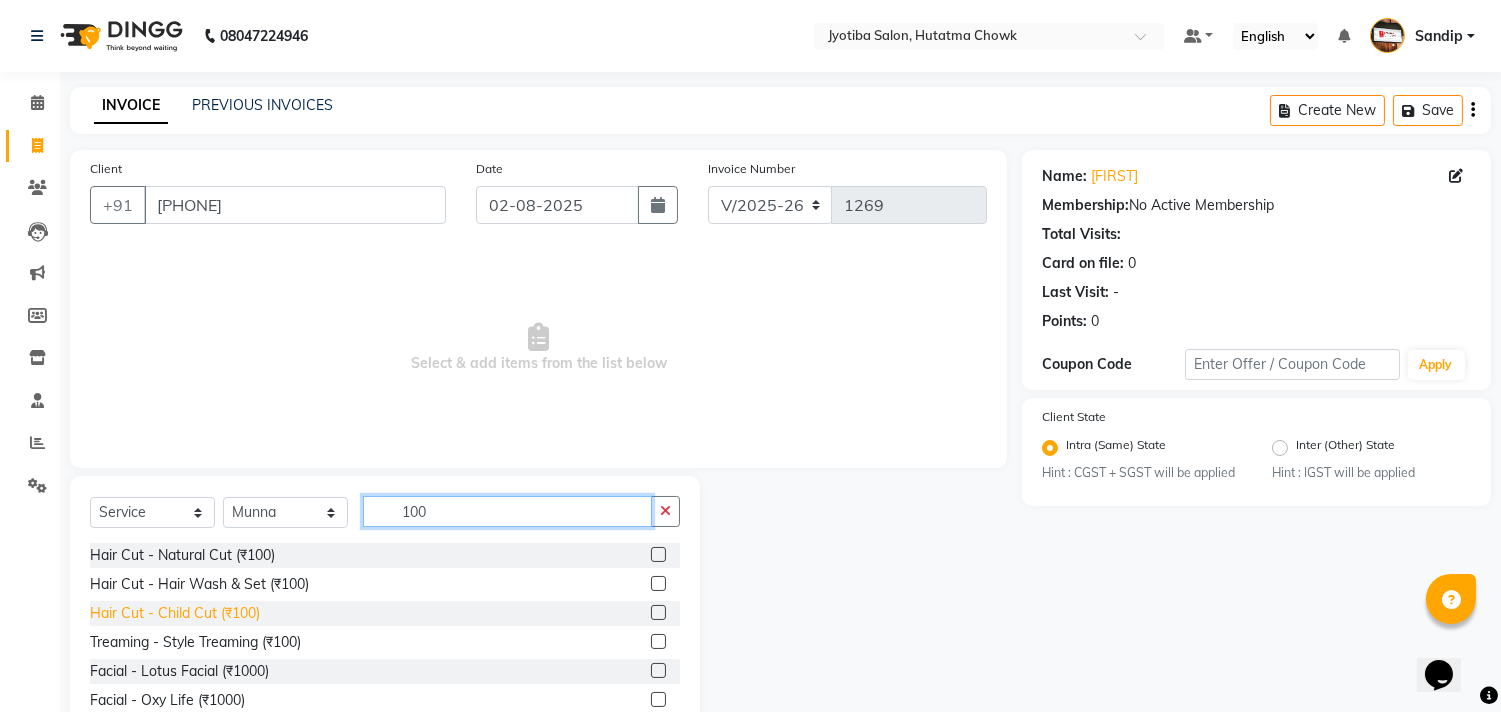 type on "100" 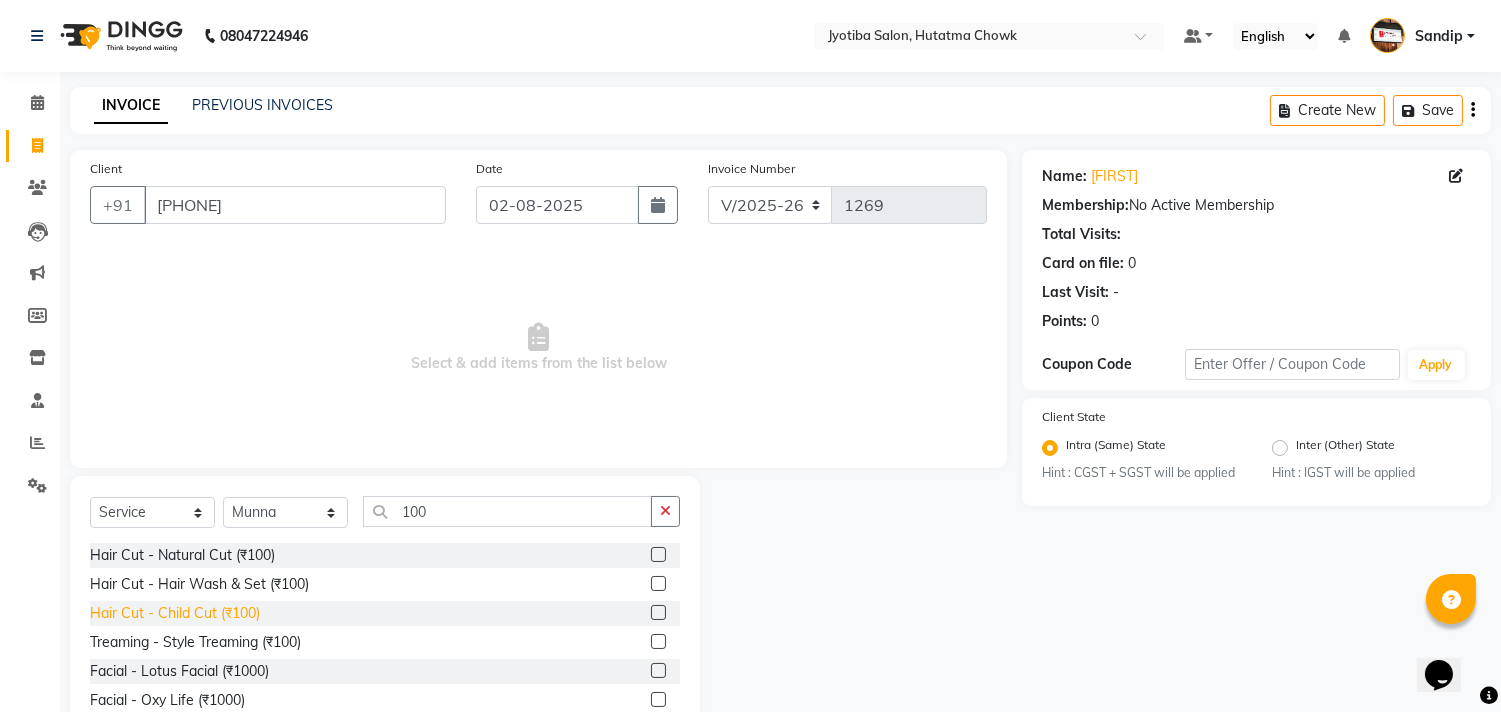 click on "Hair Cut - Child Cut (₹100)" 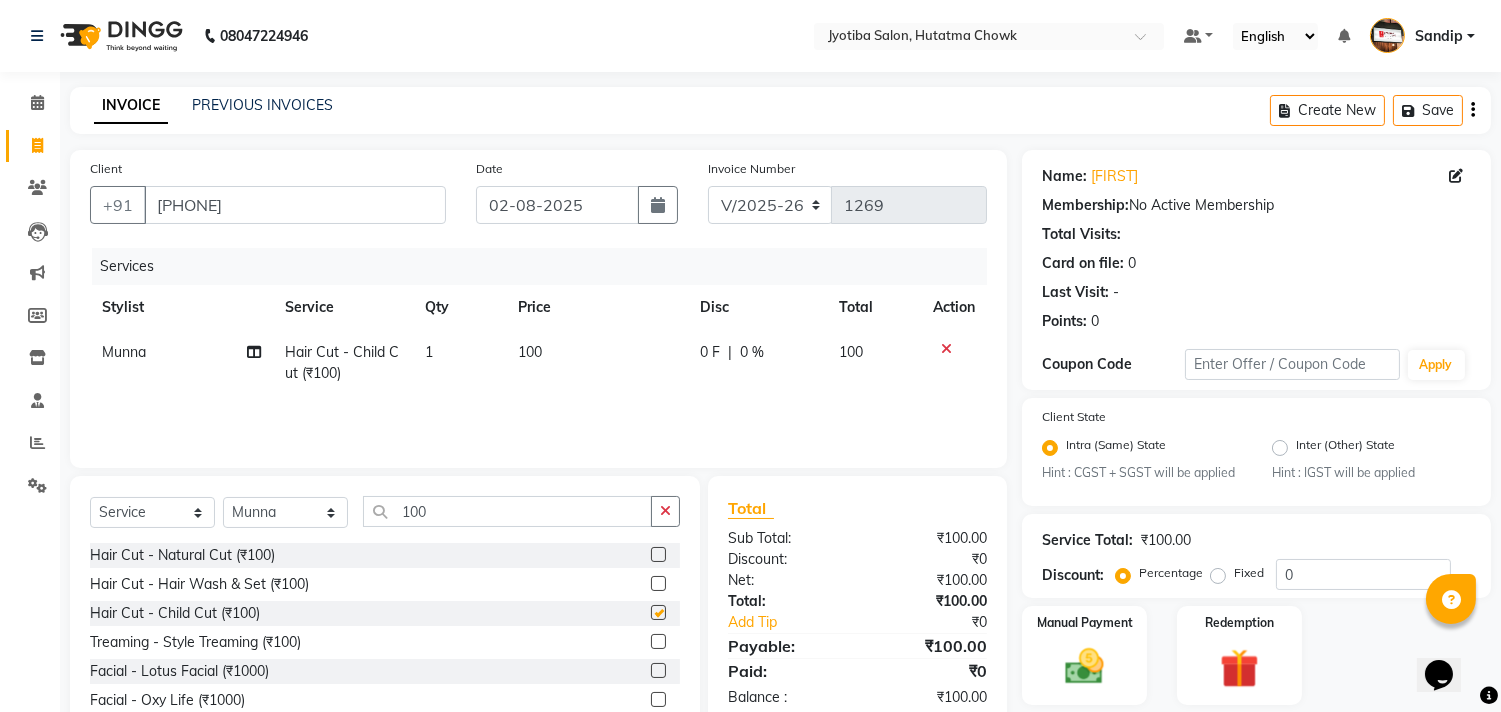 checkbox on "false" 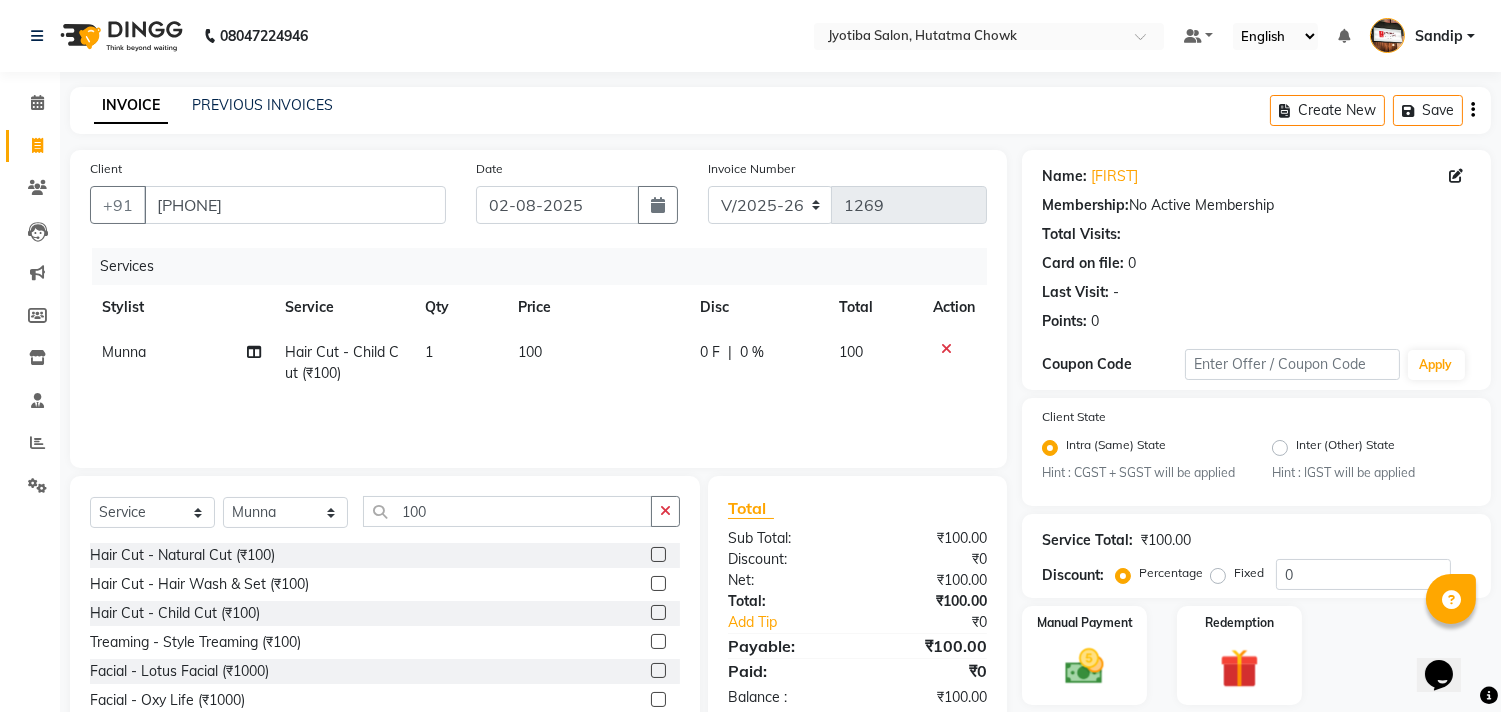 scroll, scrollTop: 88, scrollLeft: 0, axis: vertical 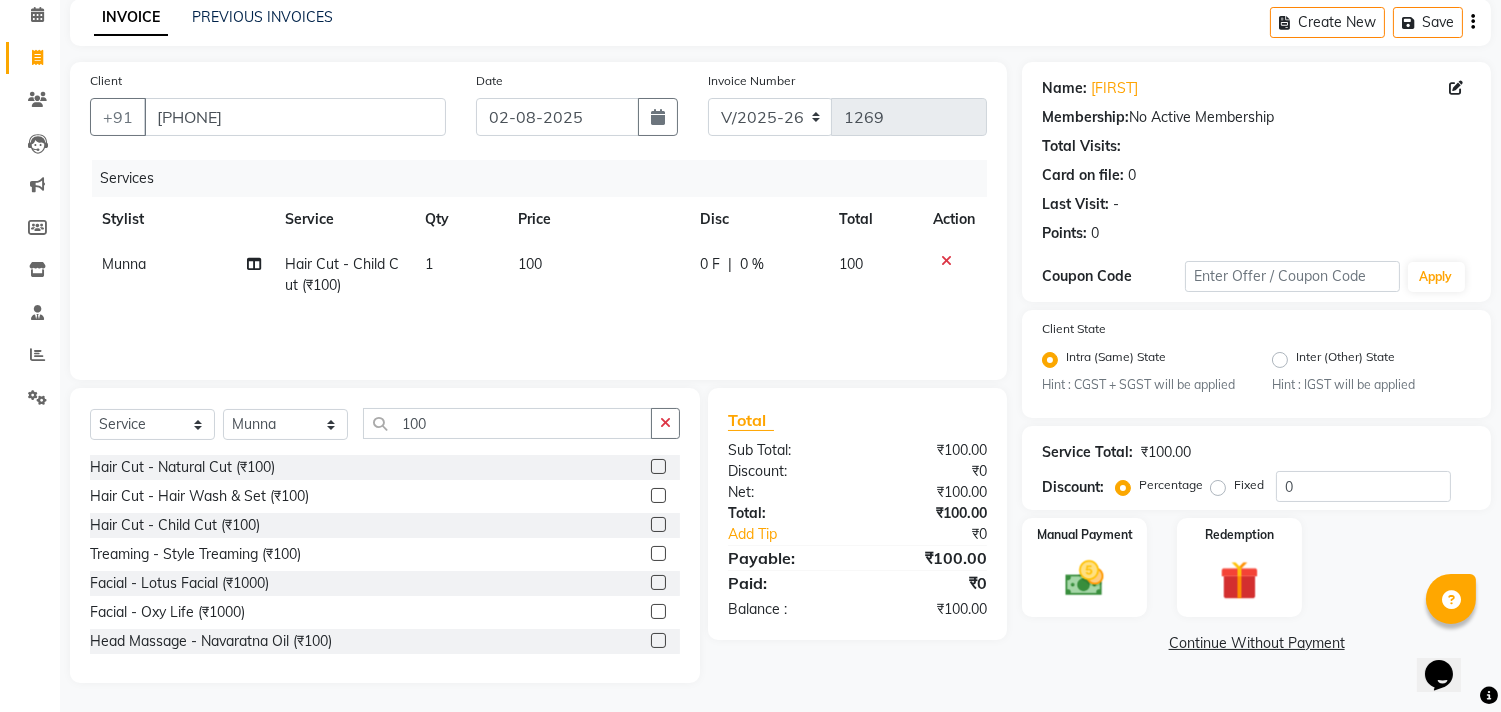 click on "Continue Without Payment" 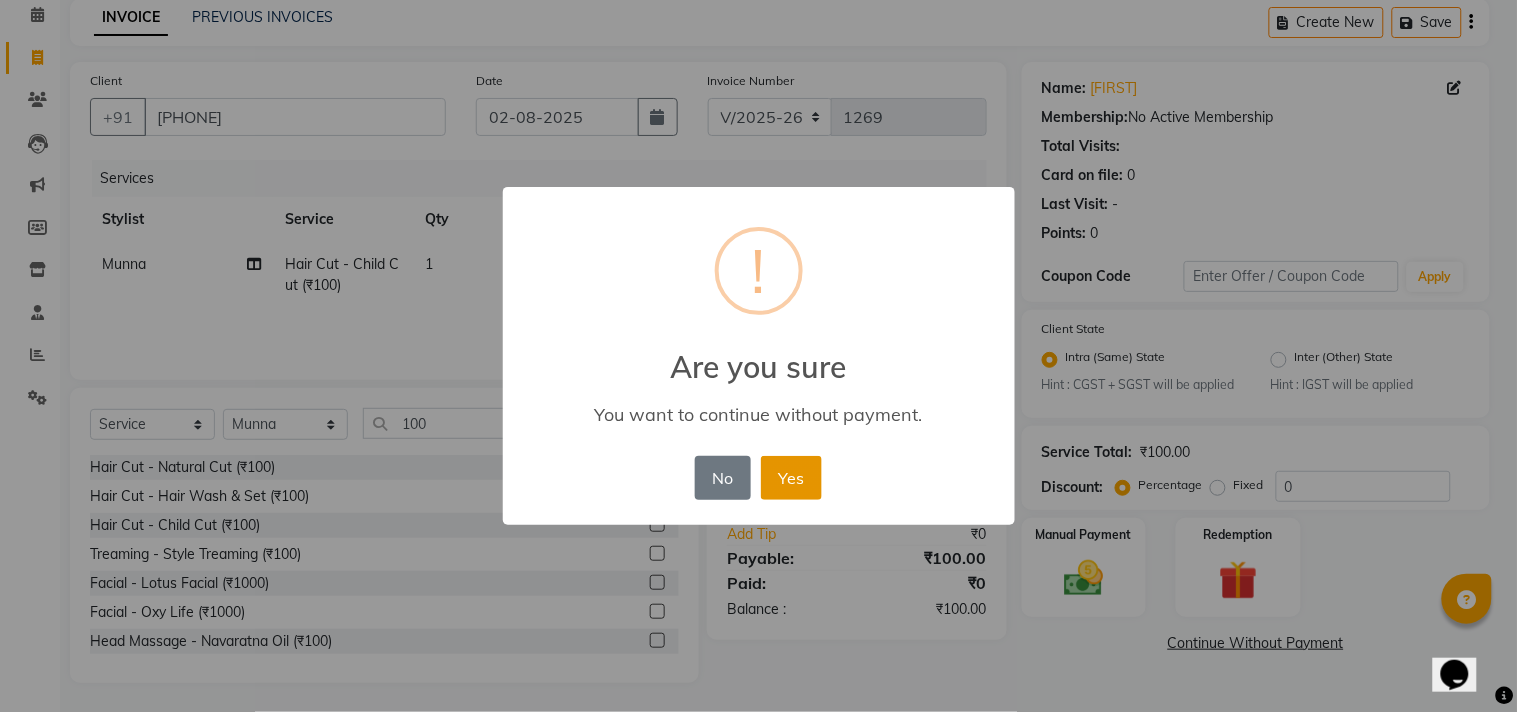 click on "Yes" at bounding box center [791, 478] 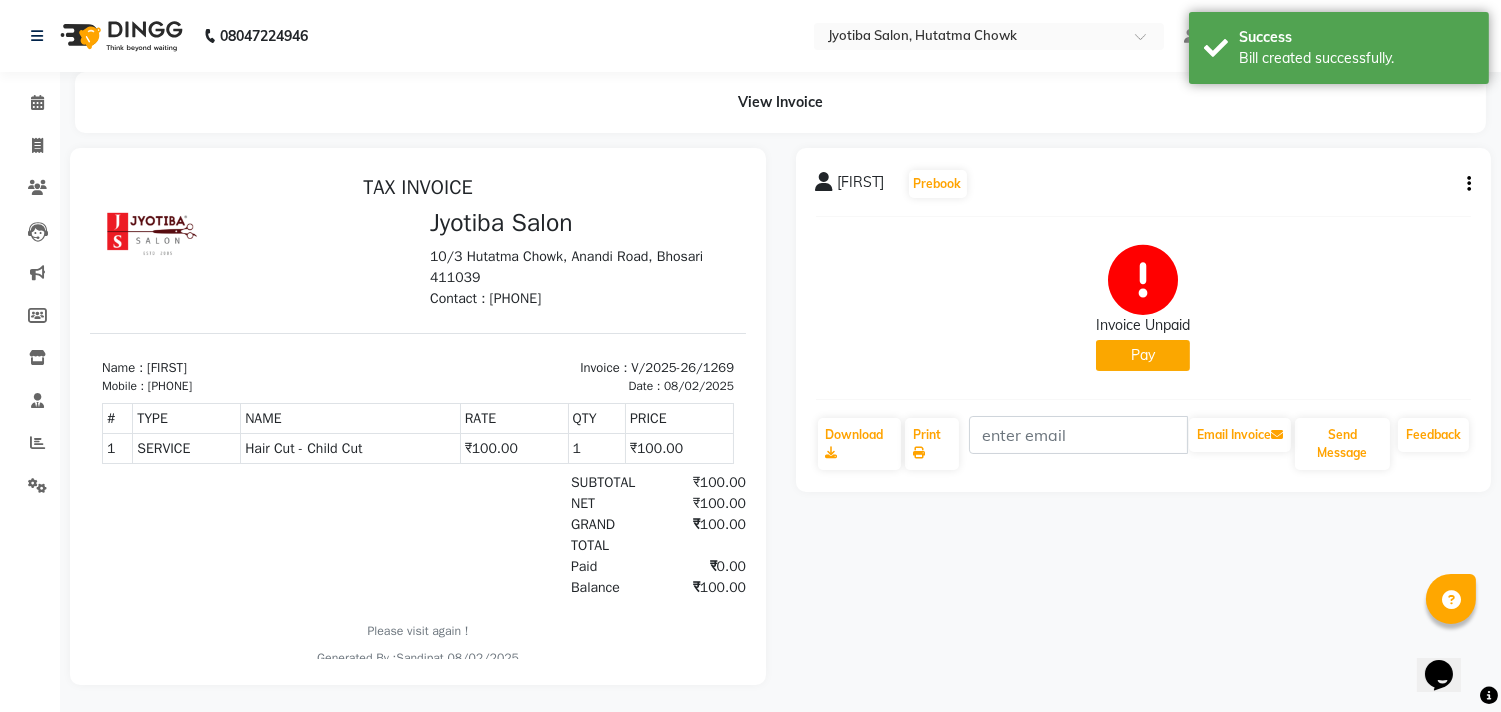 scroll, scrollTop: 0, scrollLeft: 0, axis: both 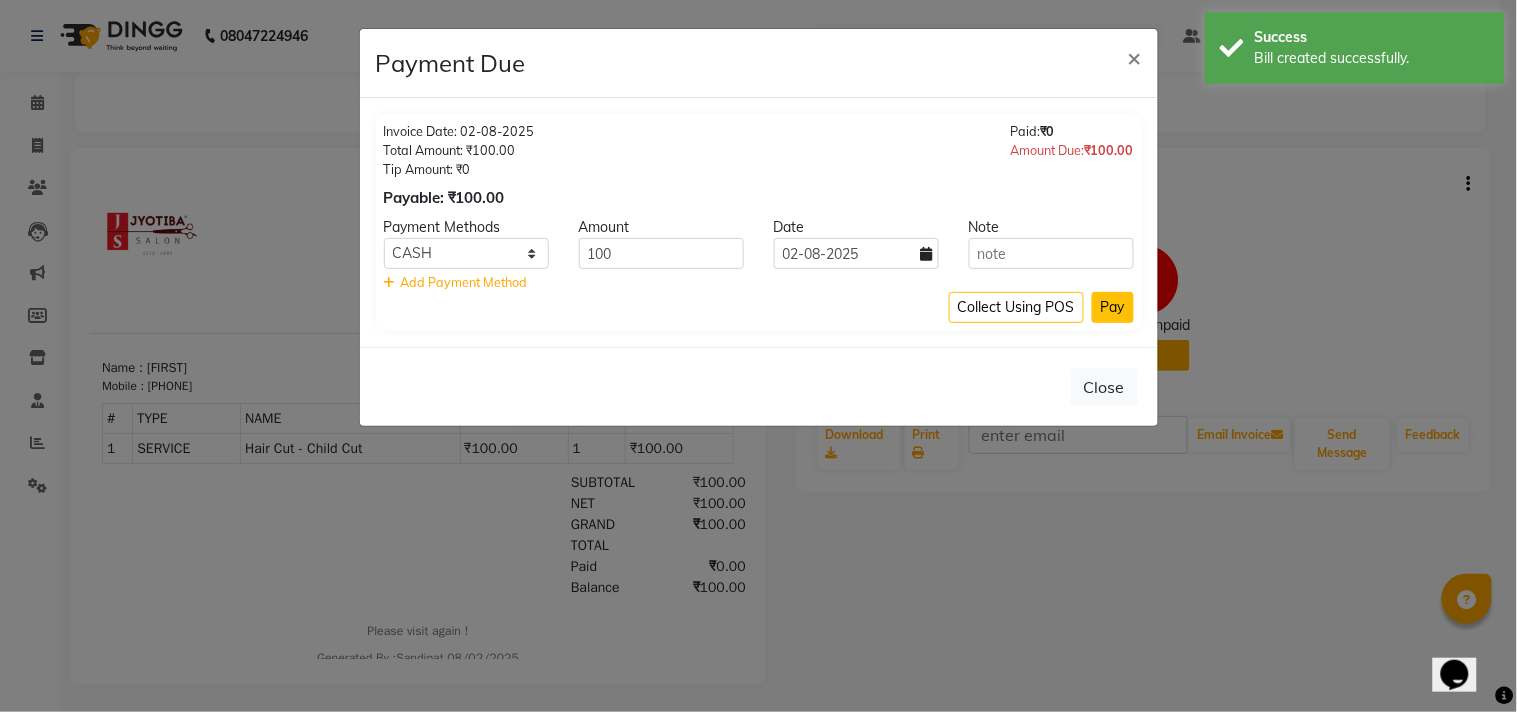 click on "Pay" 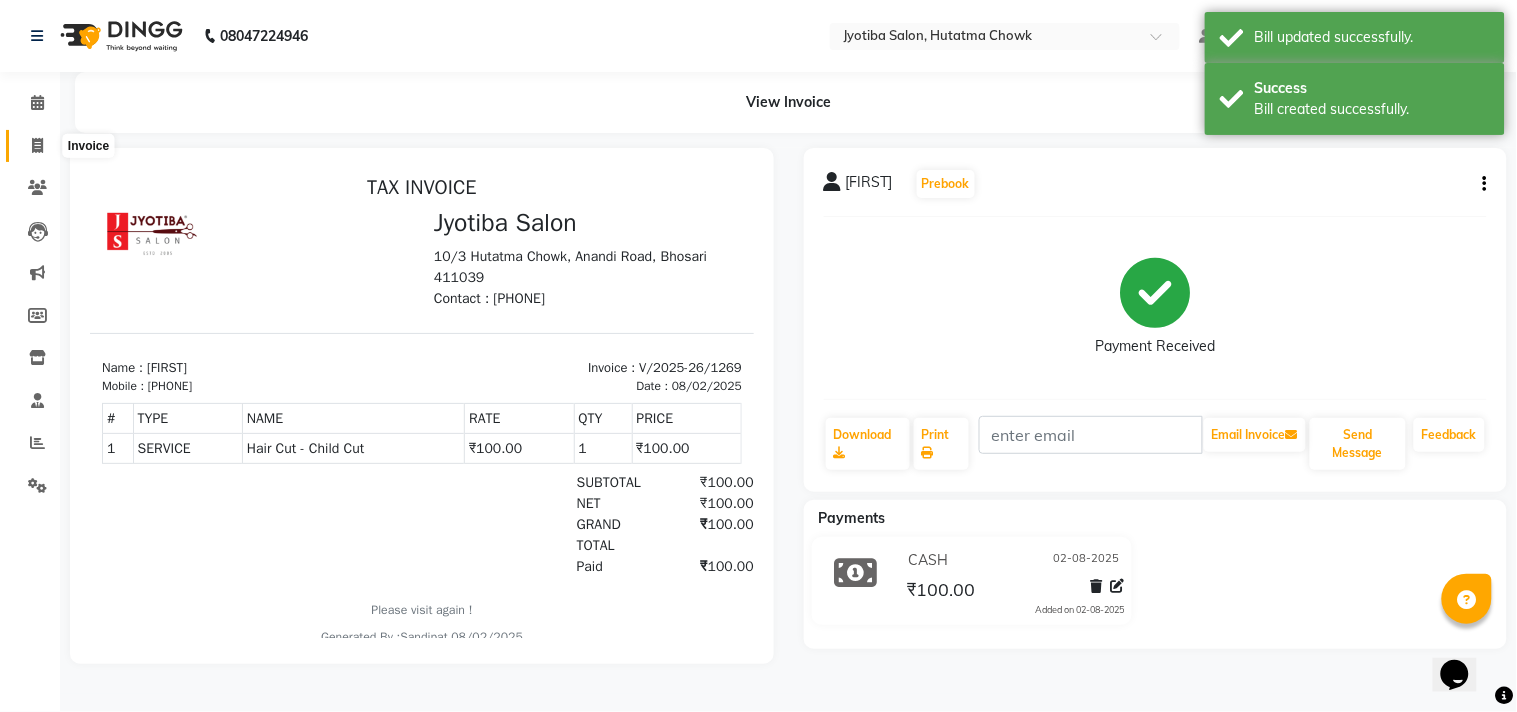 click 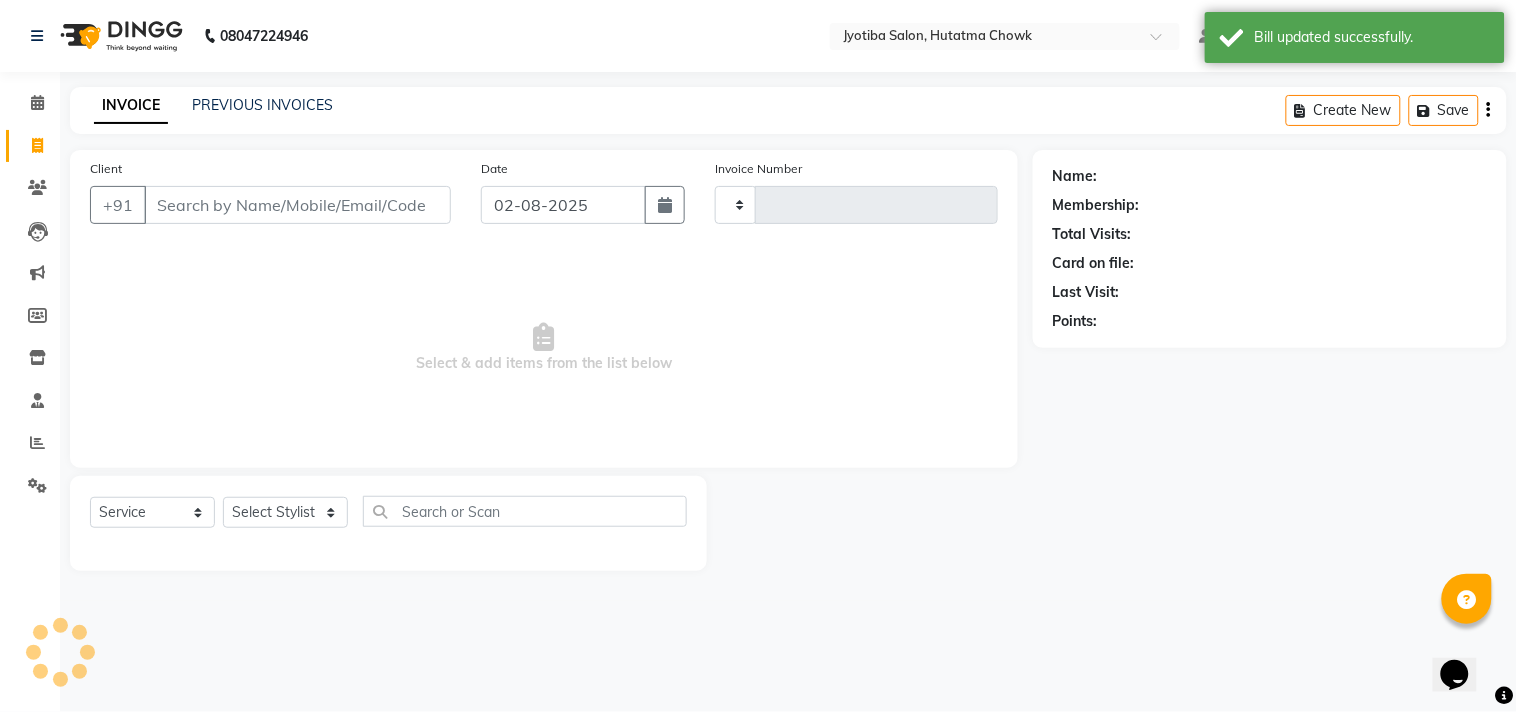 type on "1270" 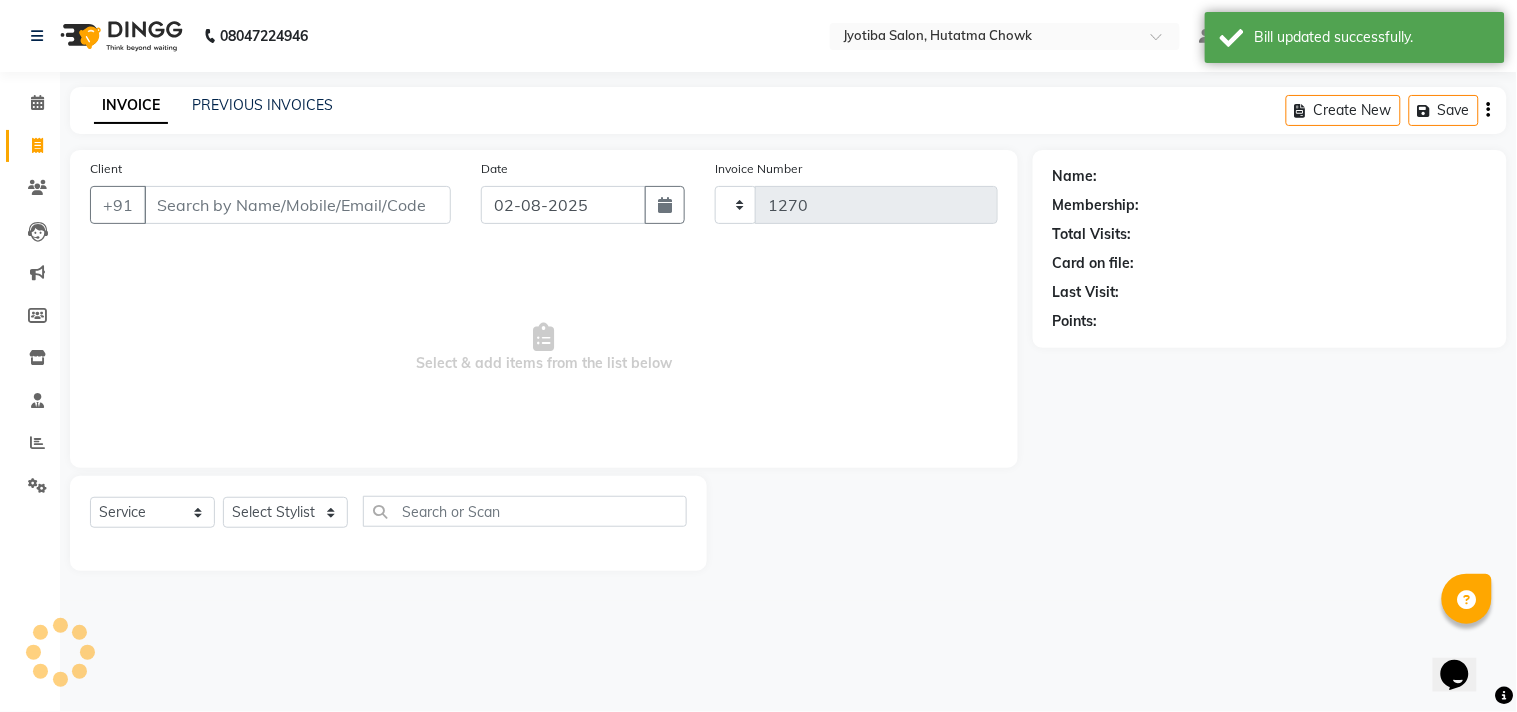 select on "556" 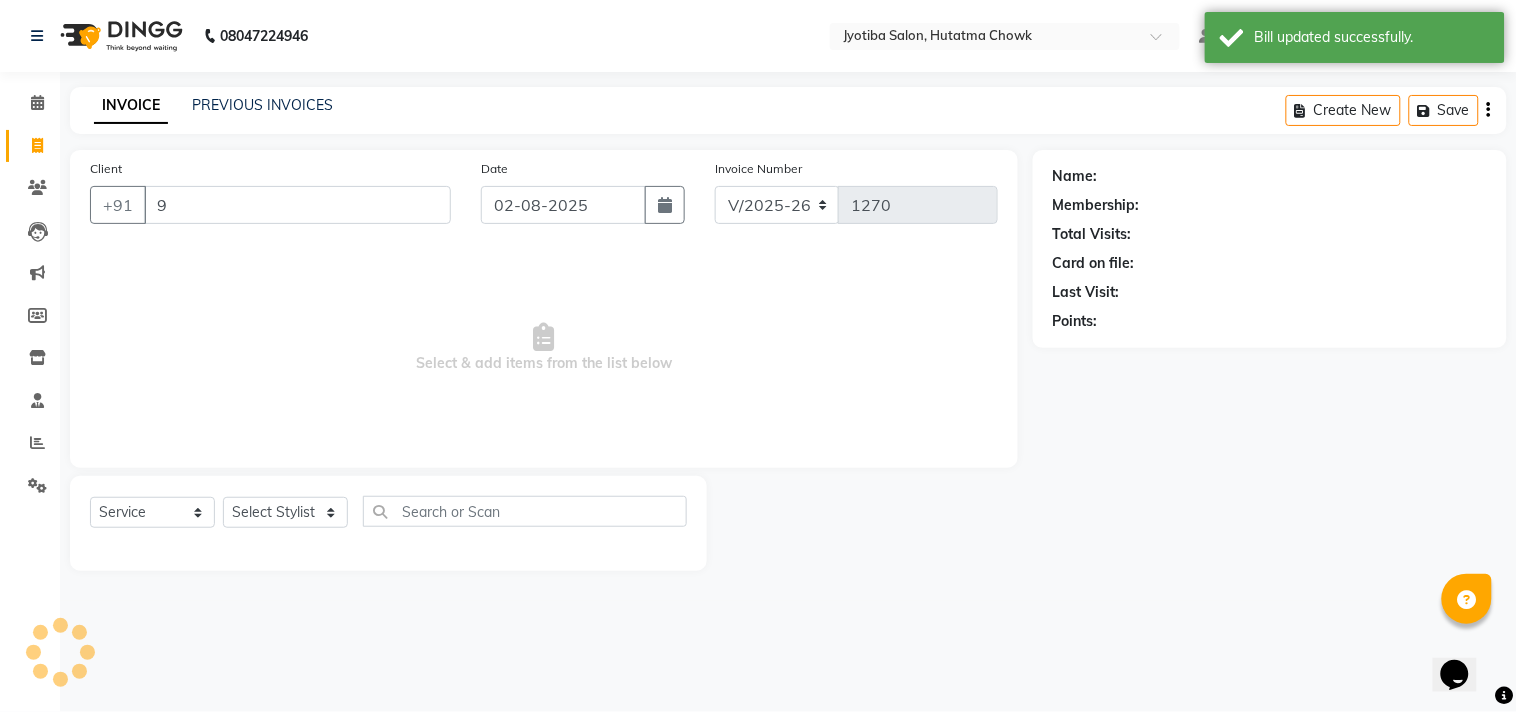 type on "99" 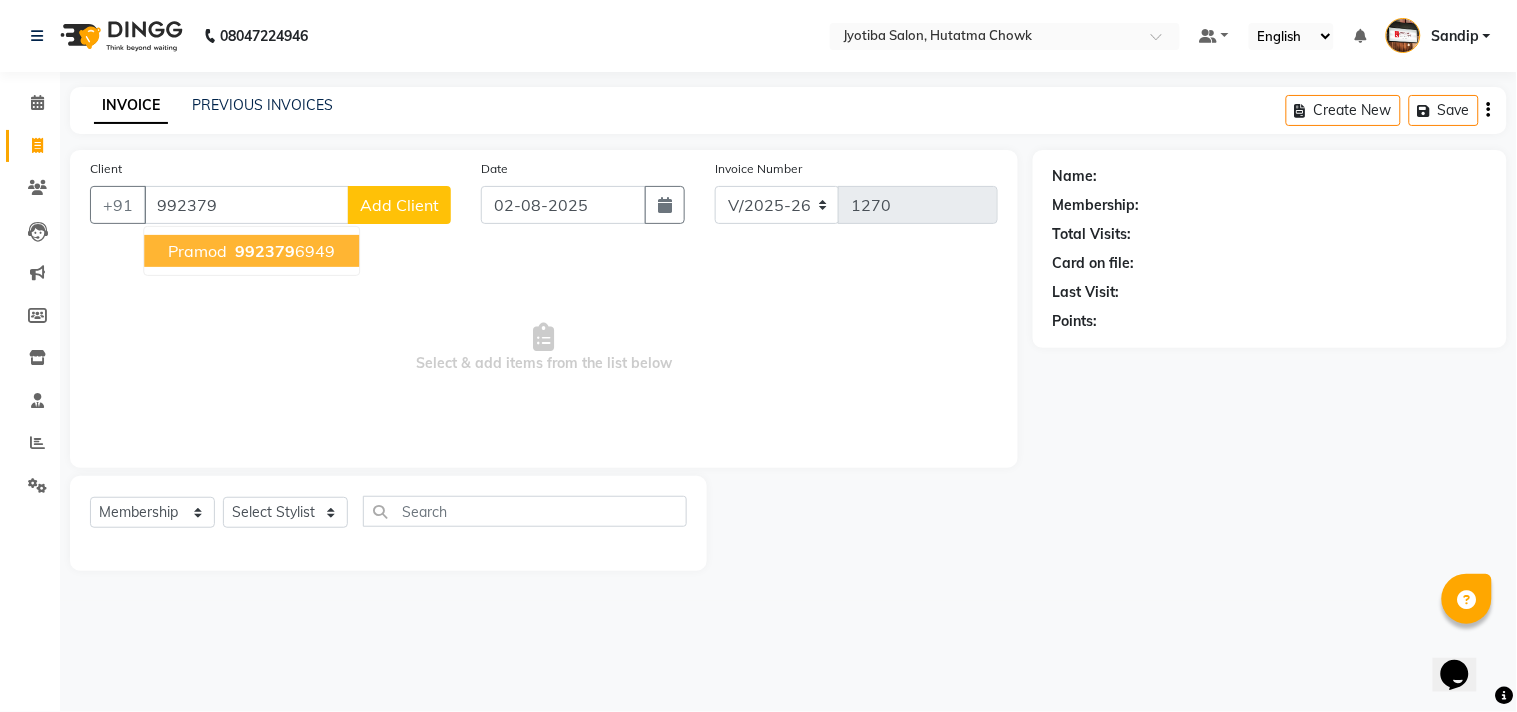 click on "992379" at bounding box center [265, 251] 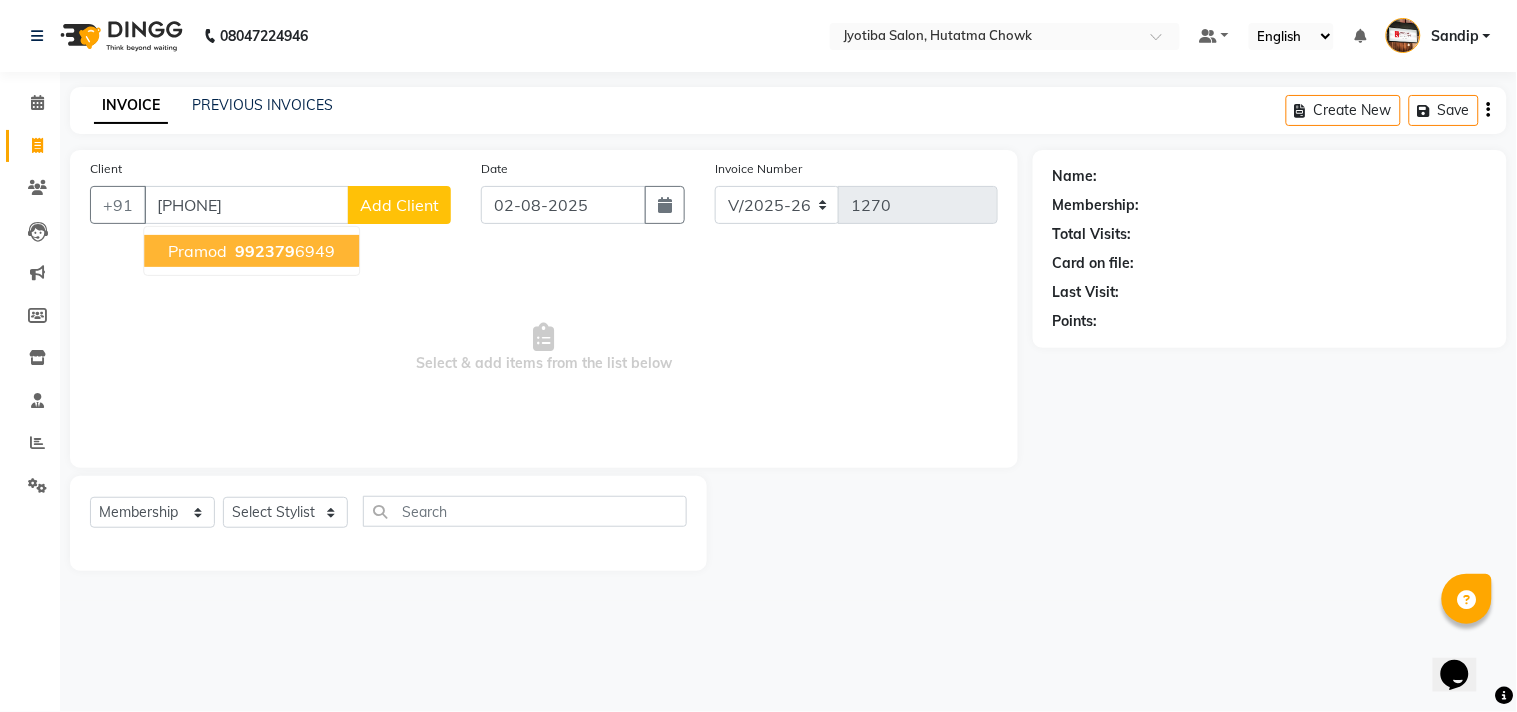 type on "[PHONE]" 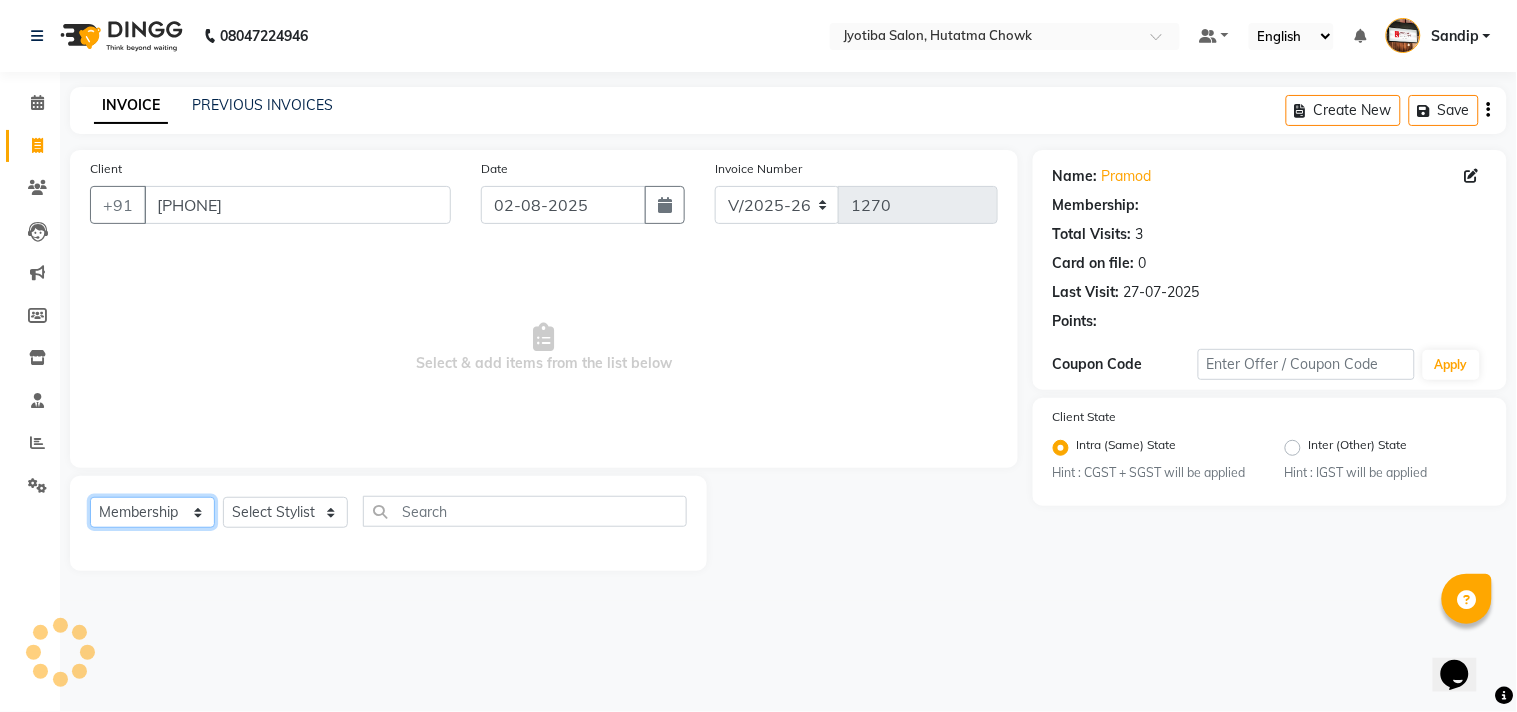 click on "Select  Service  Product  Membership  Package Voucher Prepaid Gift Card" 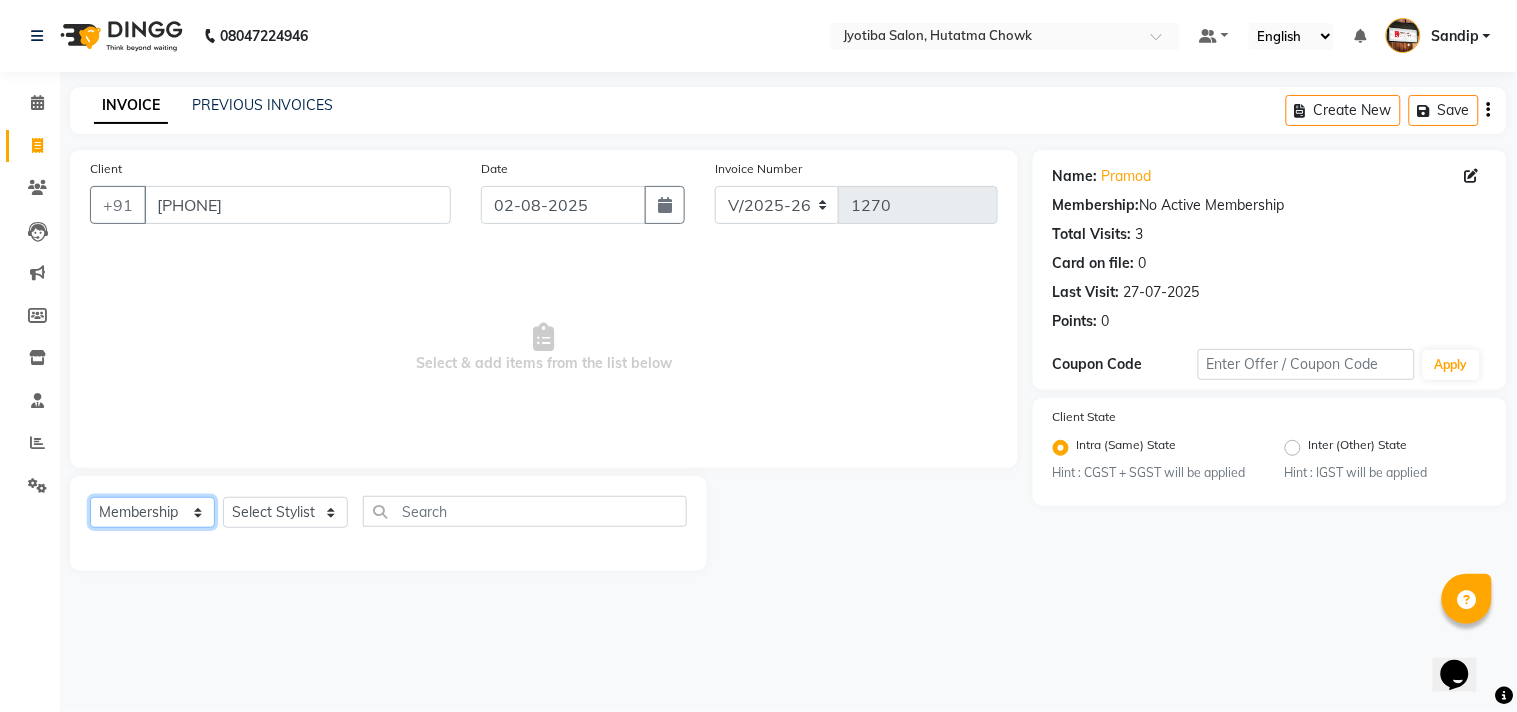 select on "service" 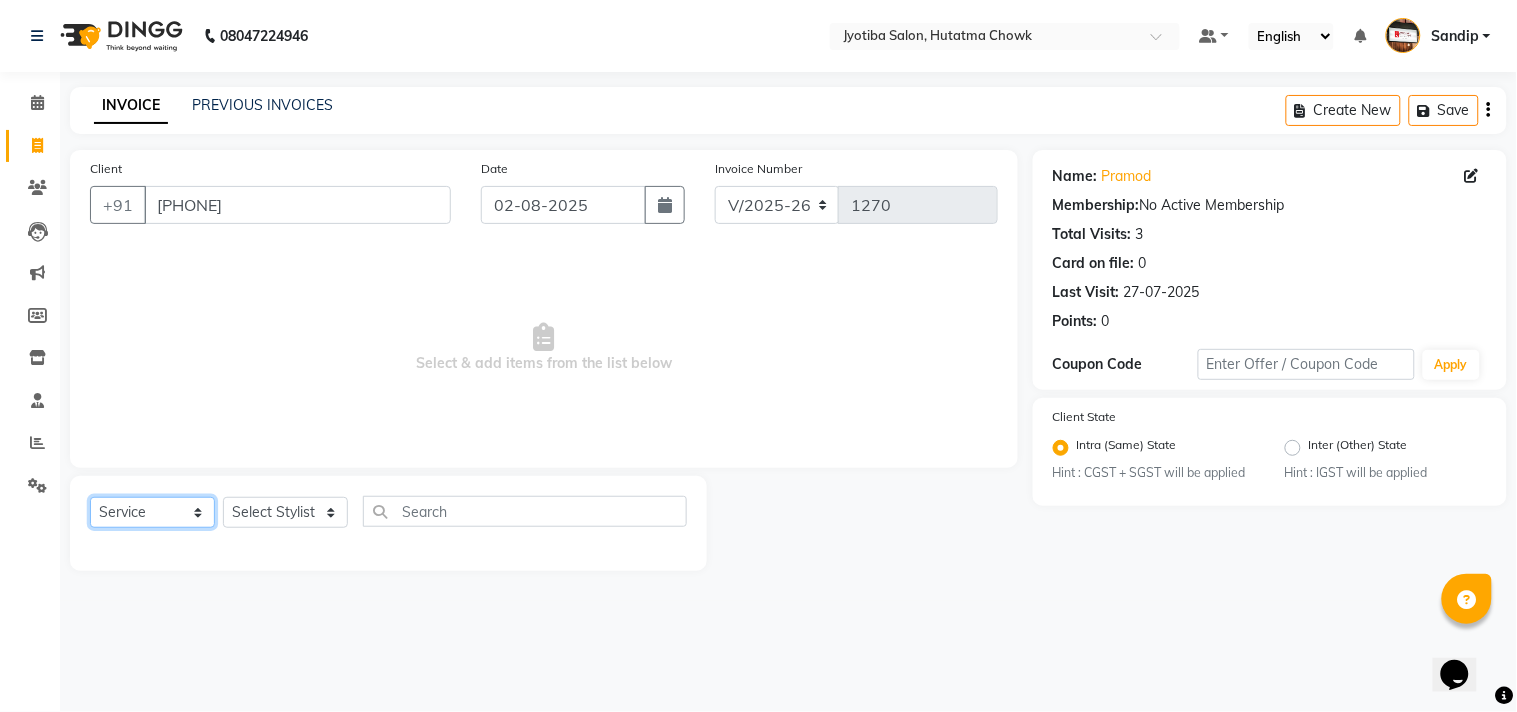 click on "Select  Service  Product  Membership  Package Voucher Prepaid Gift Card" 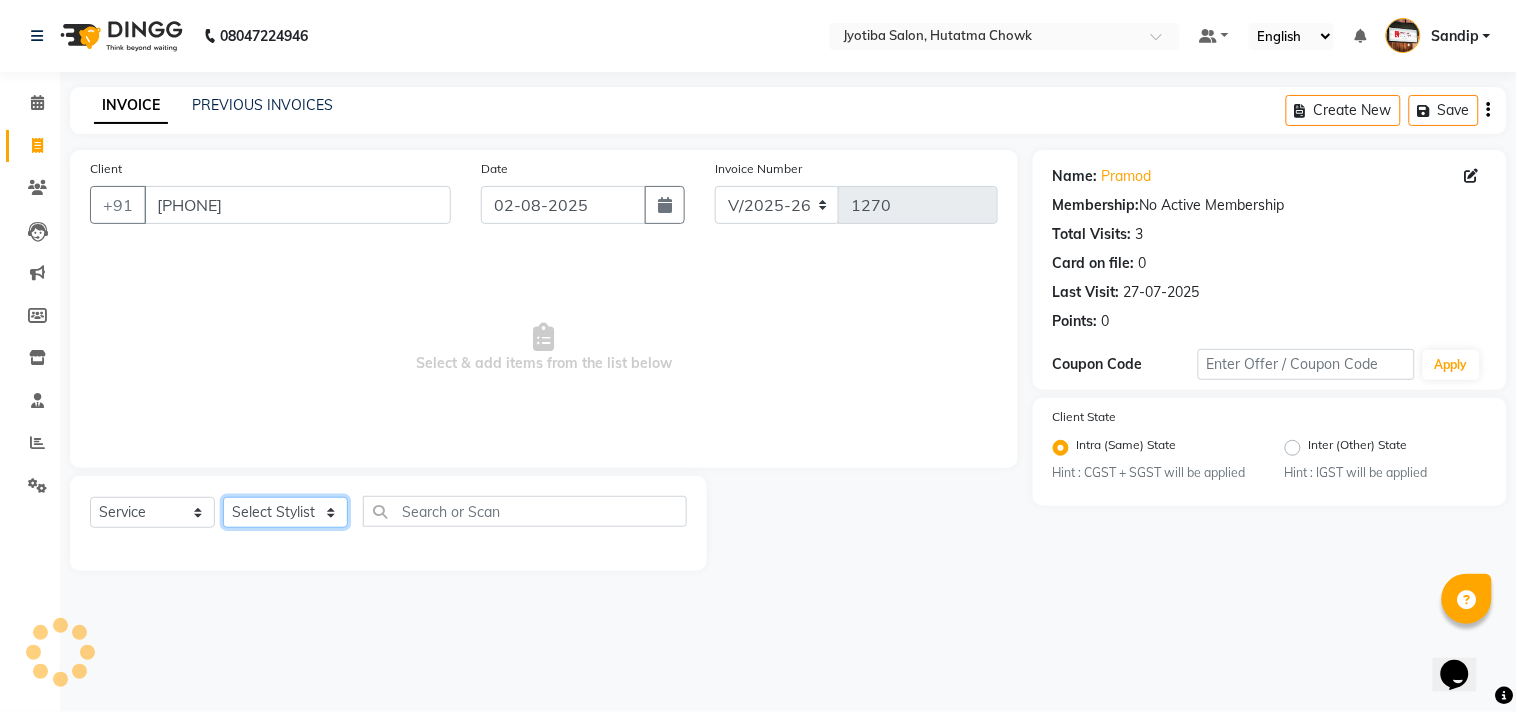 click on "Select Stylist Abdul Dinesh thakur Farman  Juned  mahadev Munna  prem RAHUL Sandip Suresh yasin" 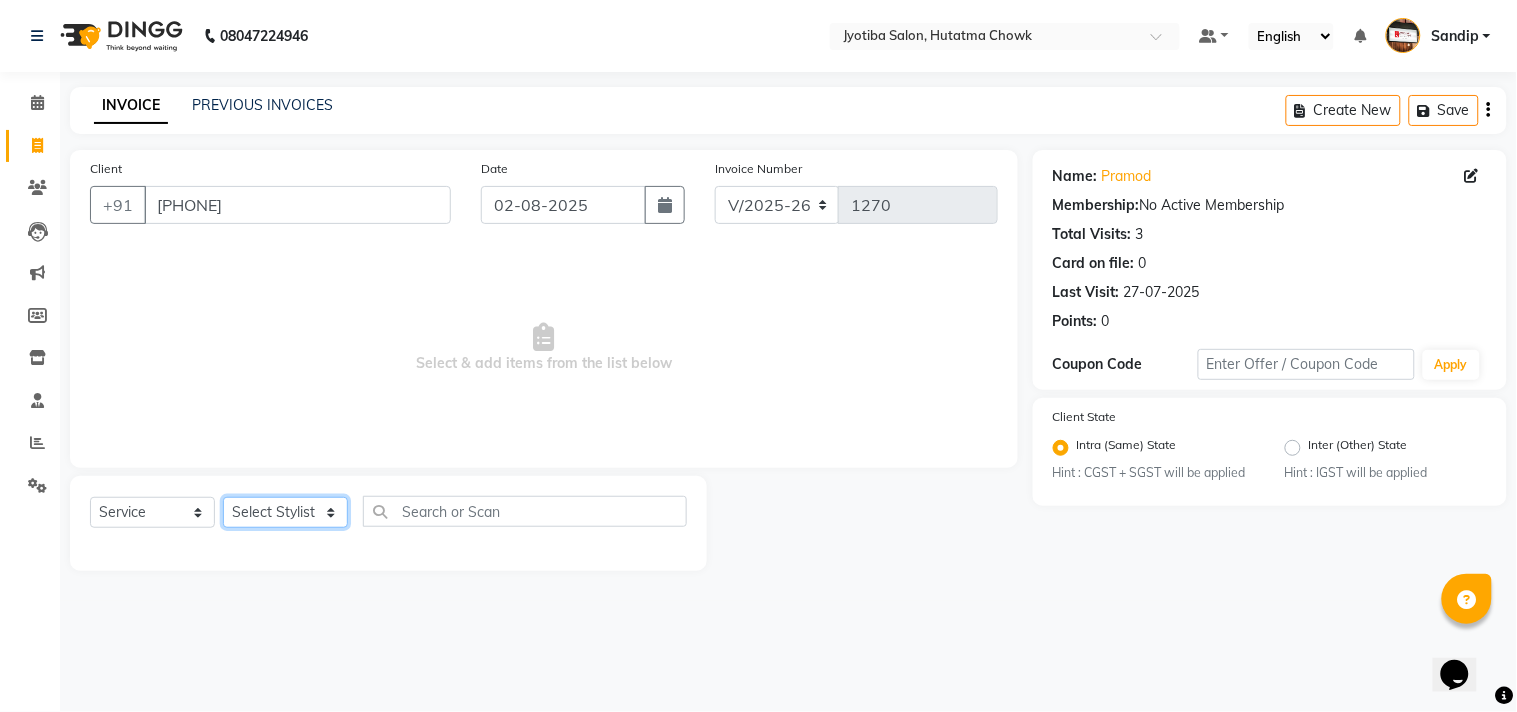 select on "7208" 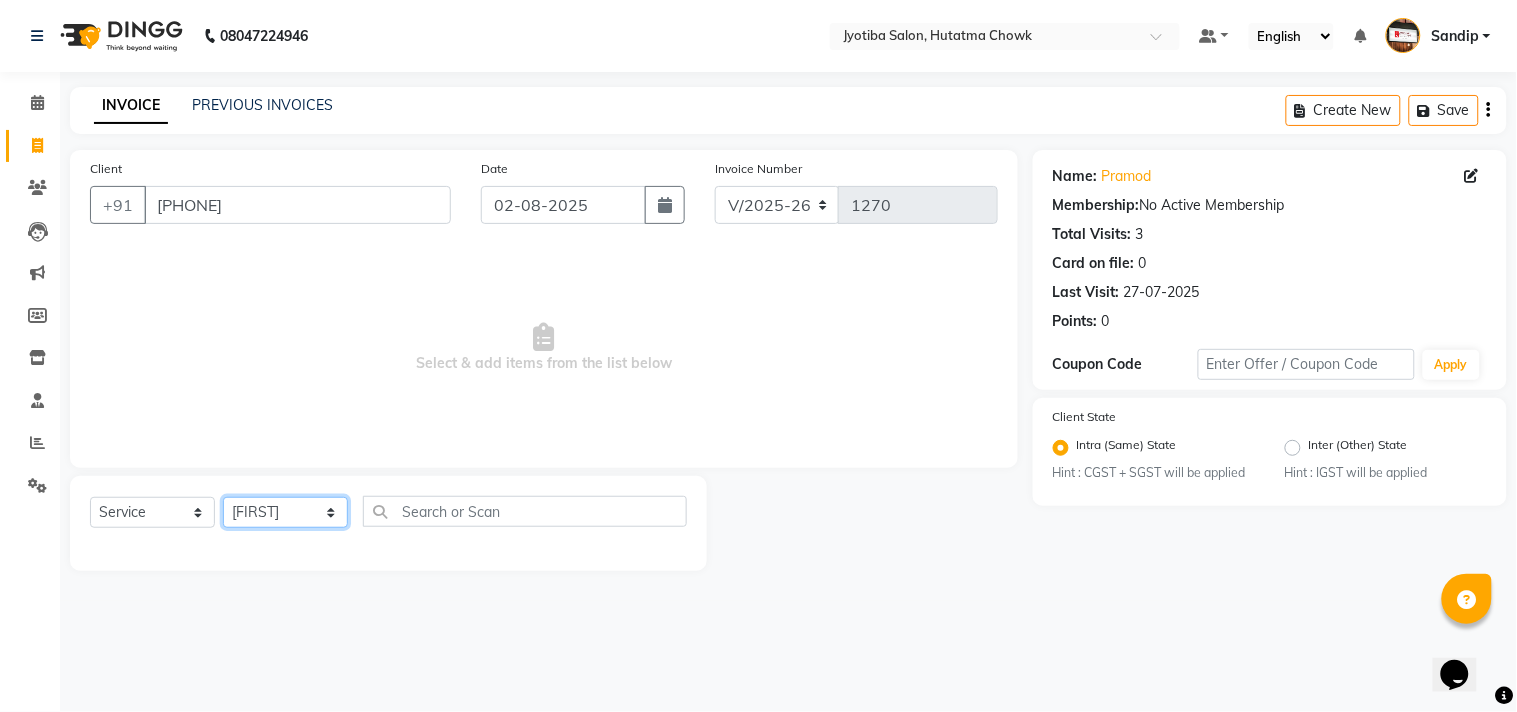 click on "Select Stylist Abdul Dinesh thakur Farman  Juned  mahadev Munna  prem RAHUL Sandip Suresh yasin" 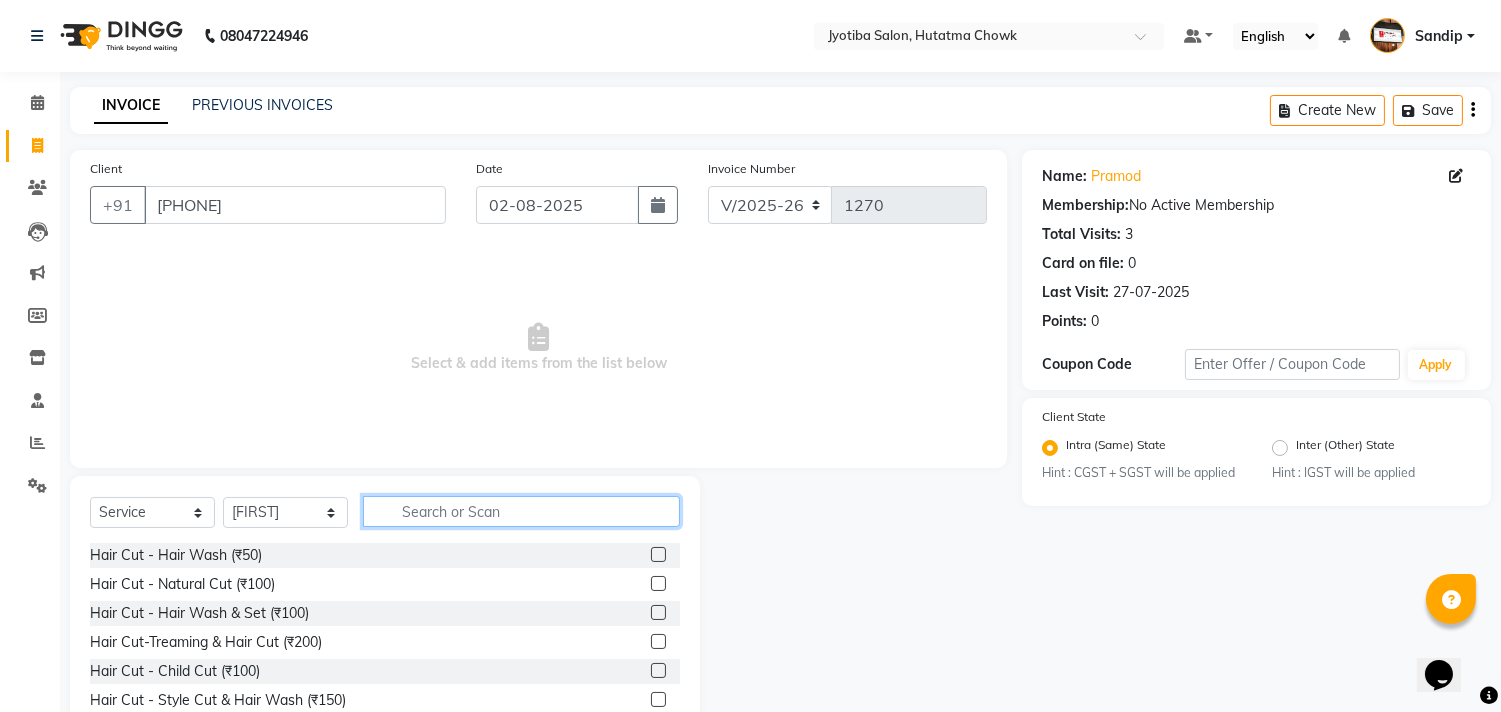 click 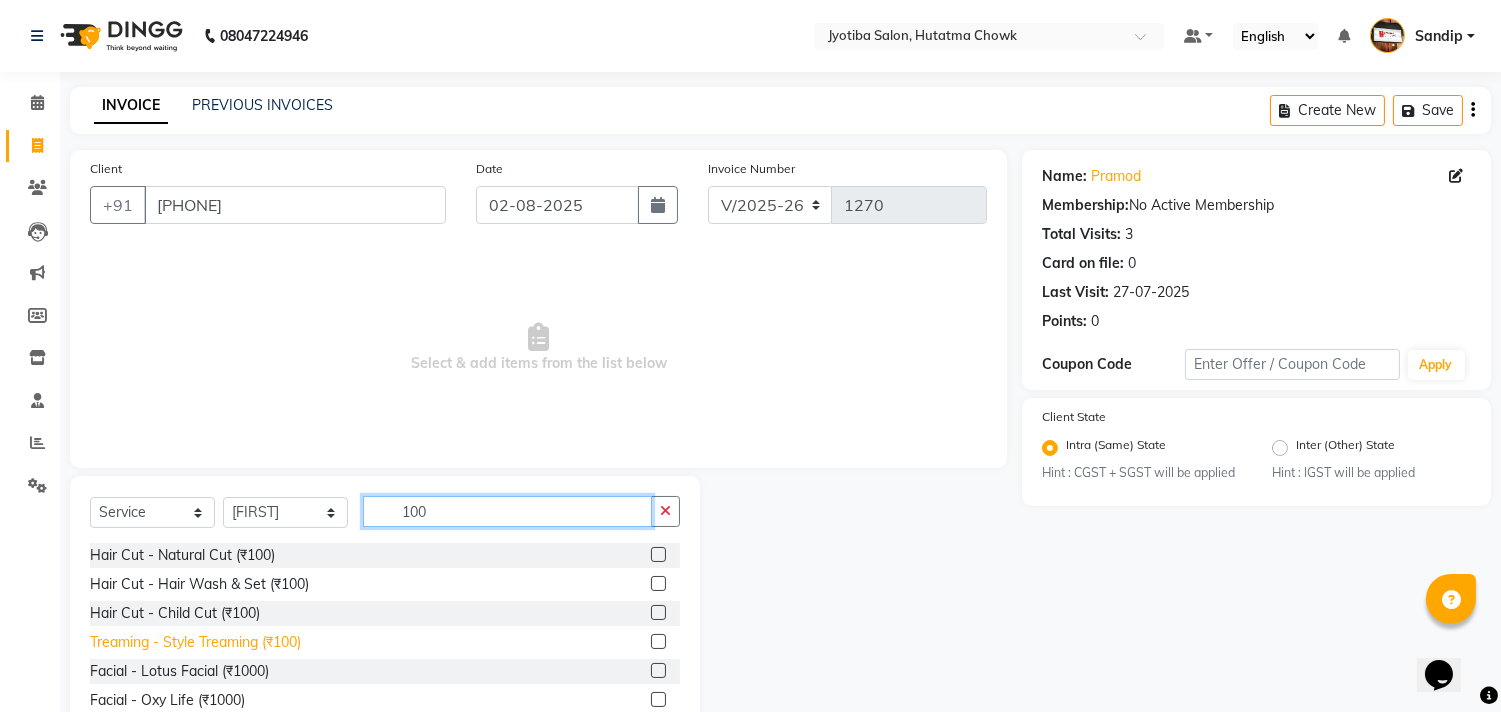 type on "100" 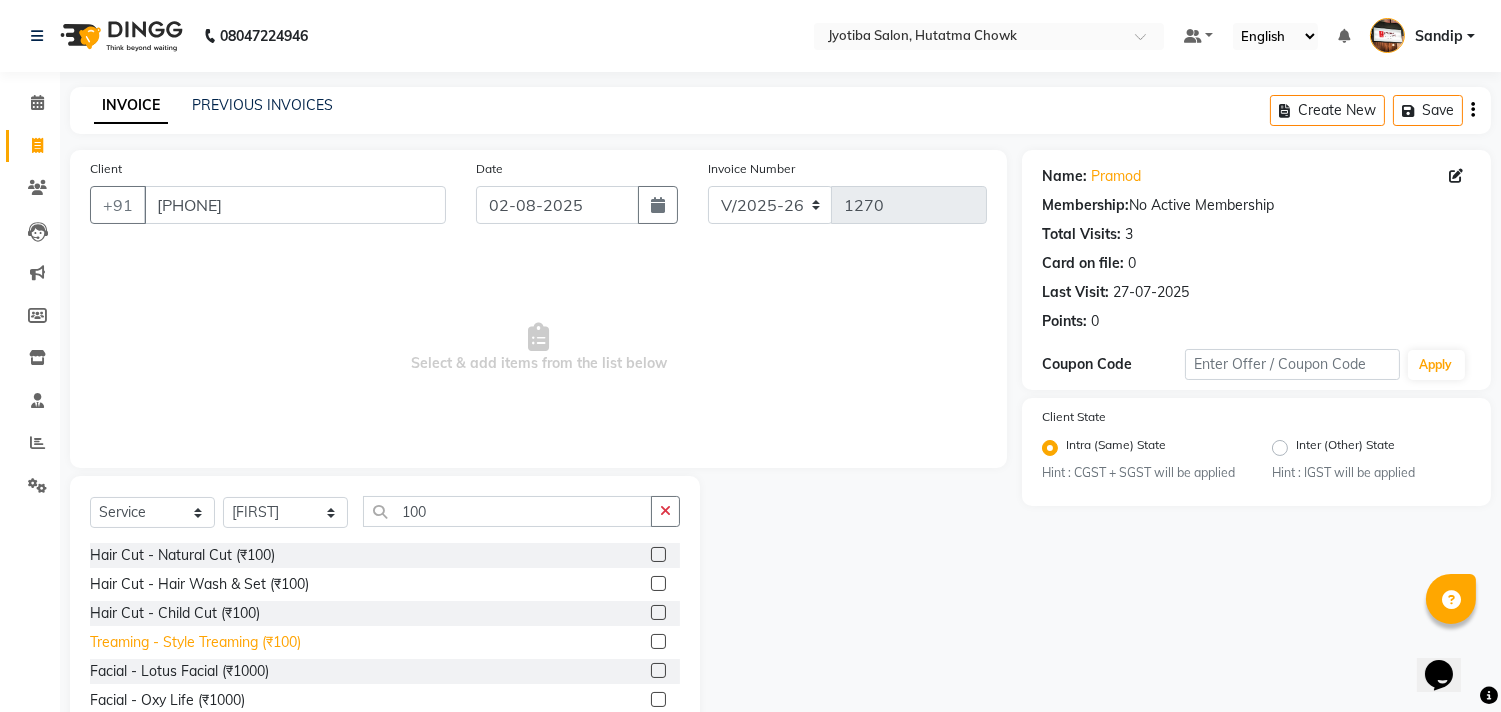 click on "Treaming - Style Treaming (₹100)" 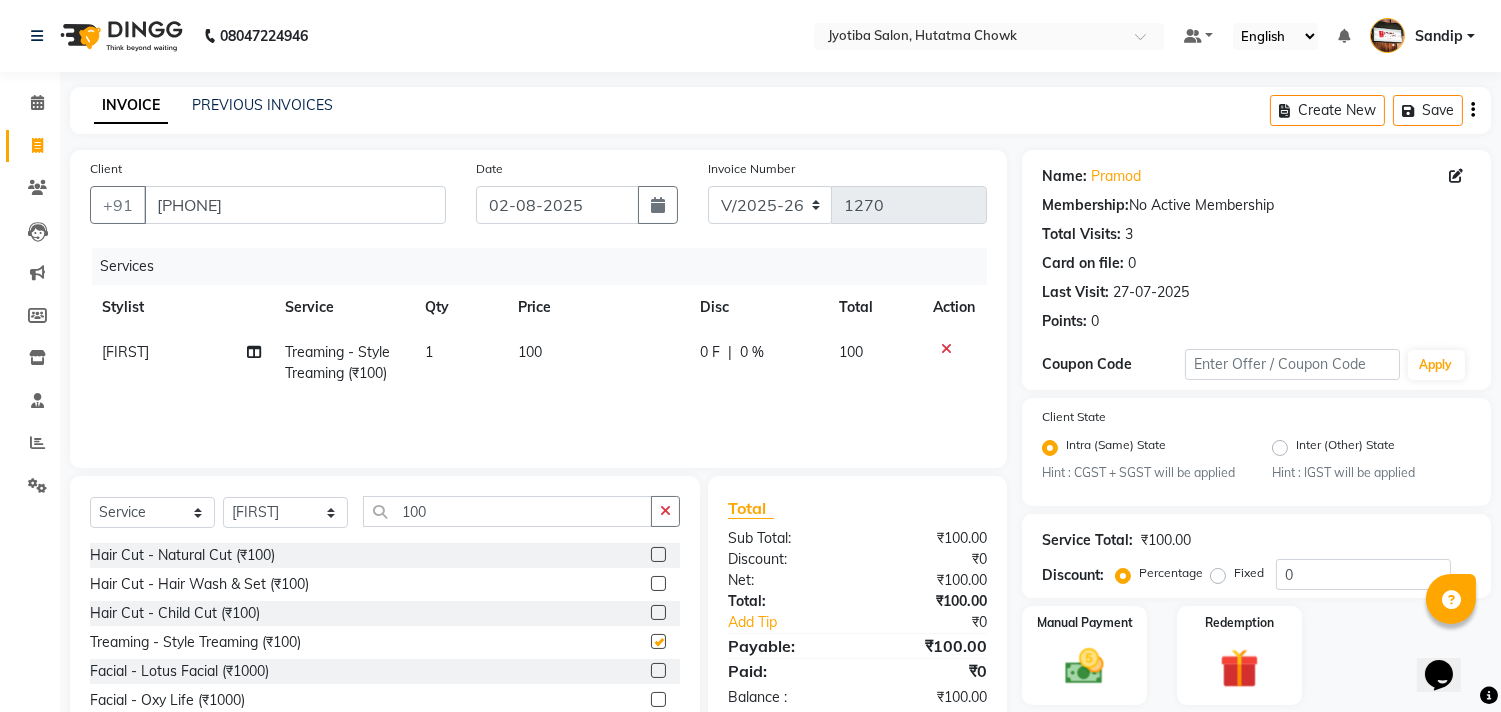 checkbox on "false" 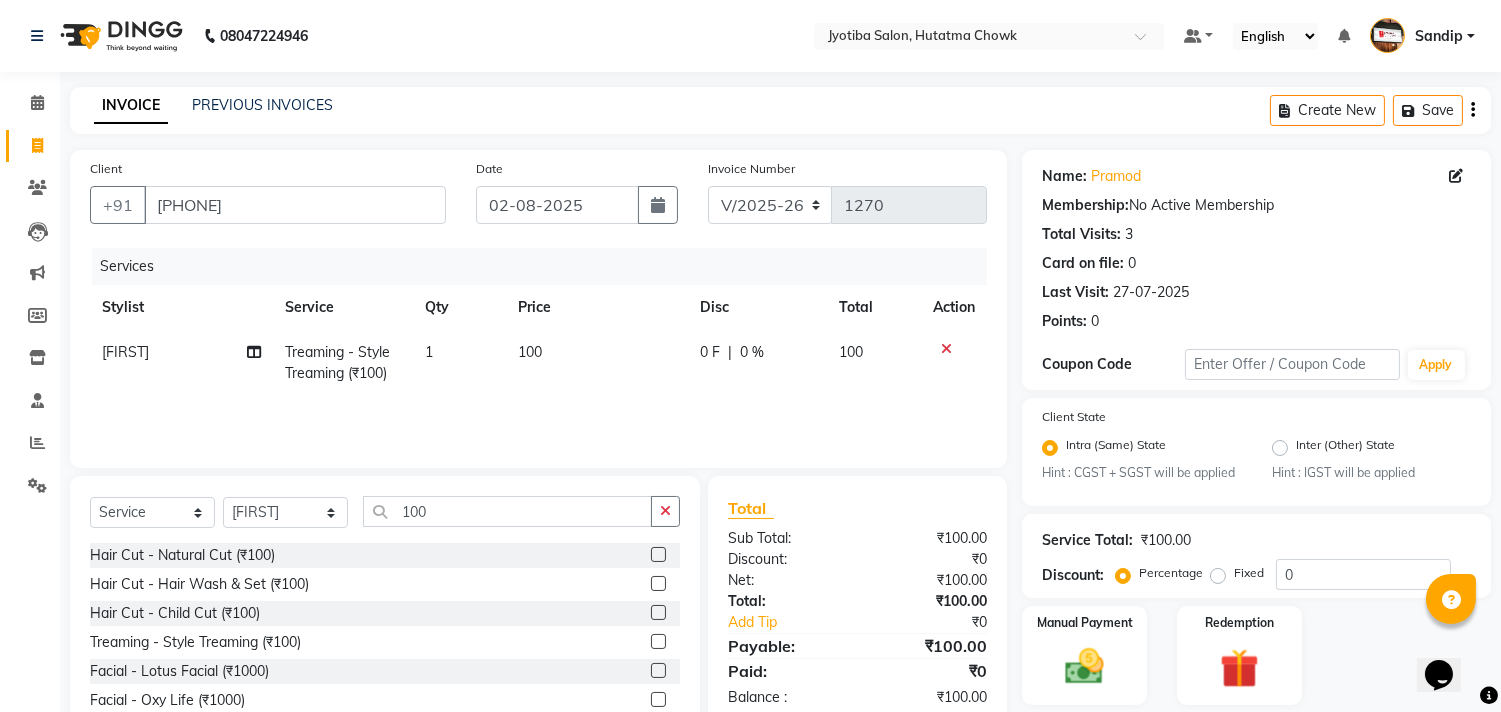 scroll, scrollTop: 88, scrollLeft: 0, axis: vertical 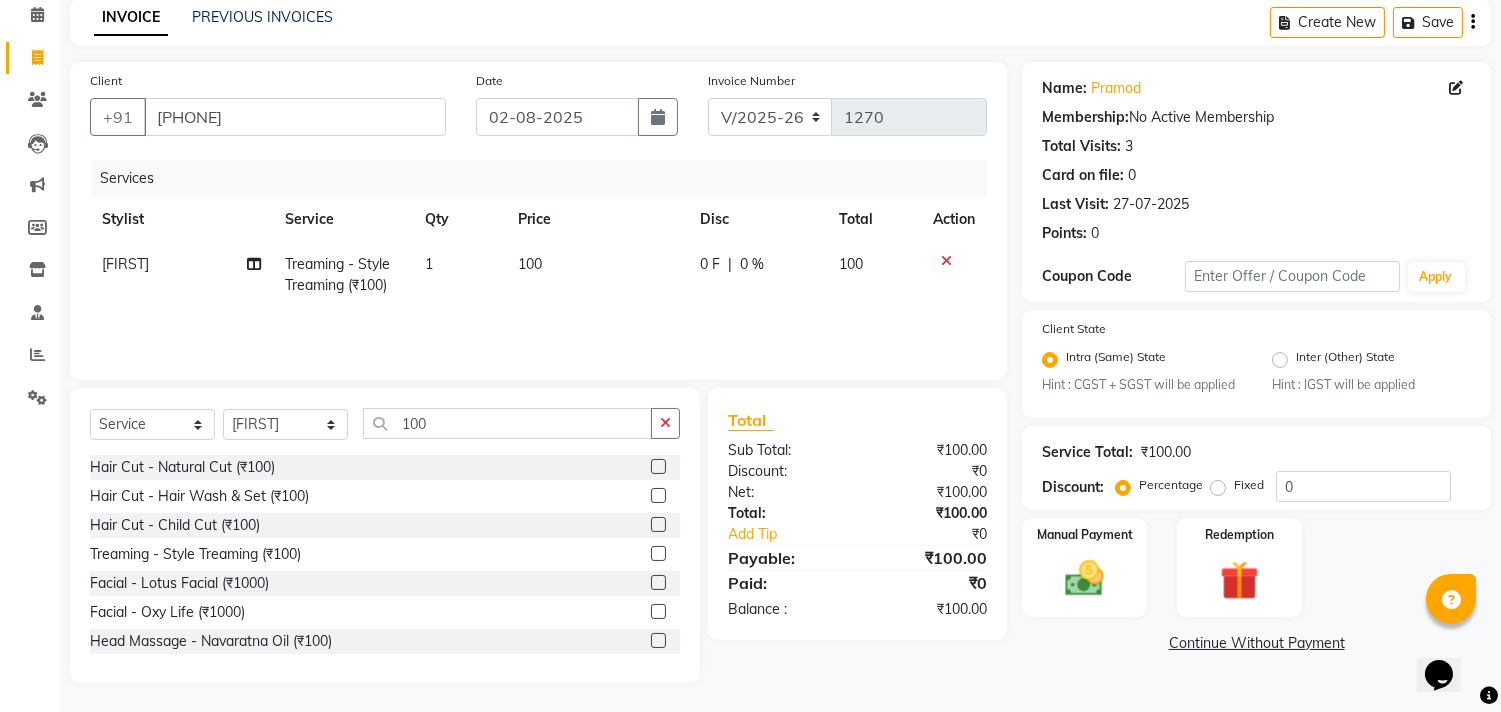 click on "Continue Without Payment" 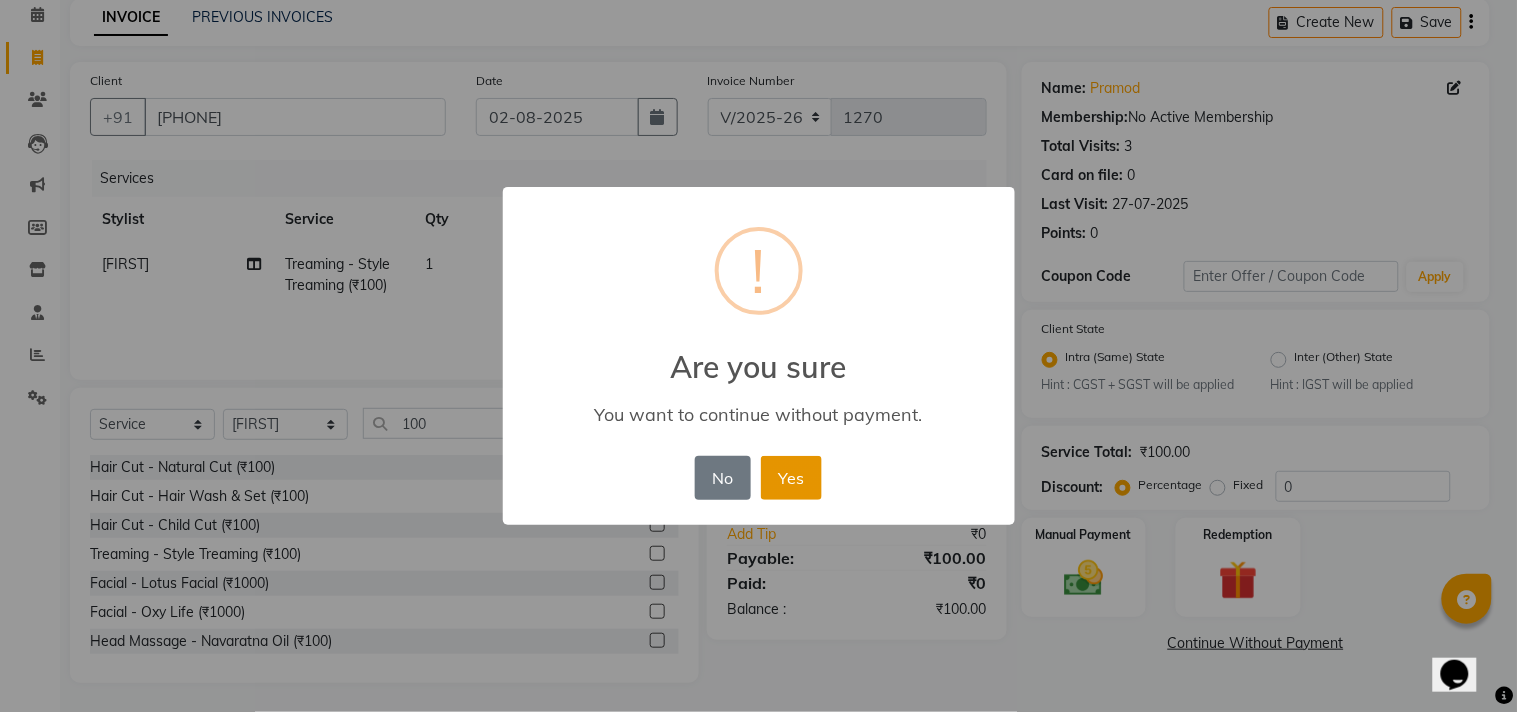 click on "Yes" at bounding box center [791, 478] 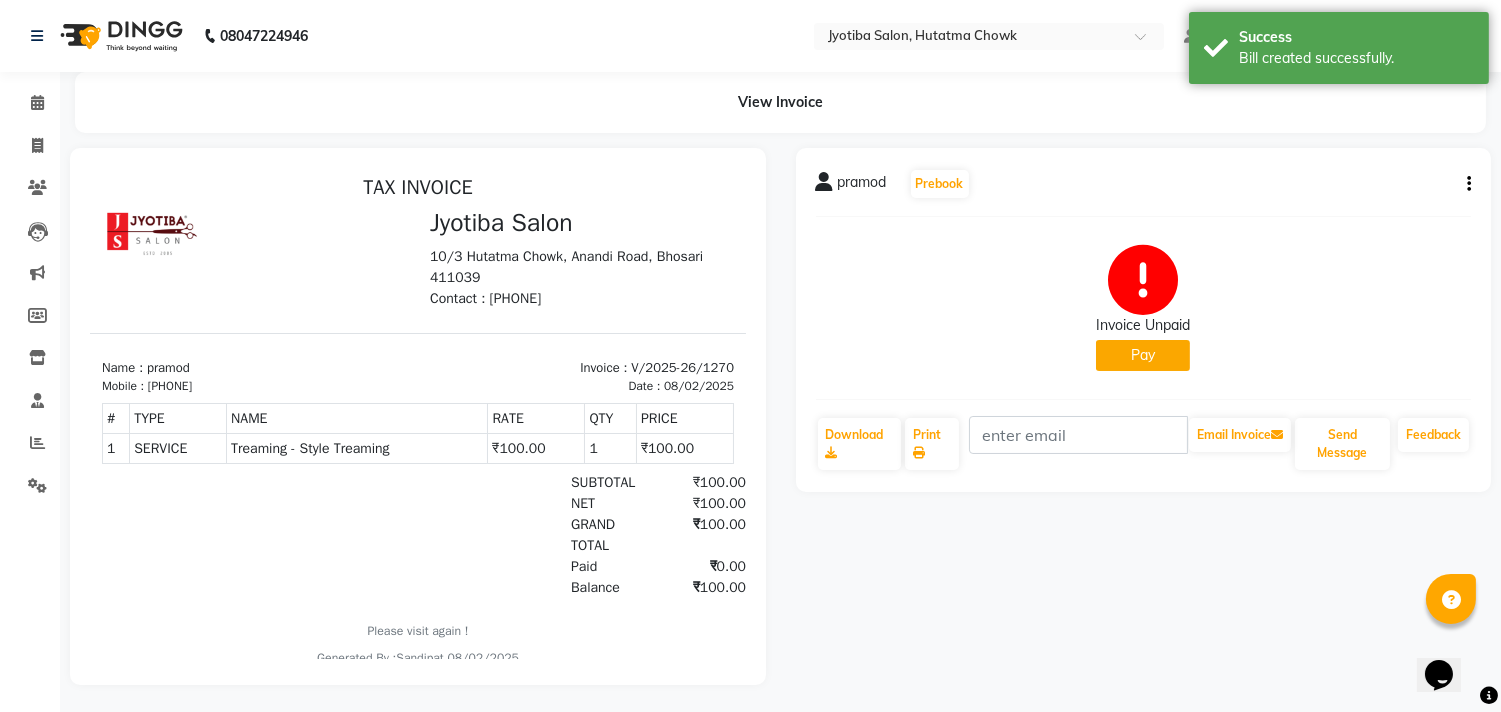scroll, scrollTop: 0, scrollLeft: 0, axis: both 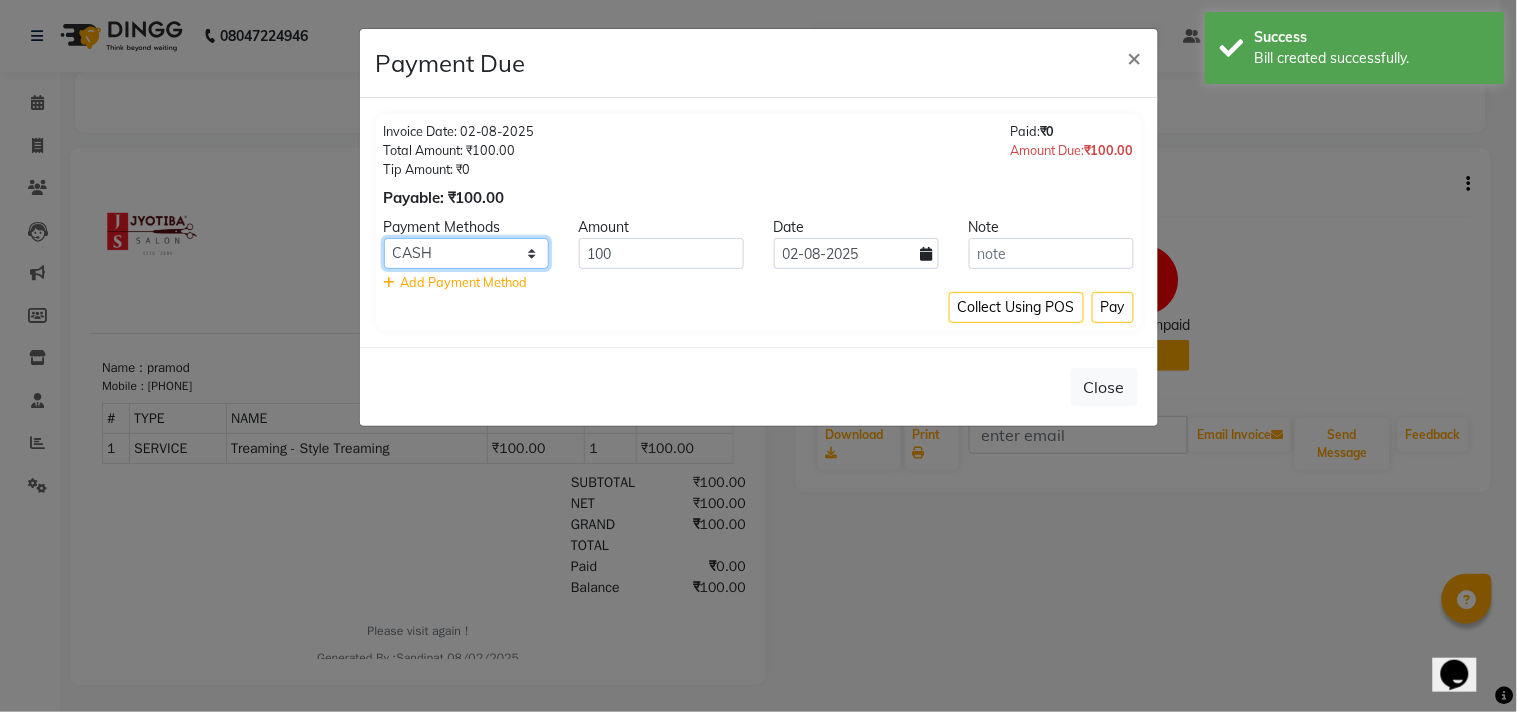 click on "CASH ONLINE CARD" 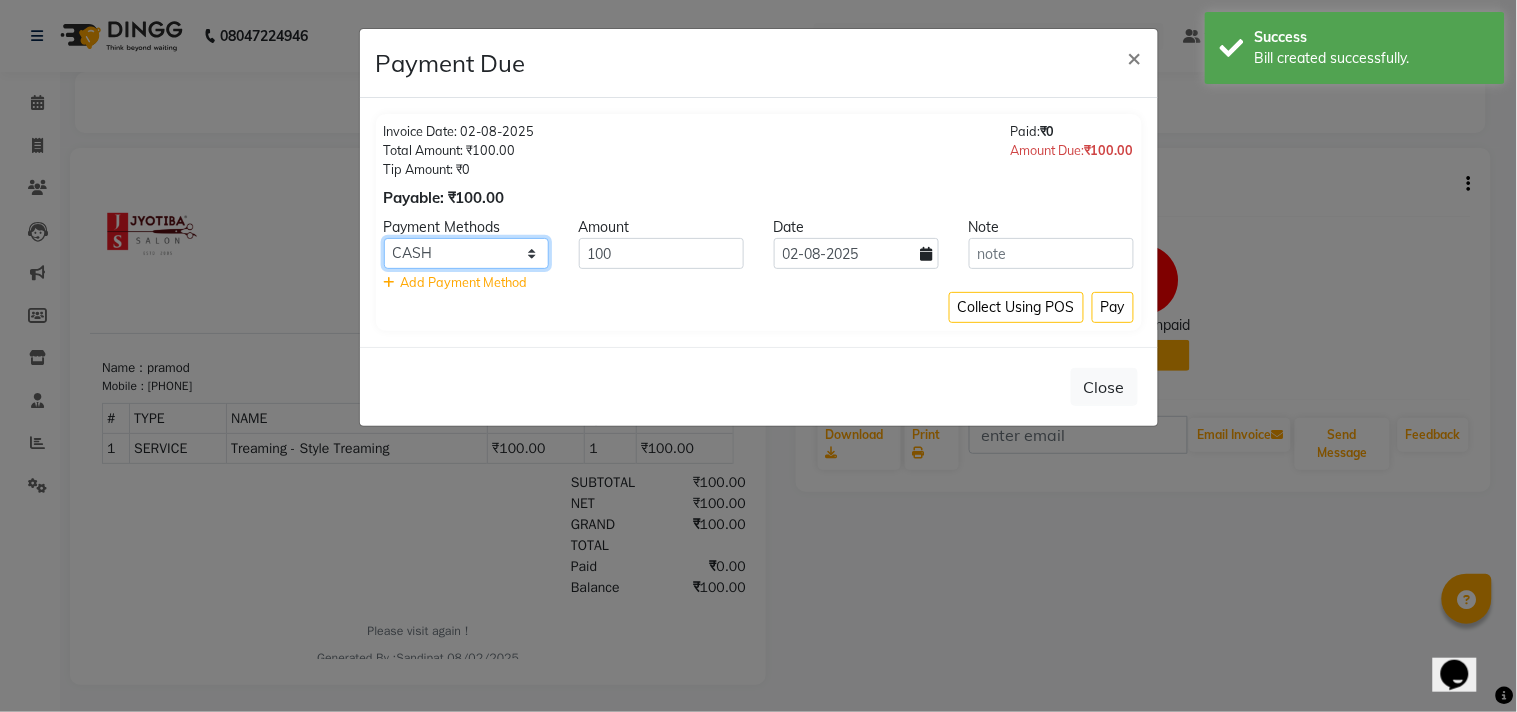 select on "3" 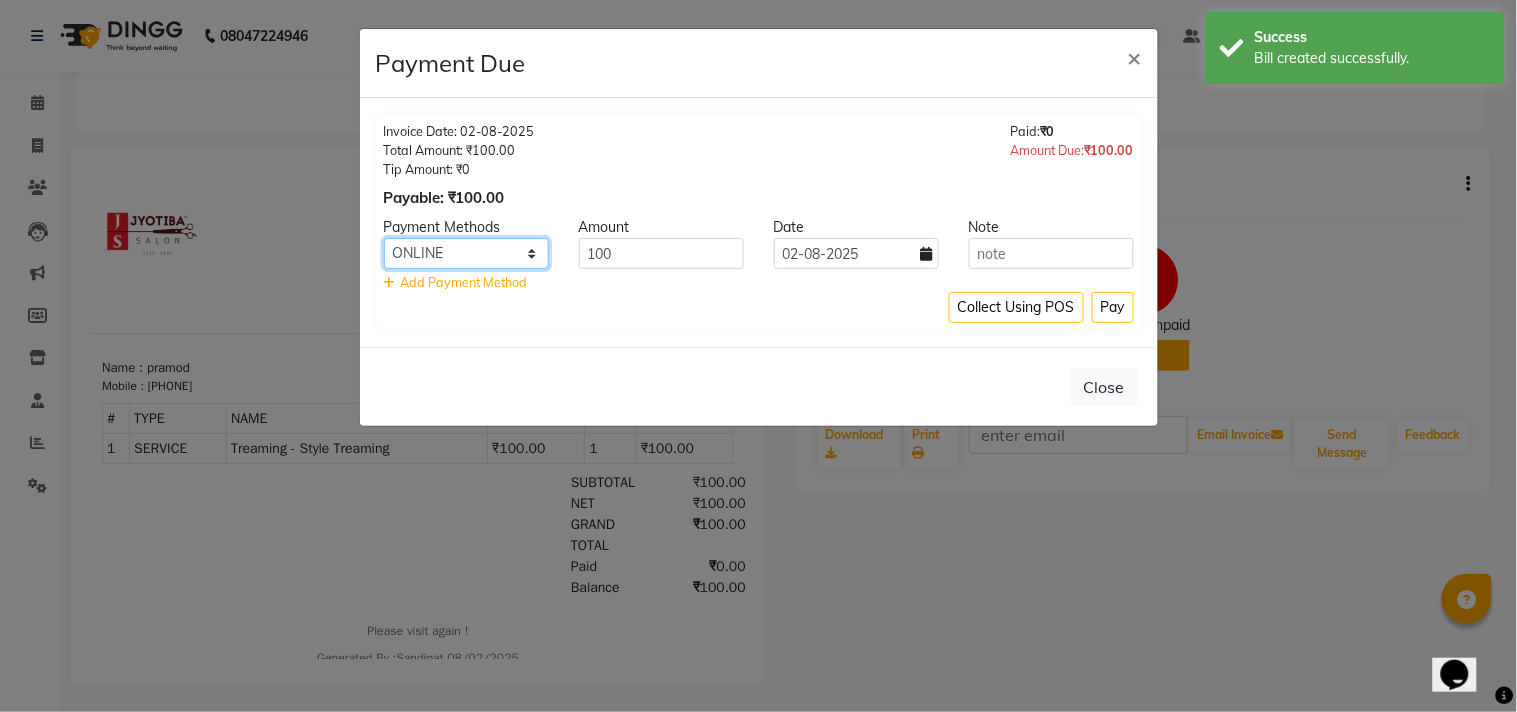 click on "CASH ONLINE CARD" 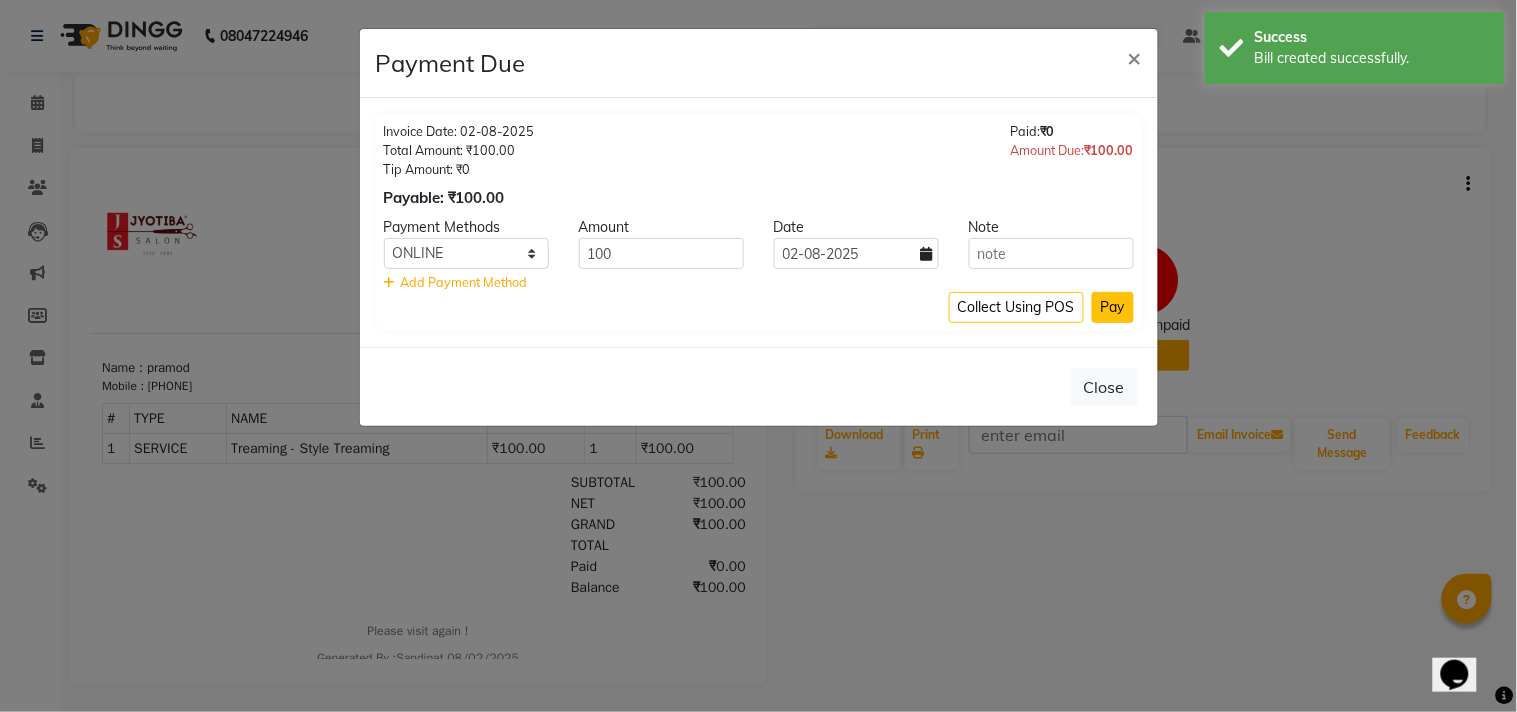 click on "Pay" 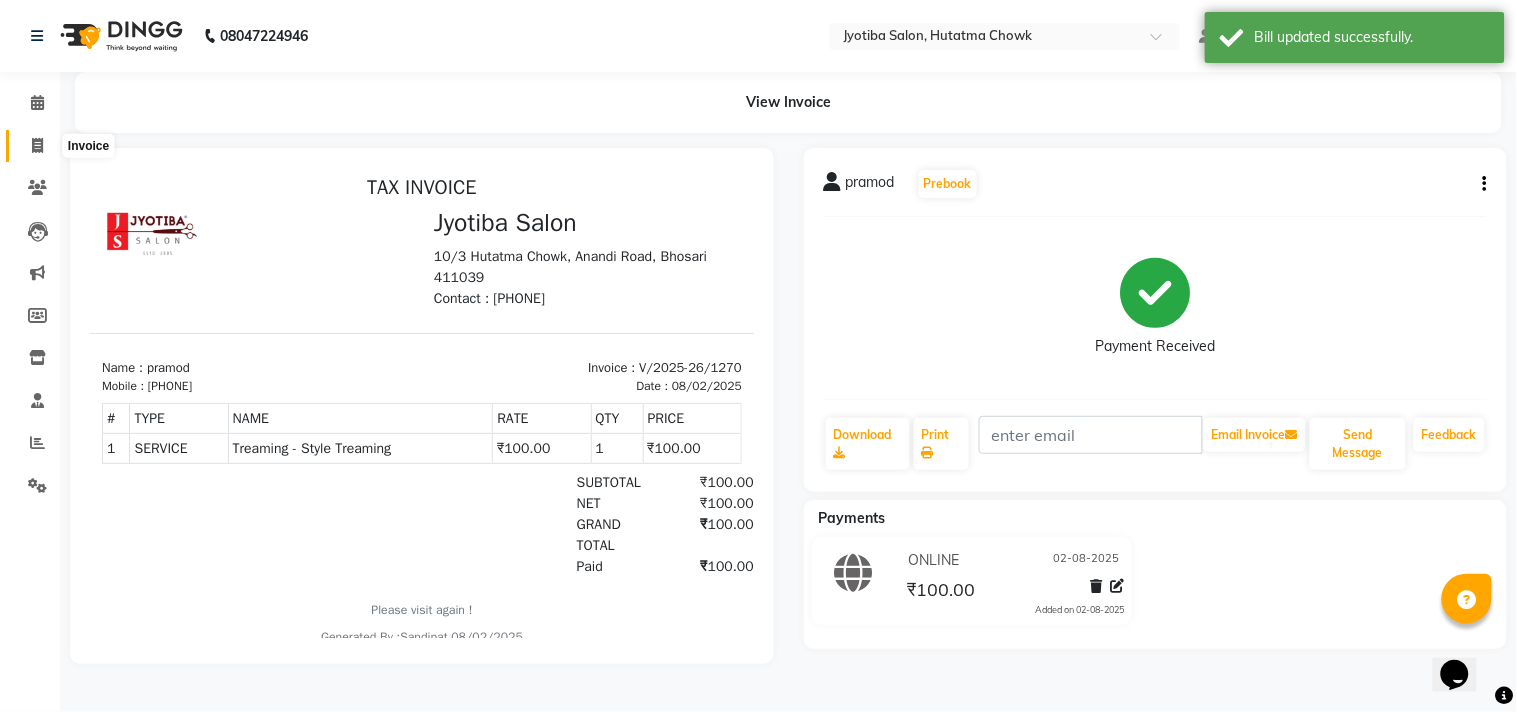 click 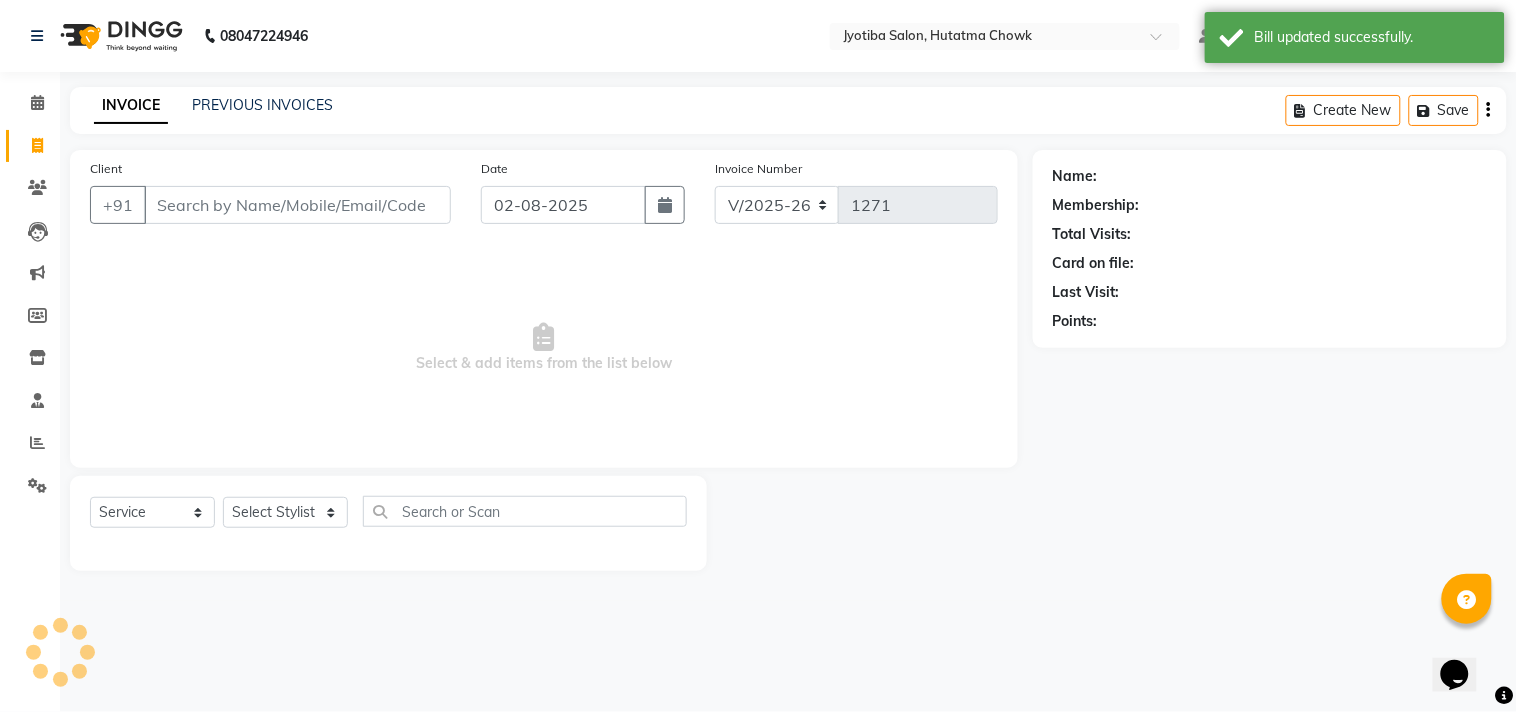 select on "membership" 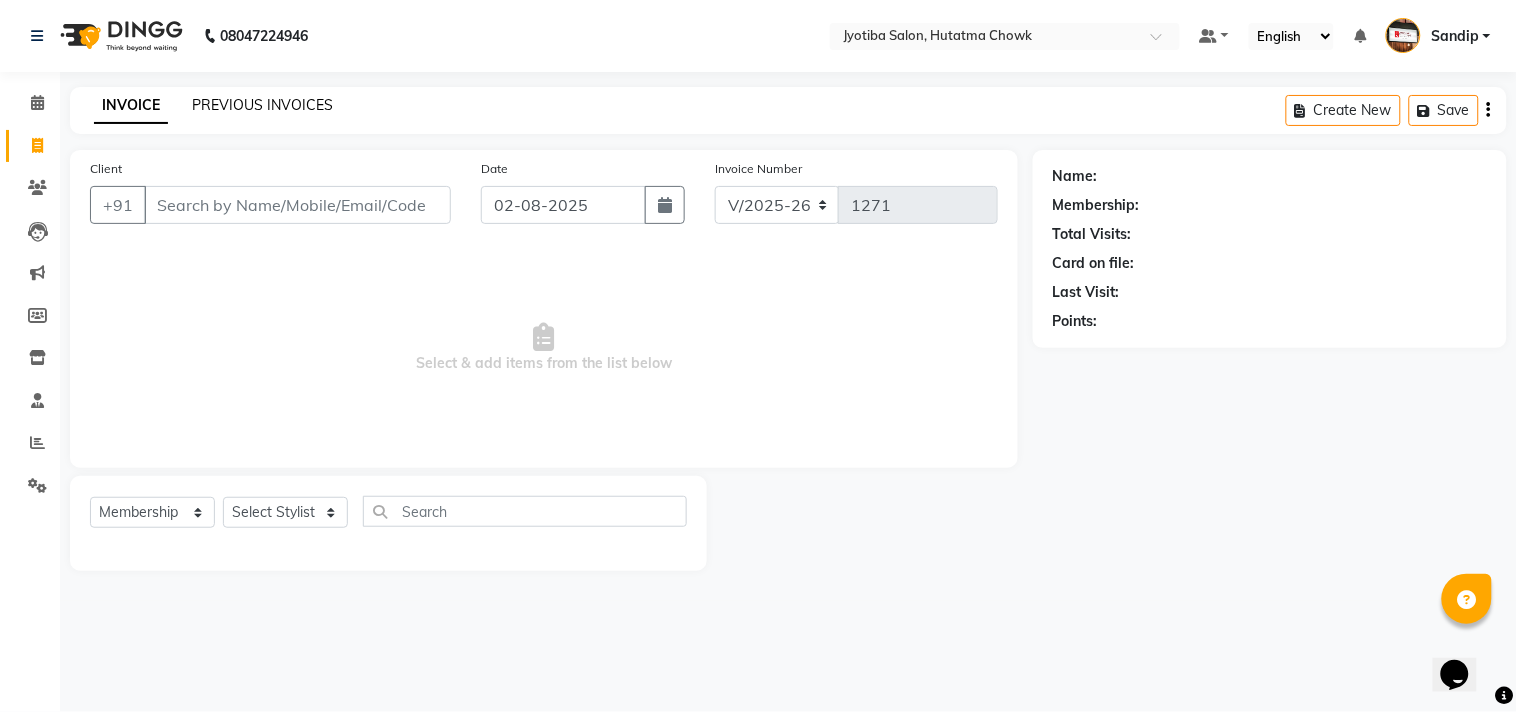 click on "PREVIOUS INVOICES" 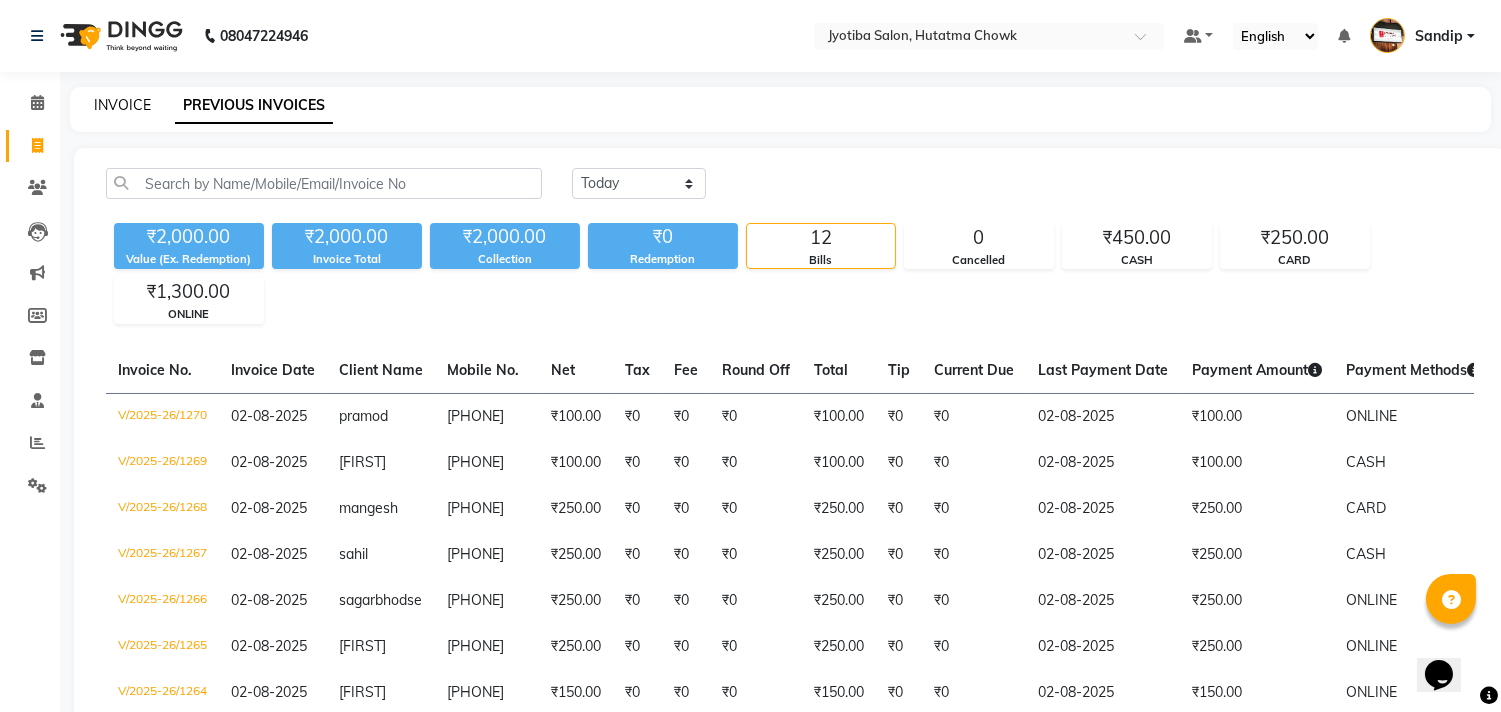 click on "INVOICE" 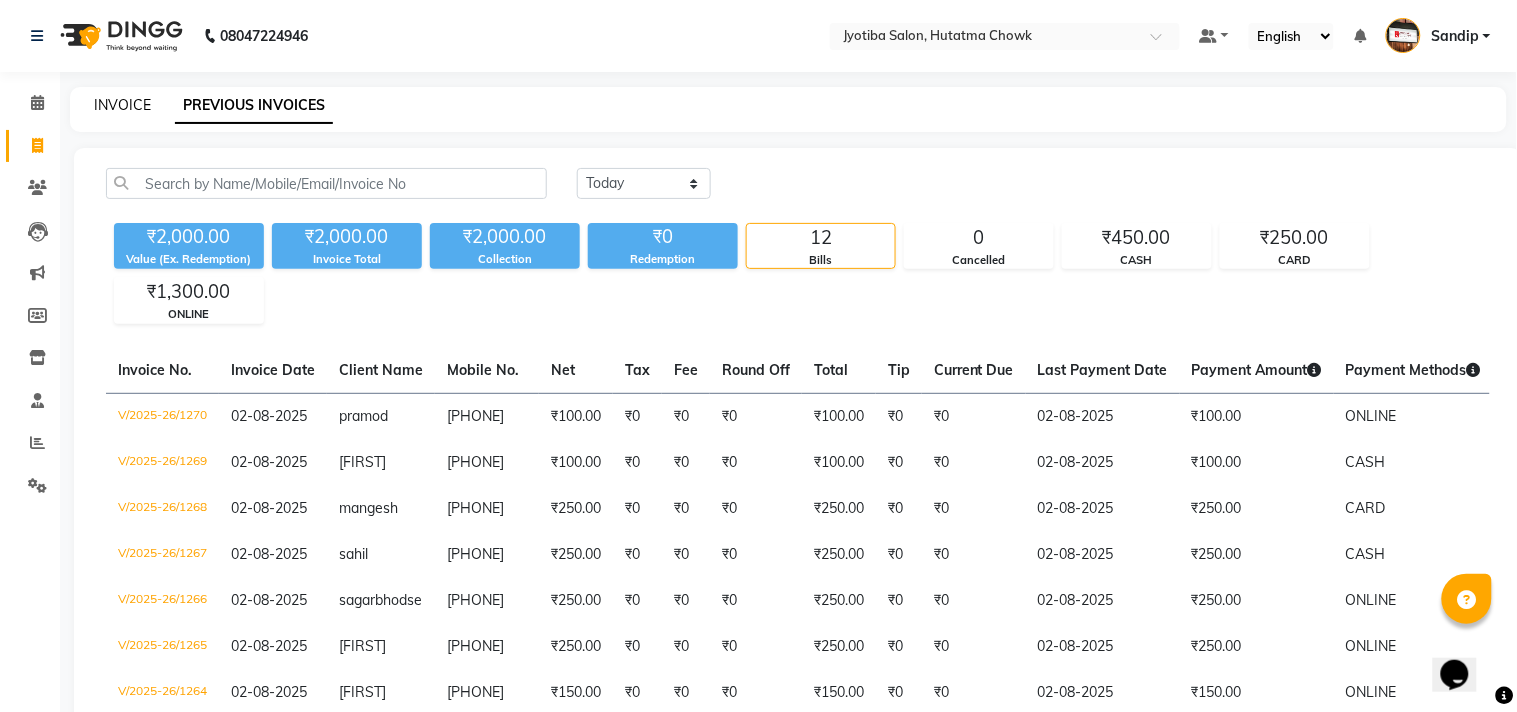 select on "556" 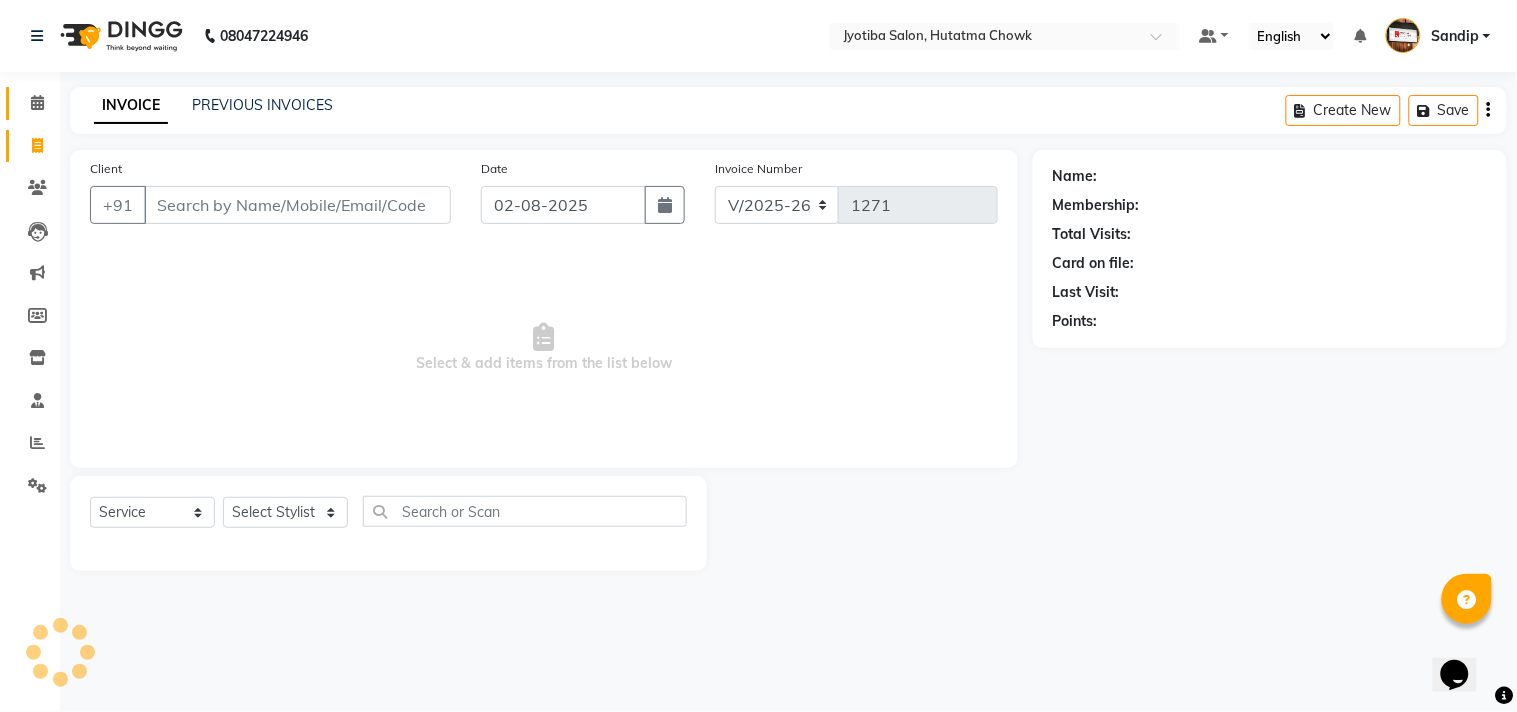 select on "membership" 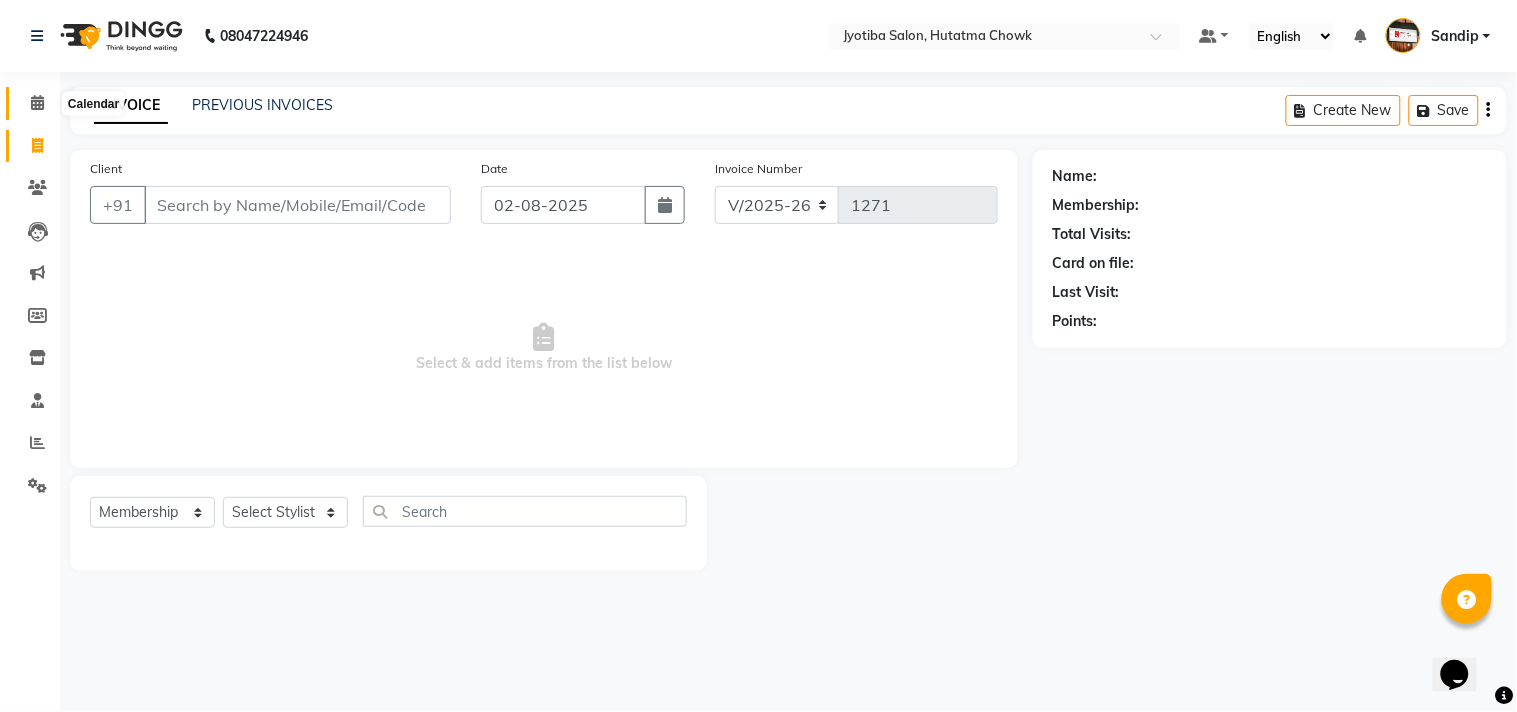 click 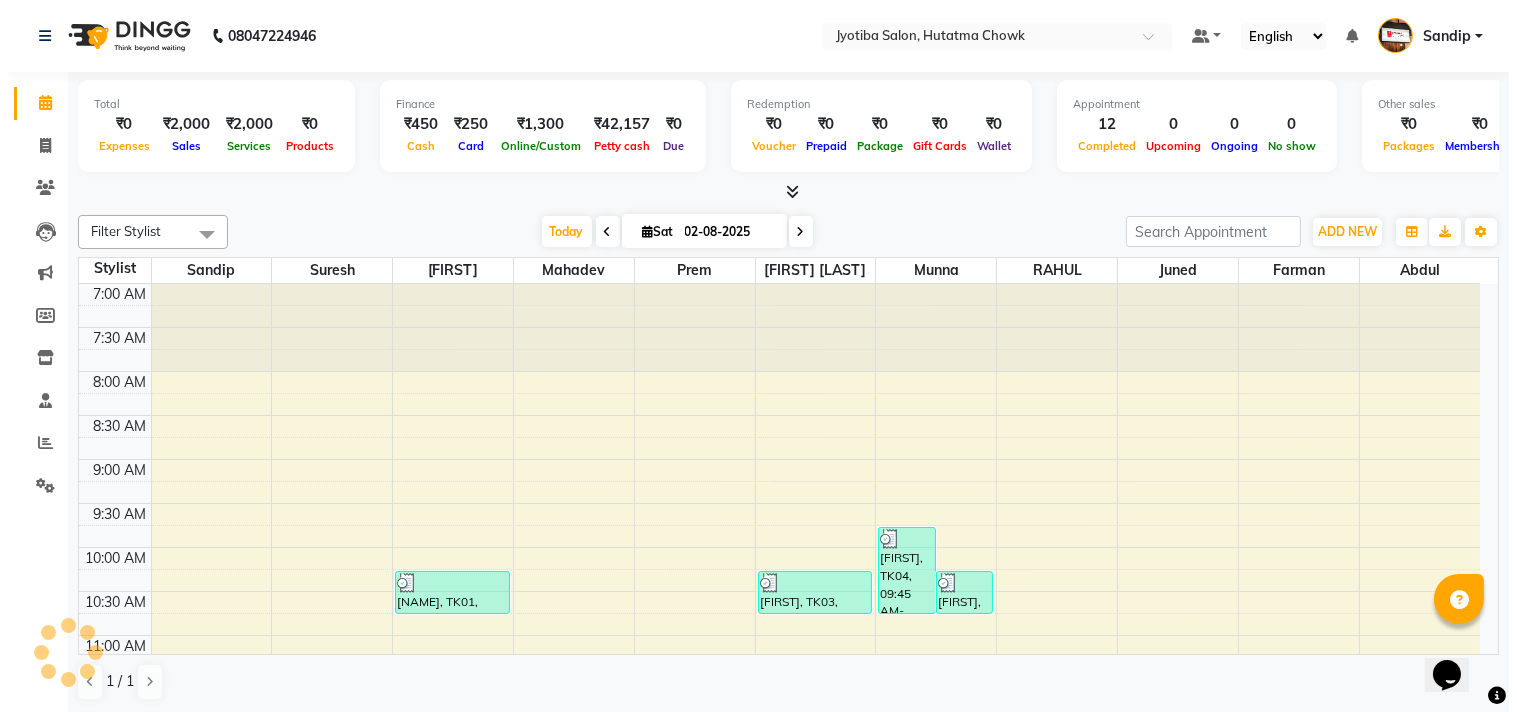 scroll, scrollTop: 0, scrollLeft: 0, axis: both 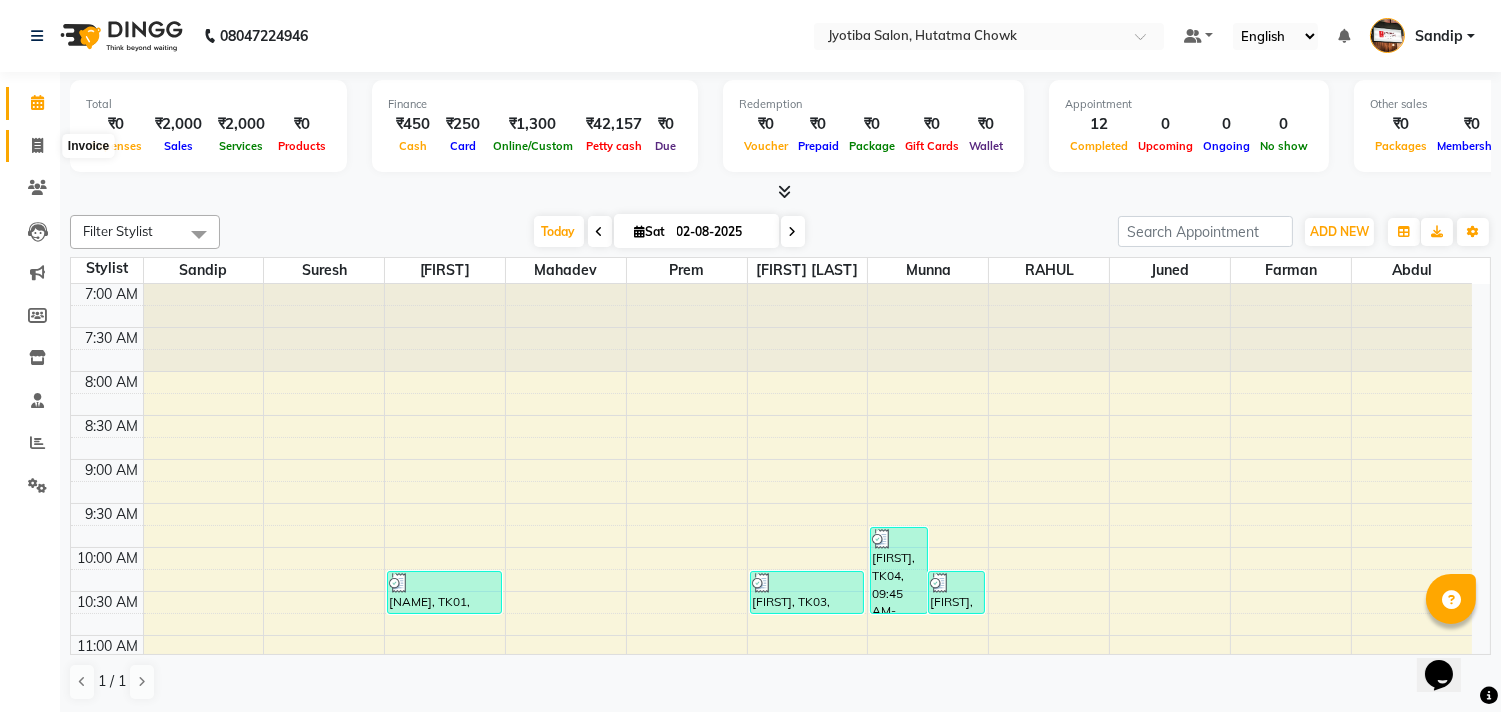 click 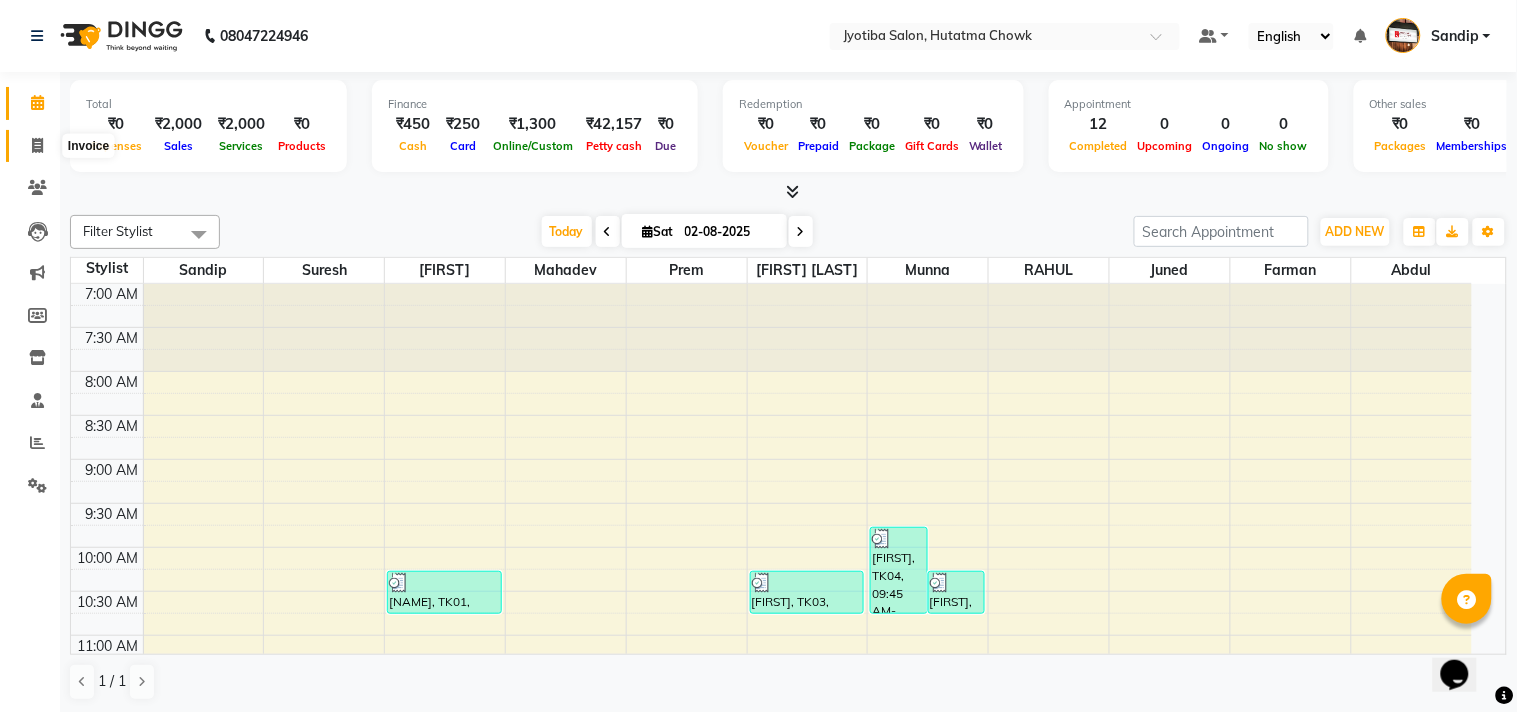 select on "556" 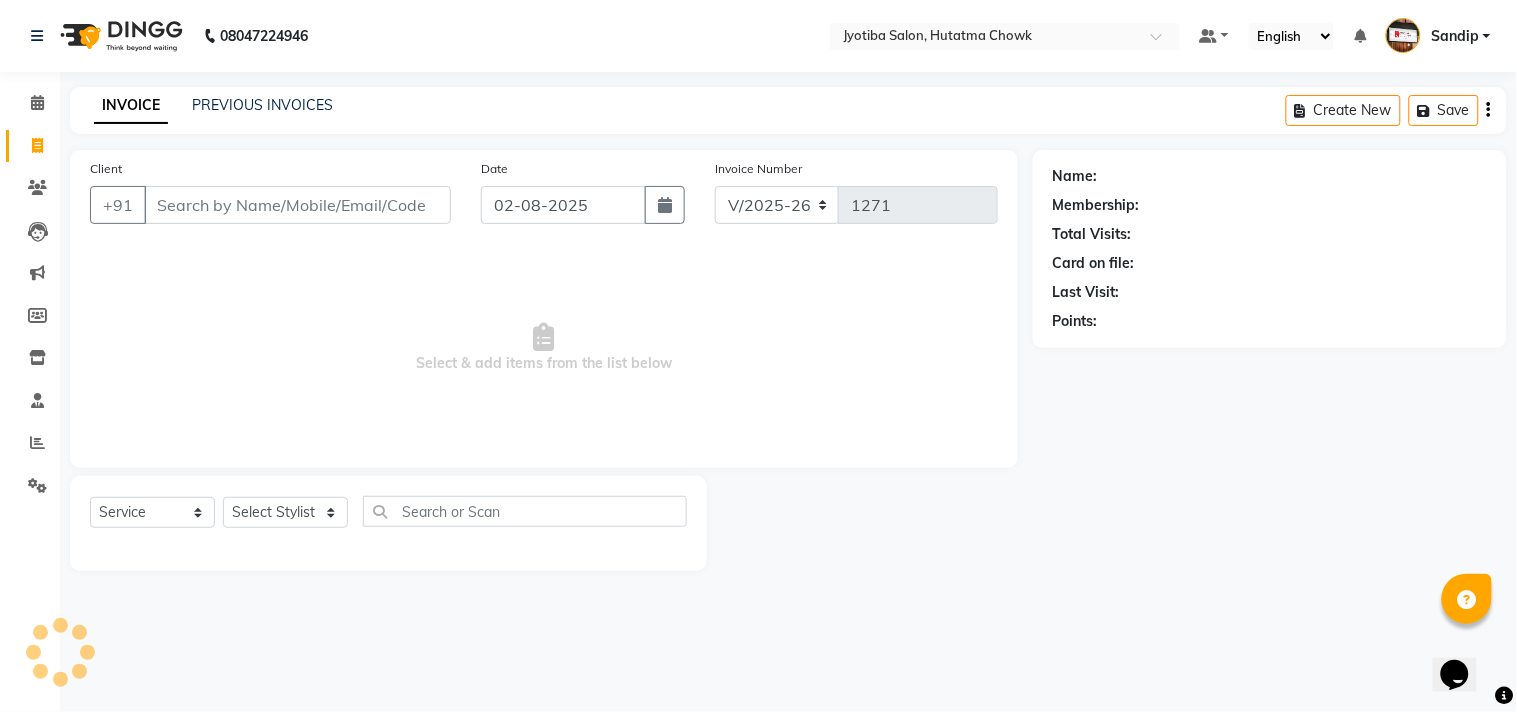 select on "membership" 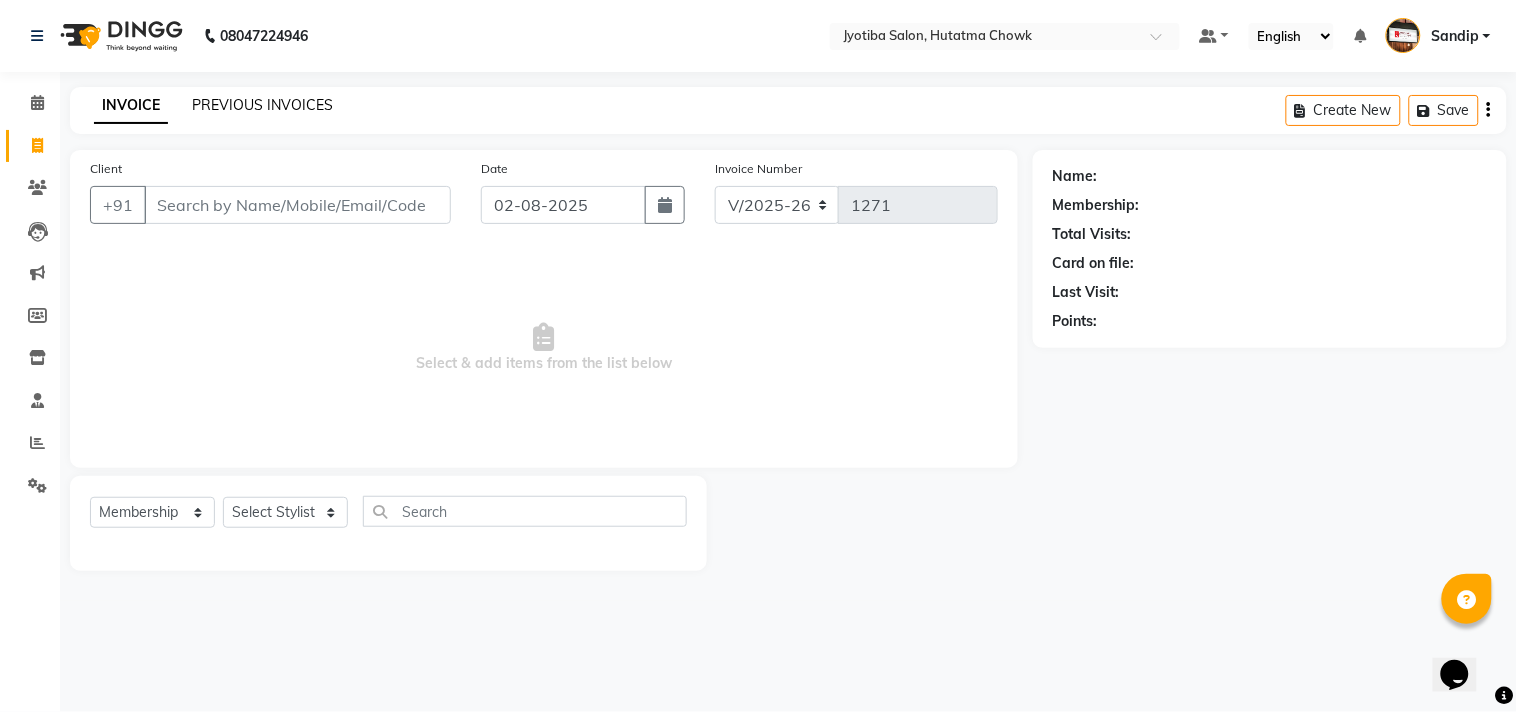 click on "PREVIOUS INVOICES" 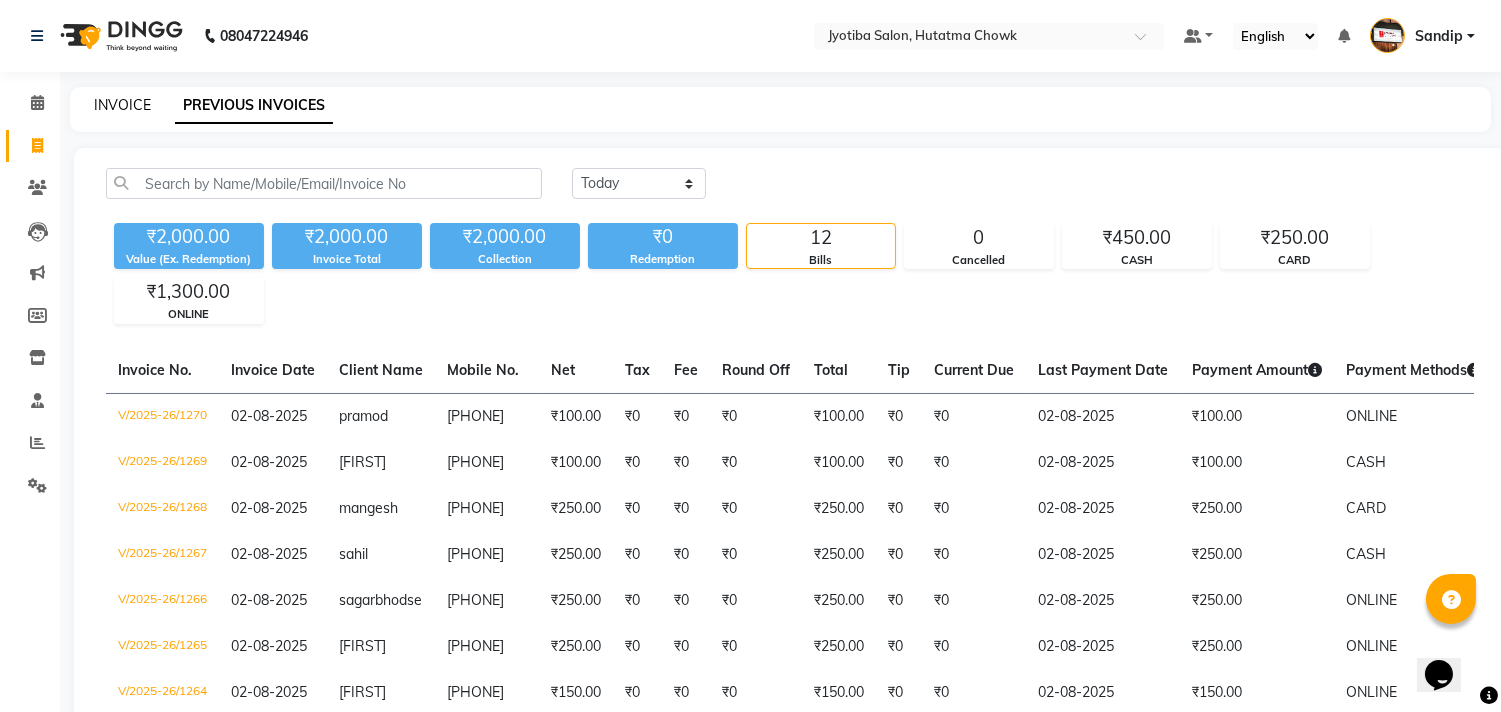 click on "INVOICE" 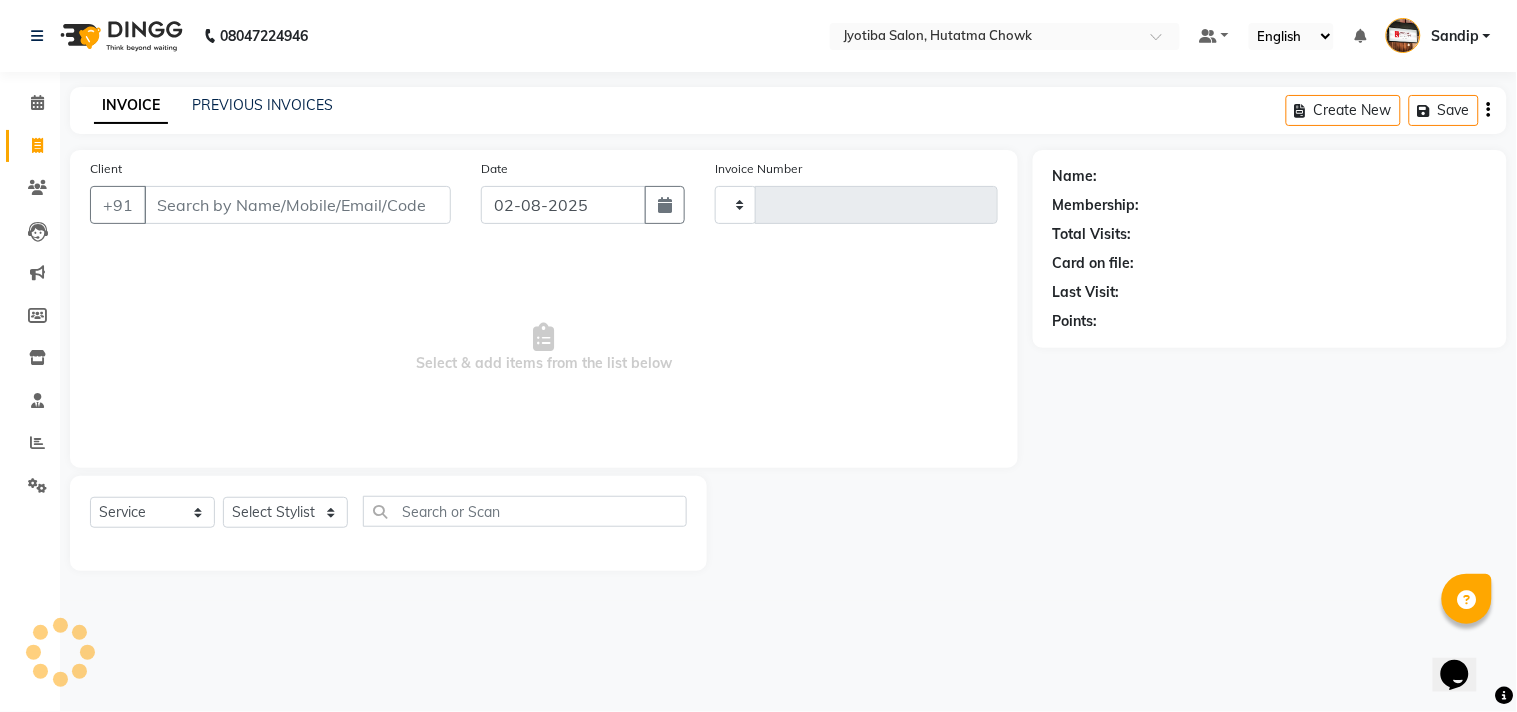 type on "1271" 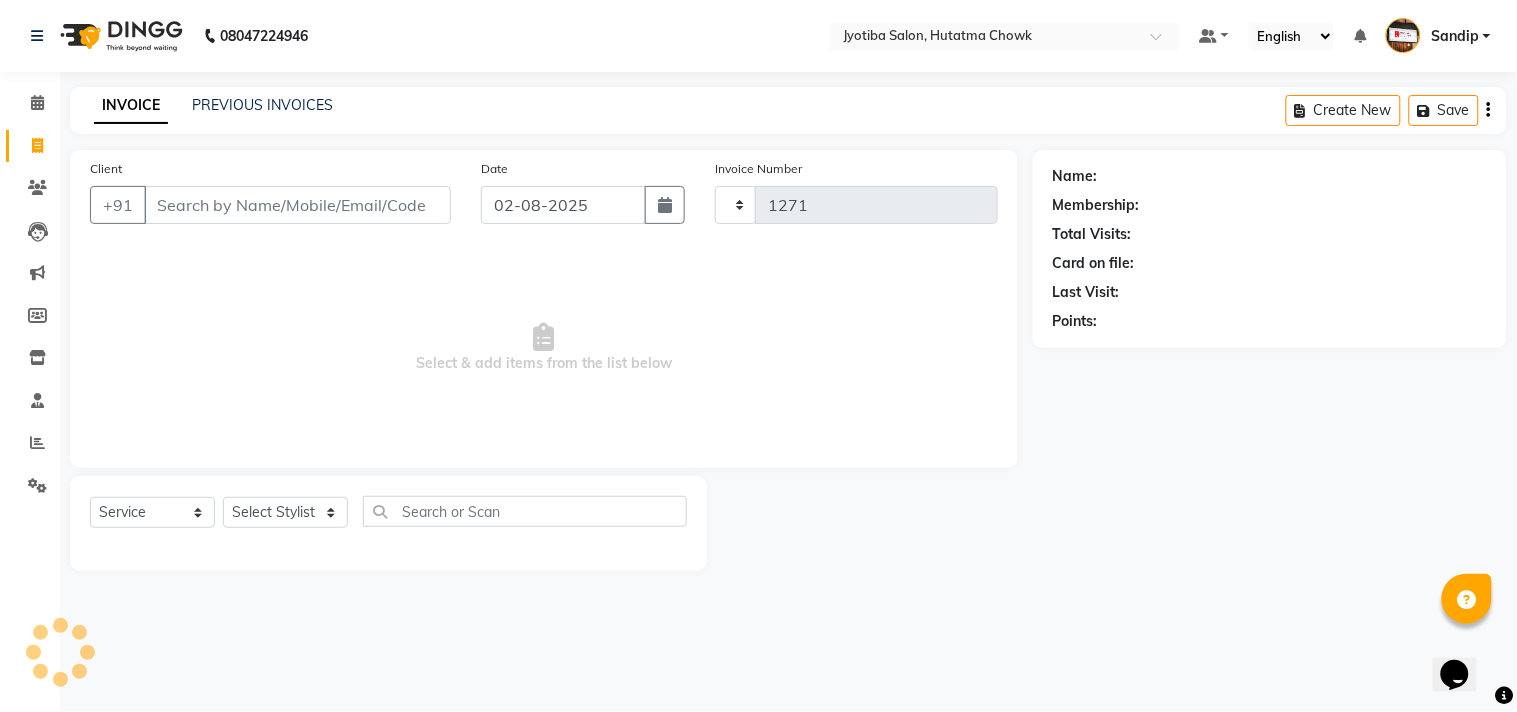 select on "556" 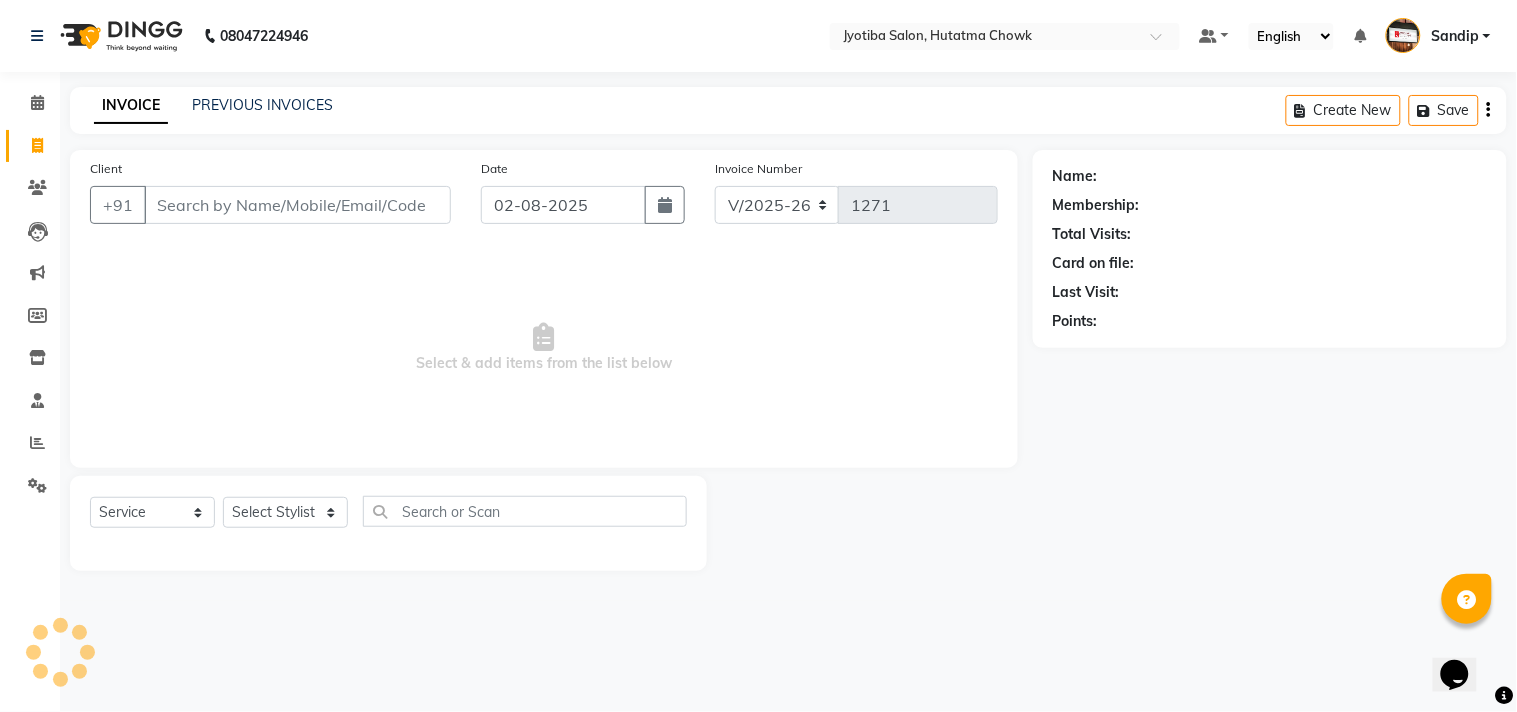select on "membership" 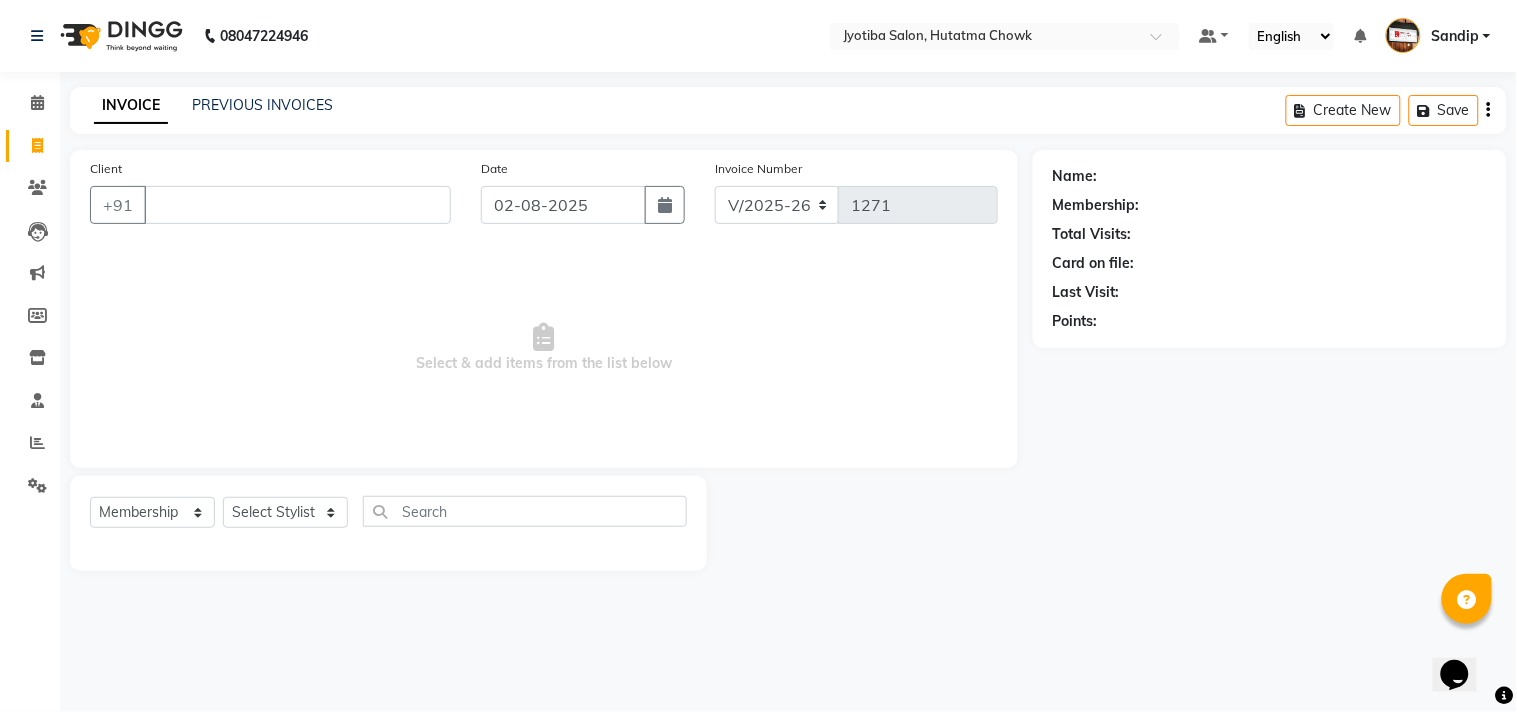 type 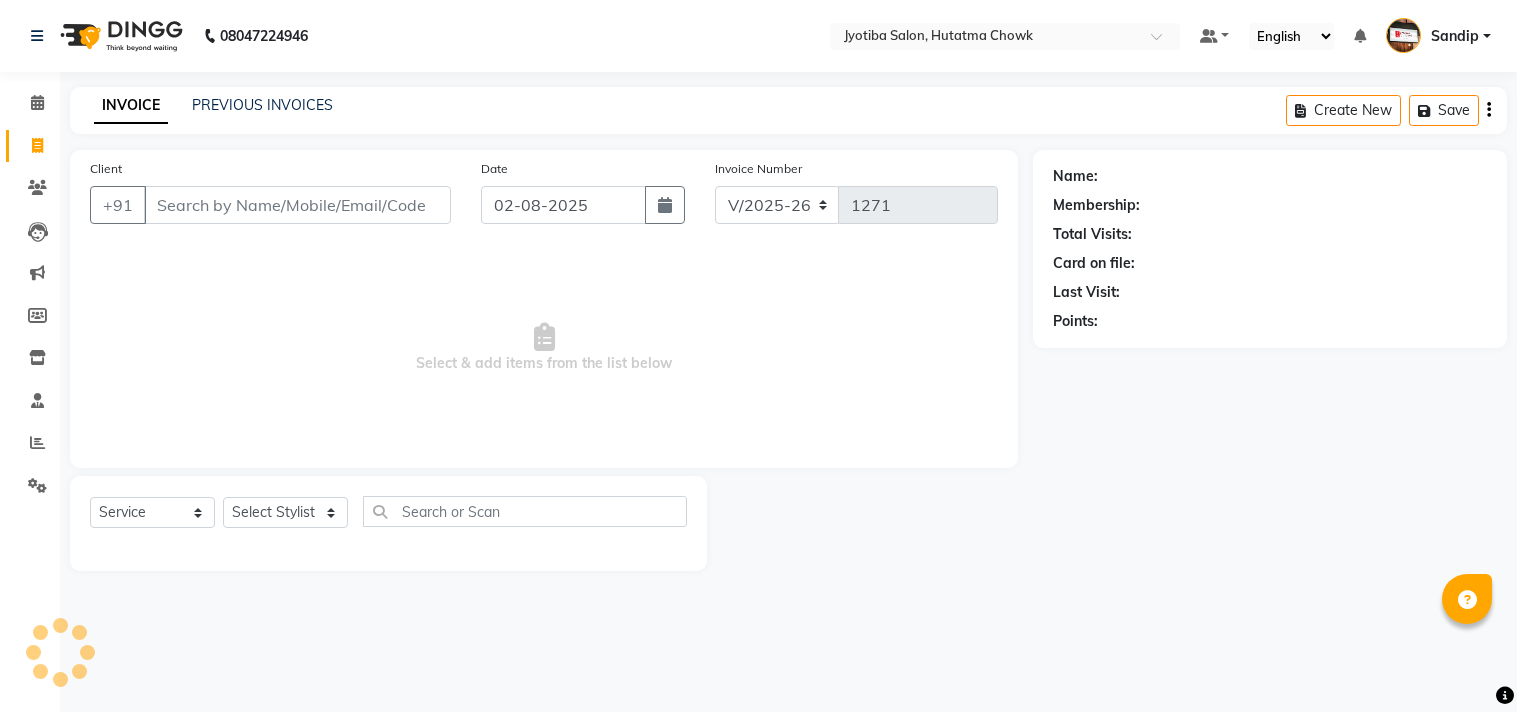 select on "556" 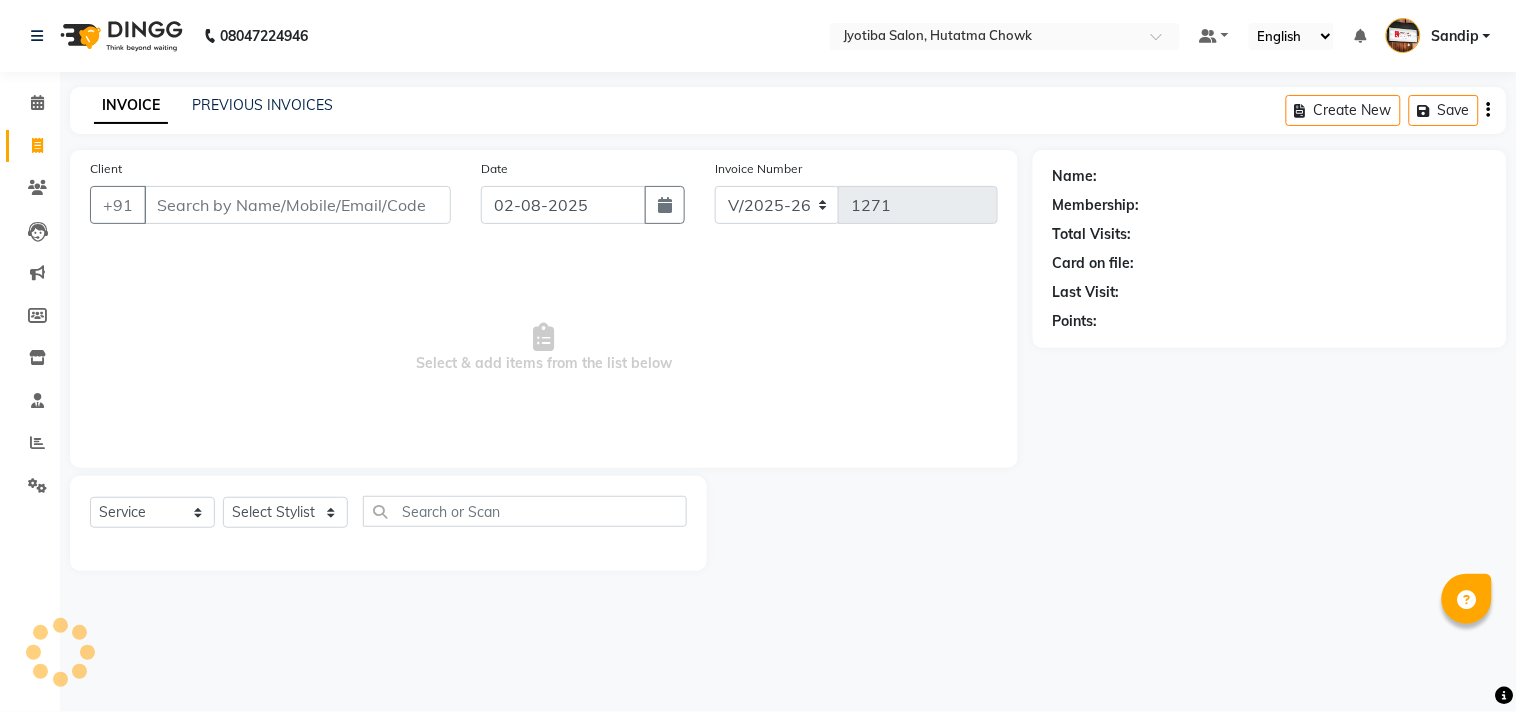 select on "membership" 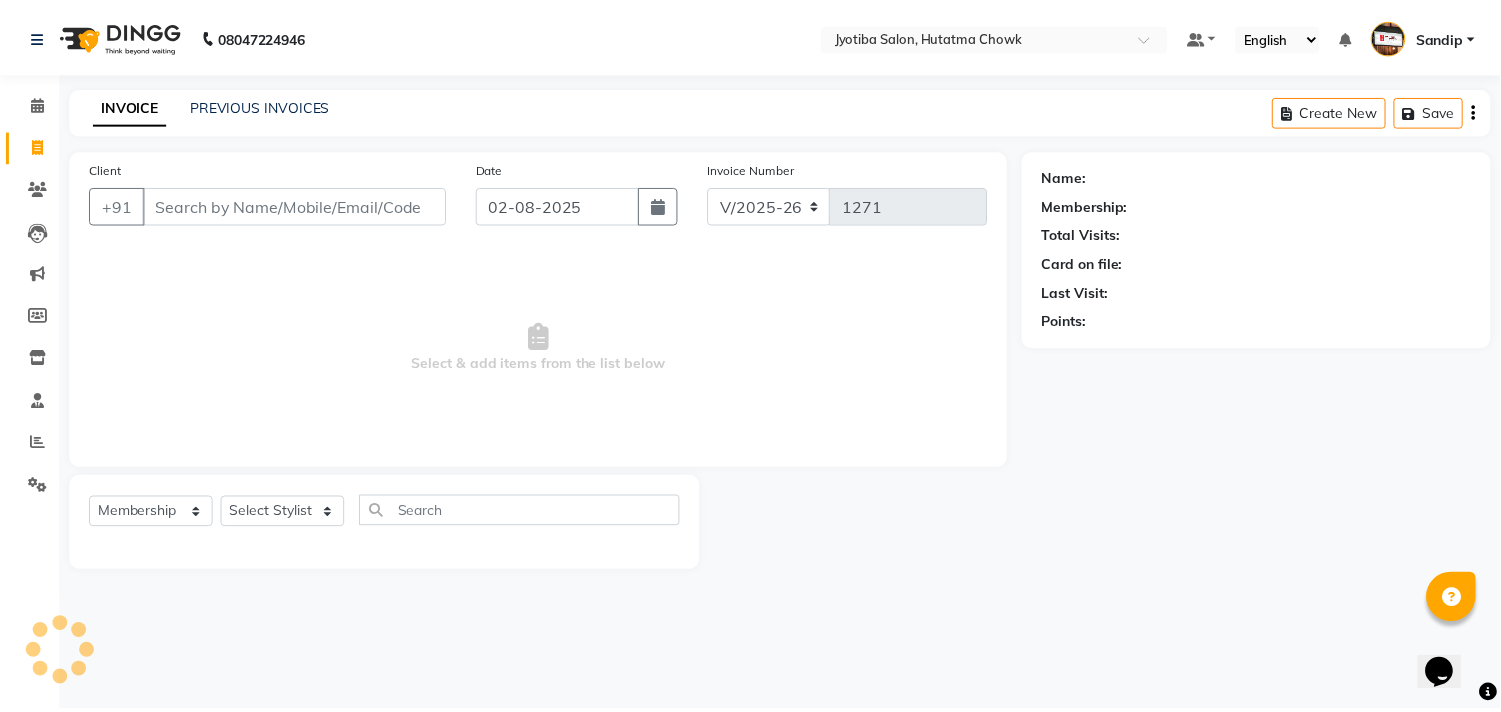 scroll, scrollTop: 0, scrollLeft: 0, axis: both 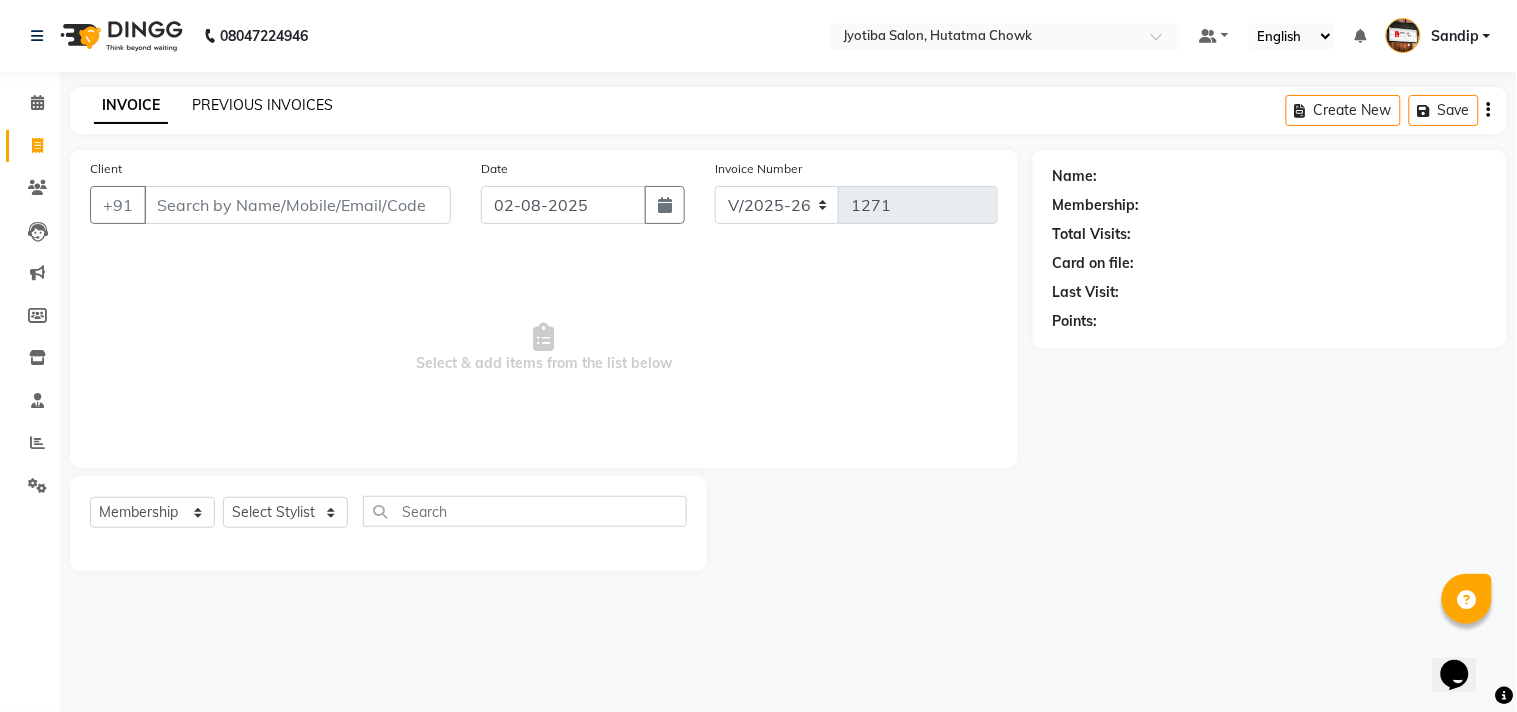 click on "PREVIOUS INVOICES" 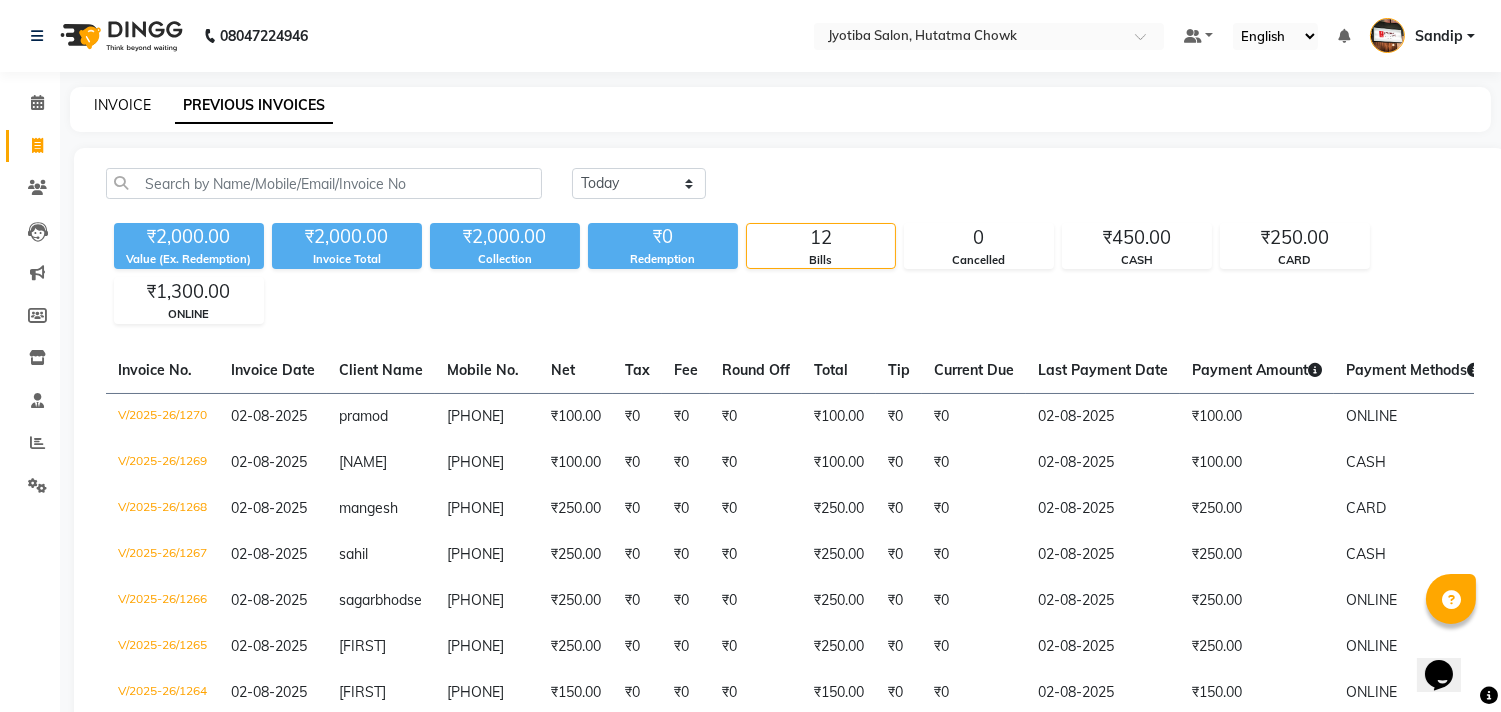 click on "INVOICE" 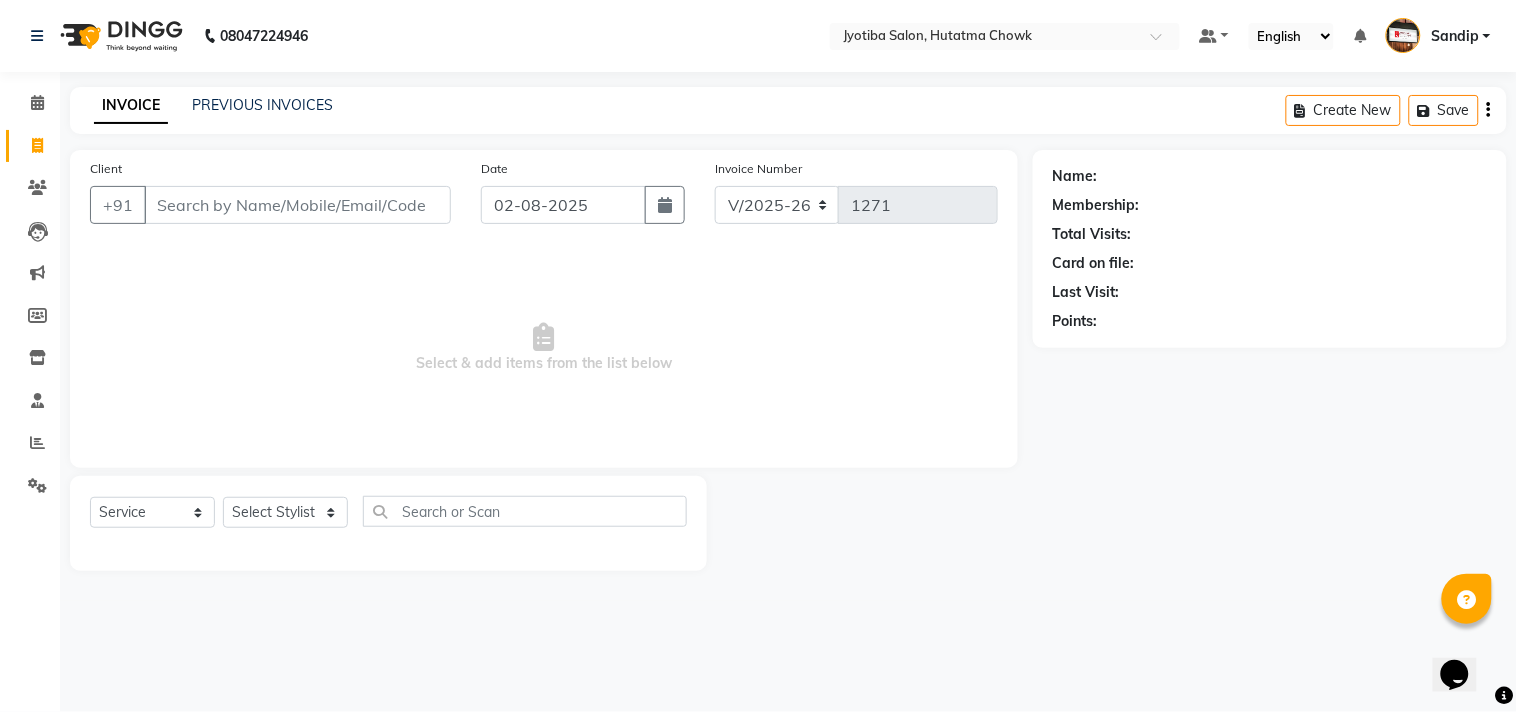 select on "membership" 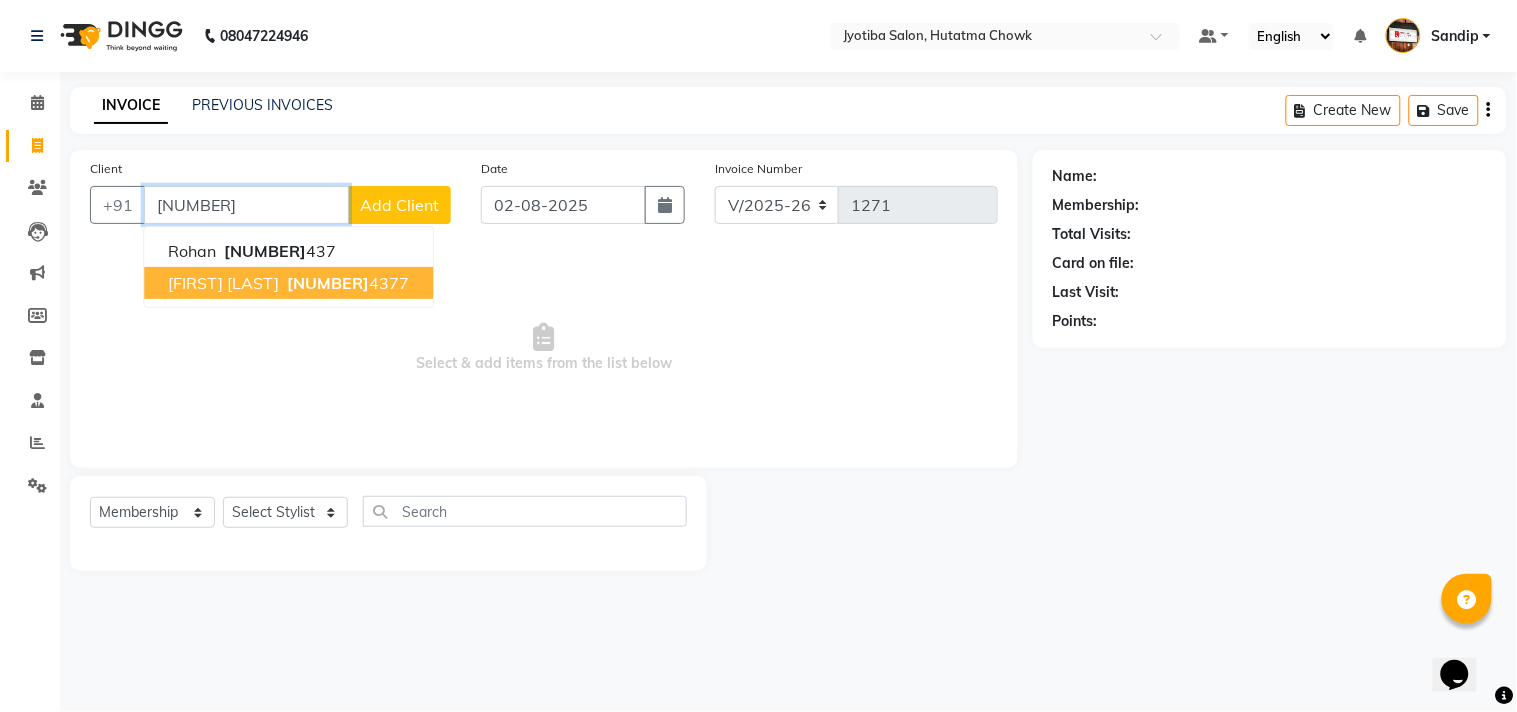 click on "[FIRST] [LAST] [NUMBER]" at bounding box center [288, 283] 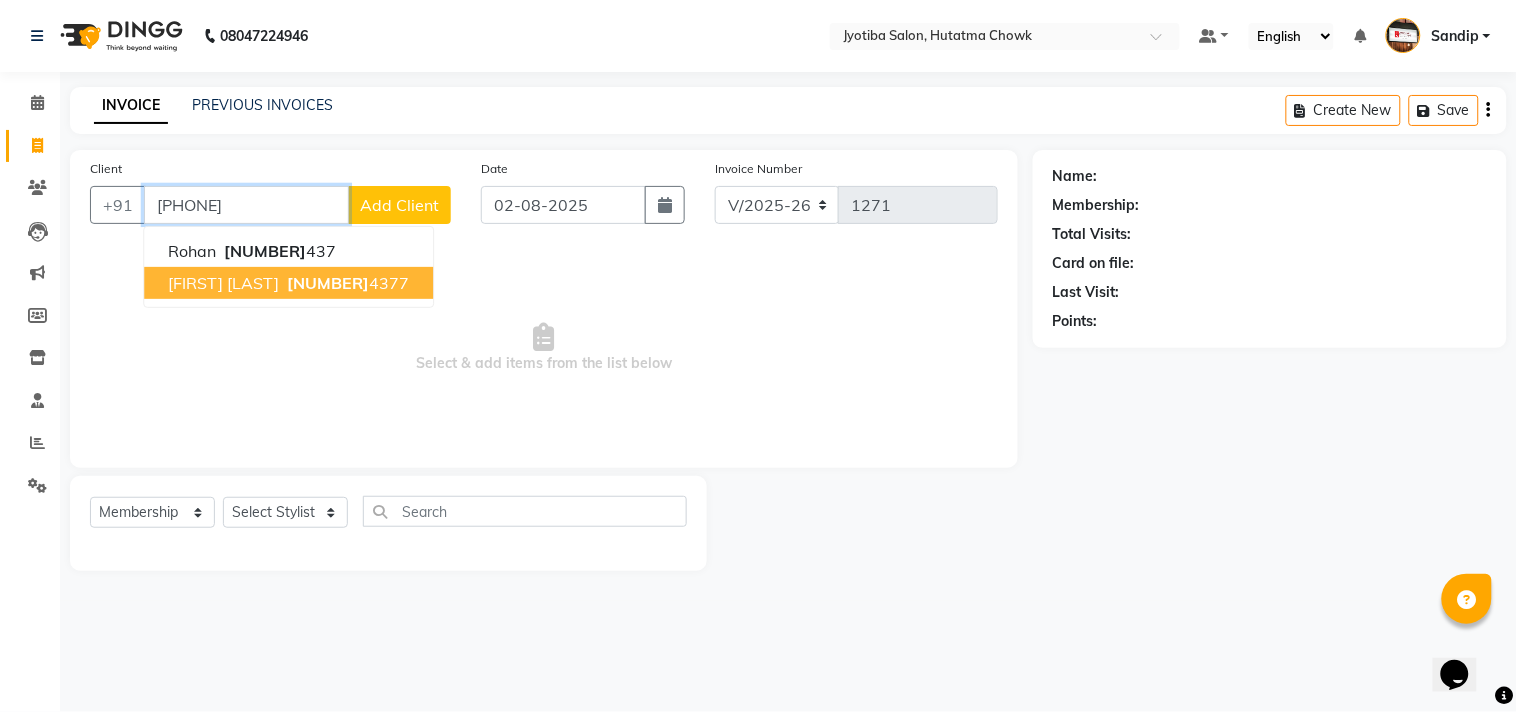 type on "[PHONE]" 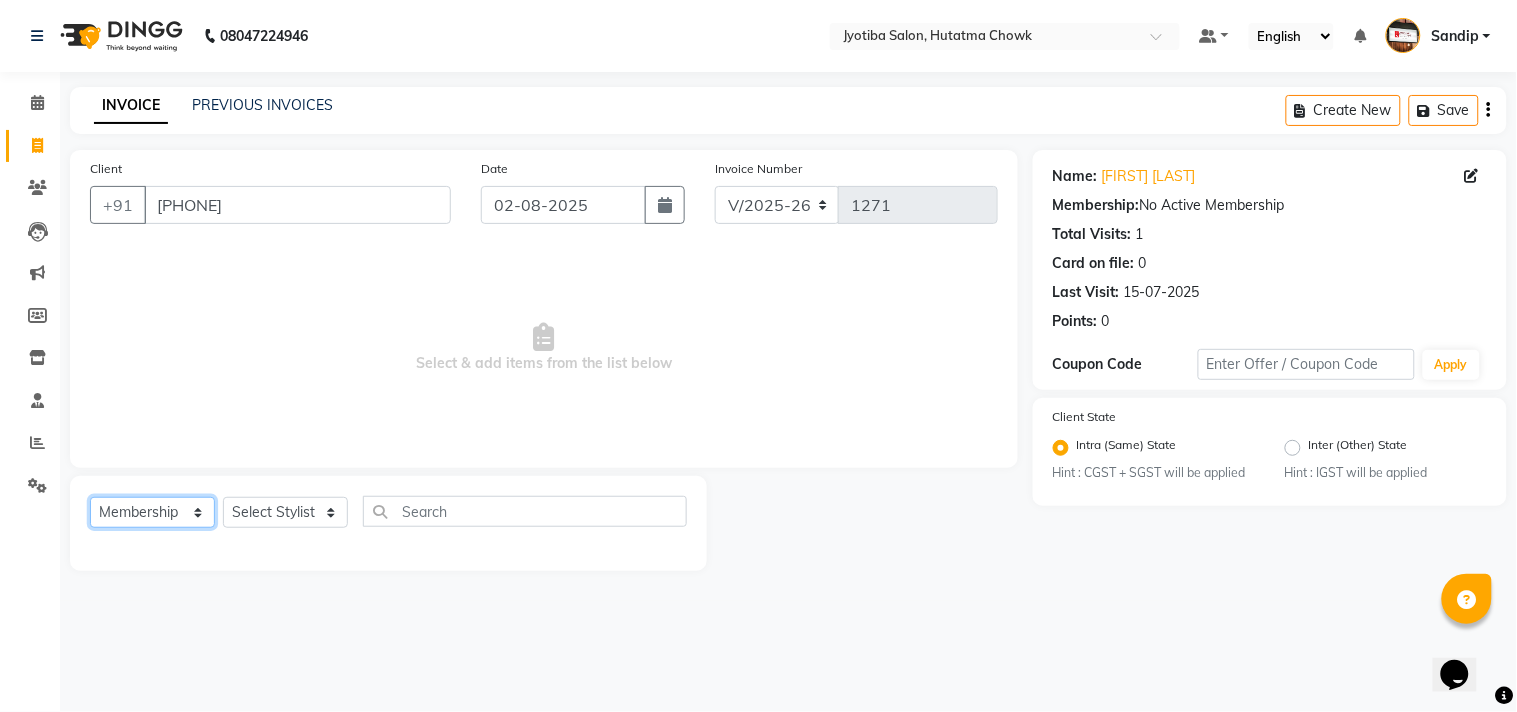 click on "Select  Service  Product  Membership  Package Voucher Prepaid Gift Card" 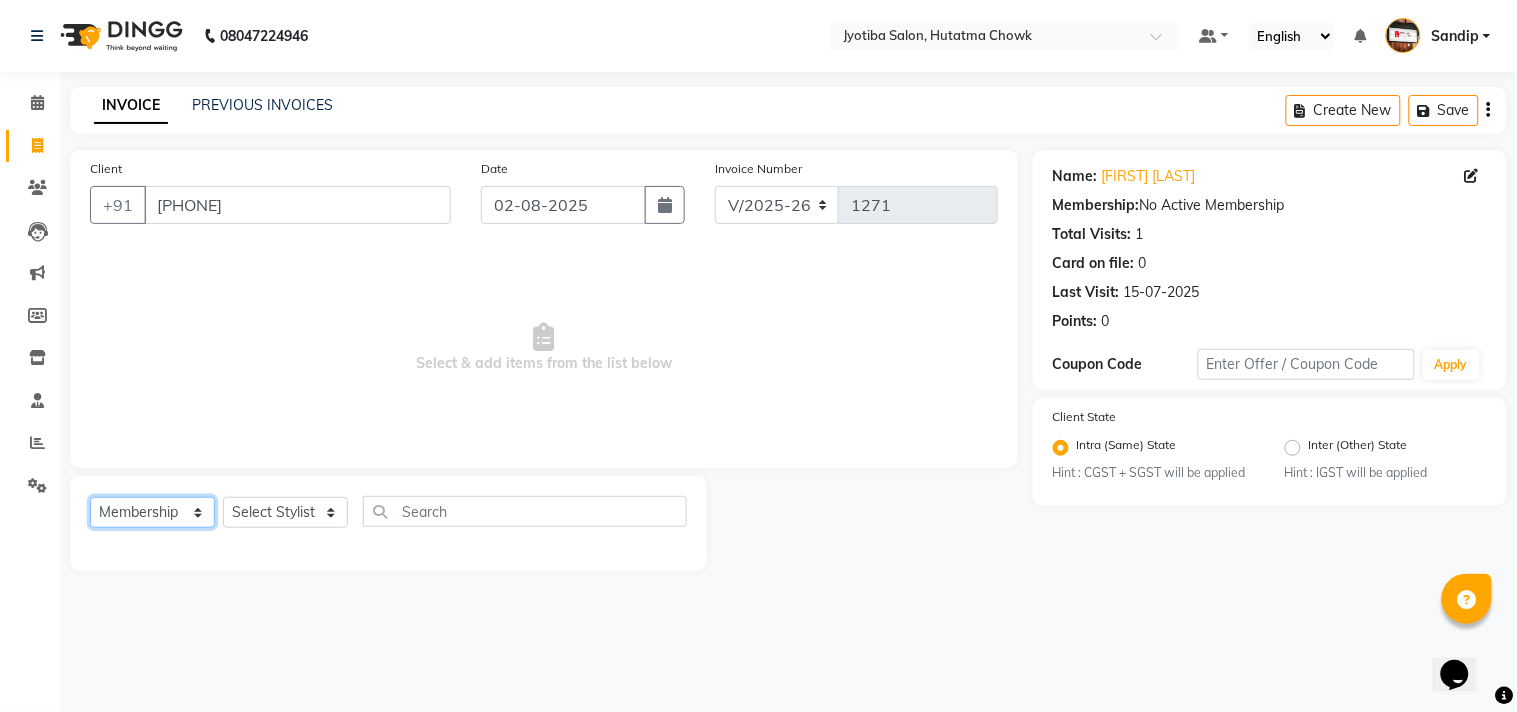 select on "service" 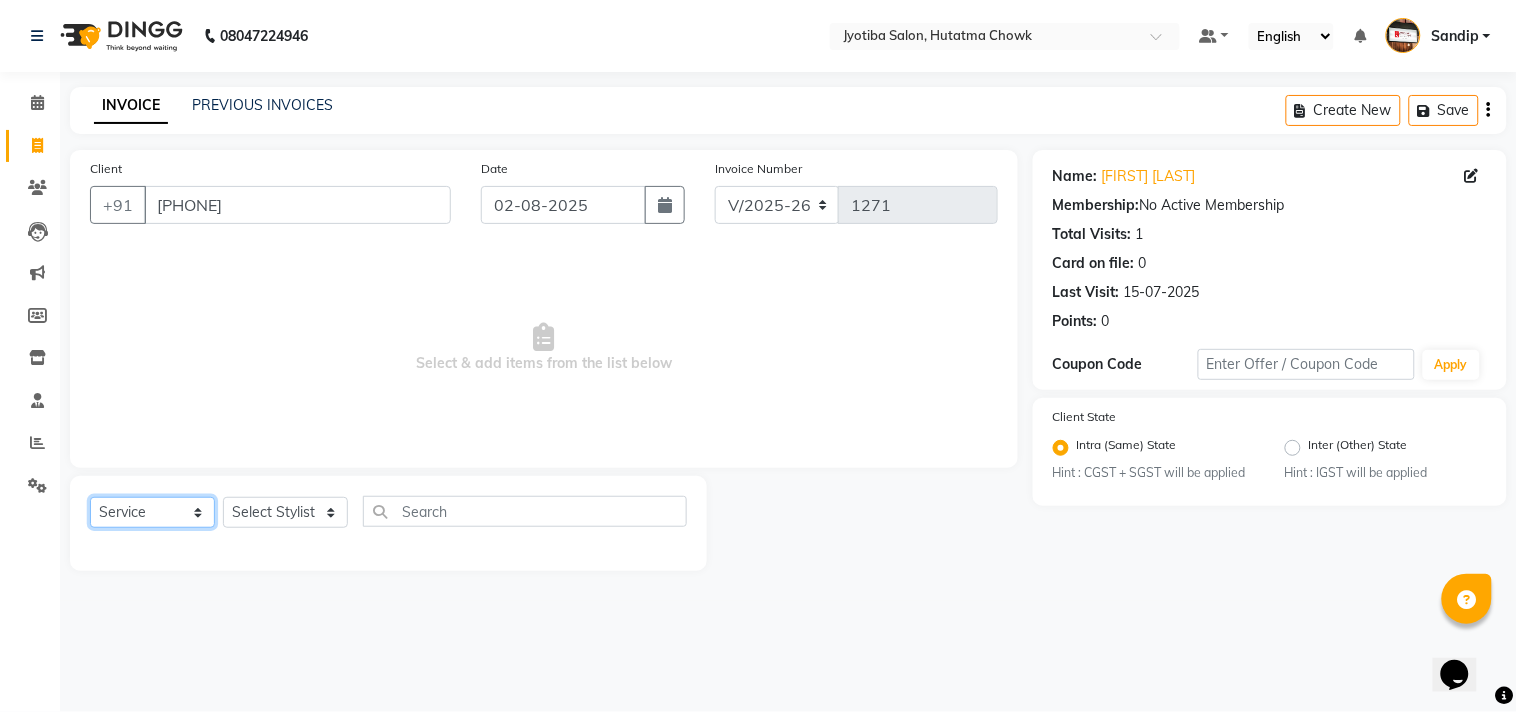 click on "Select  Service  Product  Membership  Package Voucher Prepaid Gift Card" 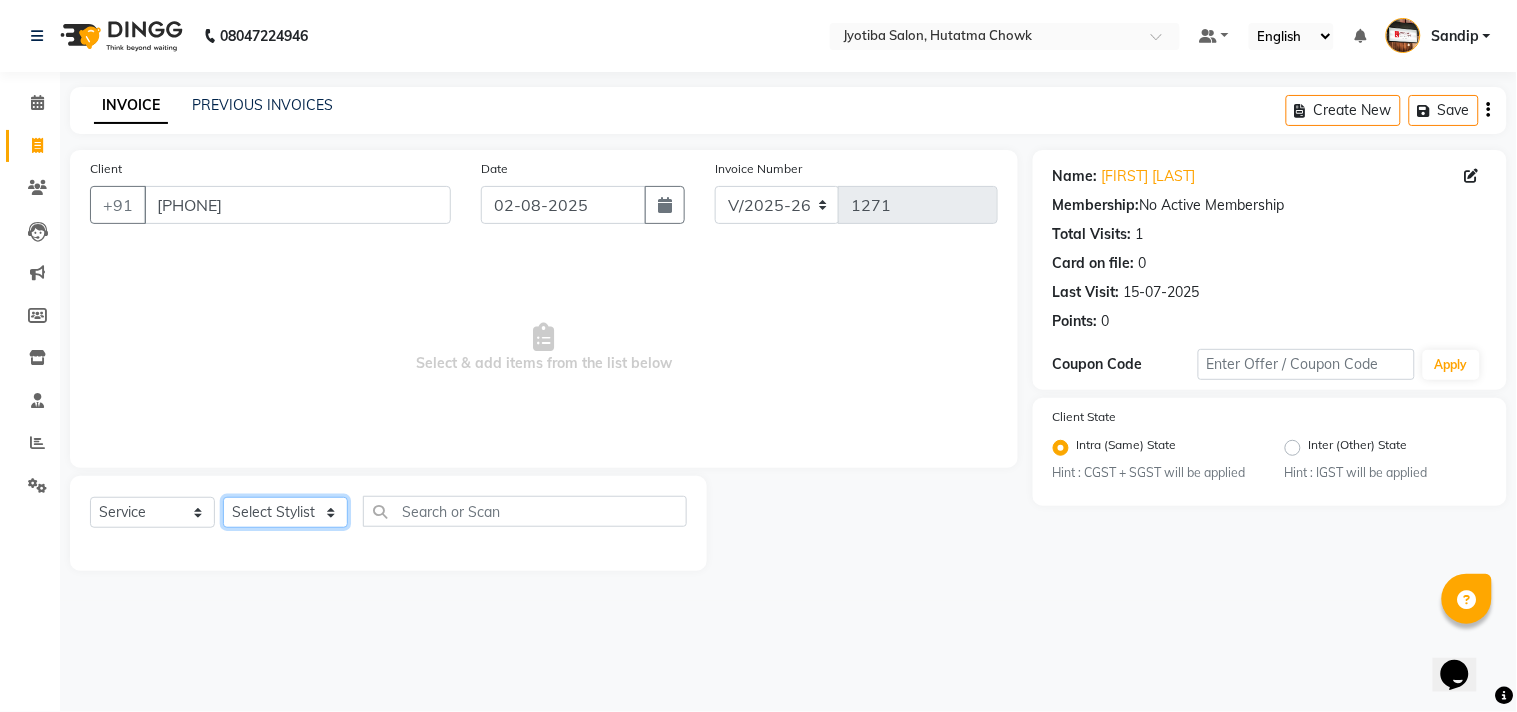 click on "Select Stylist Abdul Dinesh thakur Farman  Juned  mahadev Munna  prem RAHUL Sandip Suresh yasin" 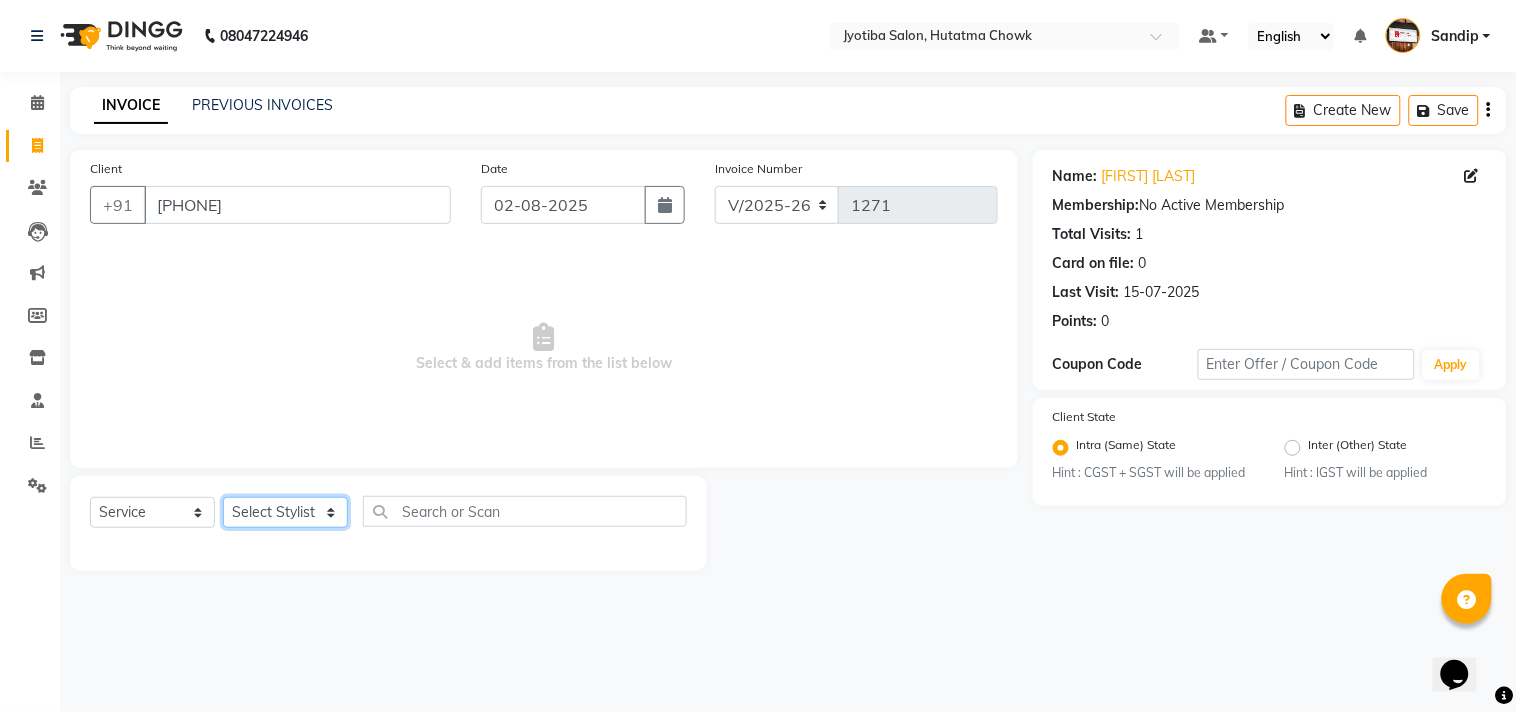 select on "81229" 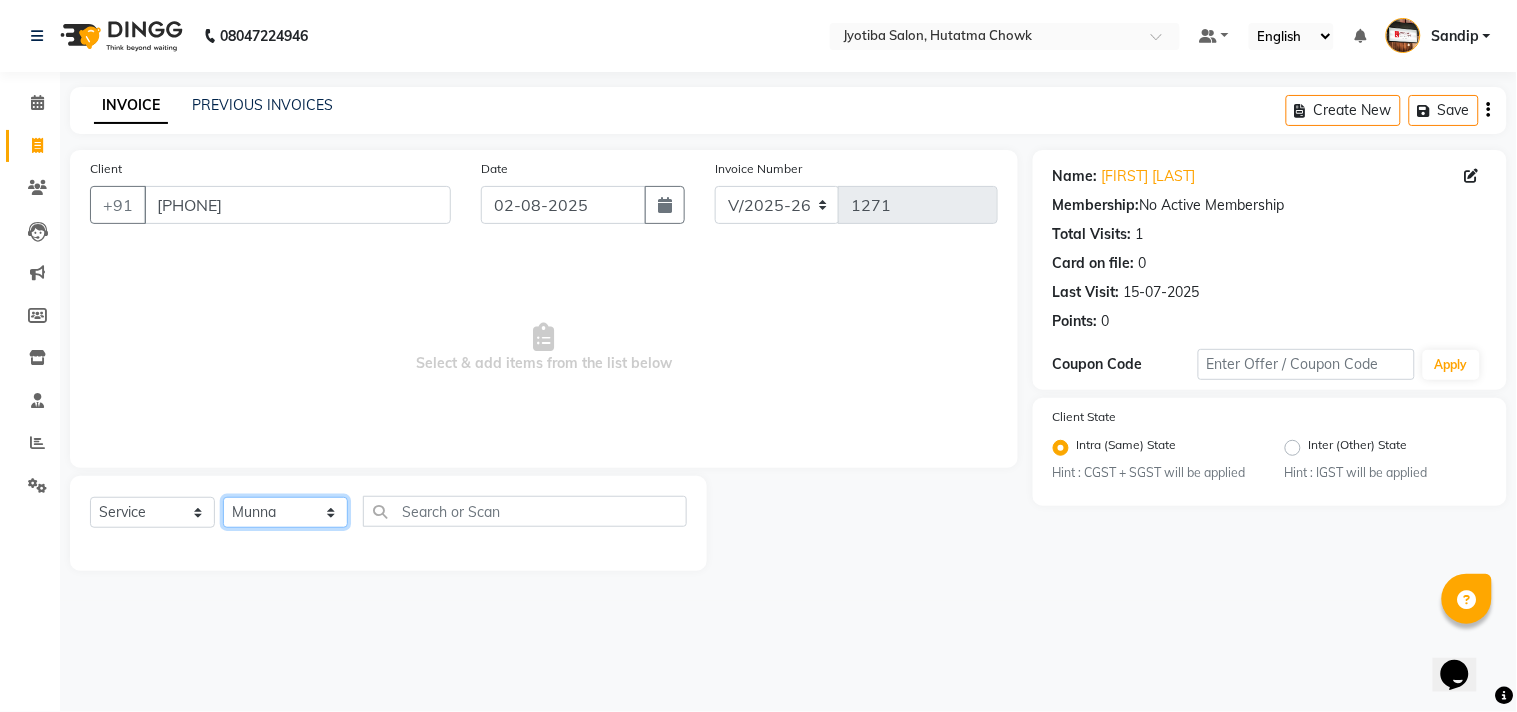 click on "Select Stylist Abdul Dinesh thakur Farman  Juned  mahadev Munna  prem RAHUL Sandip Suresh yasin" 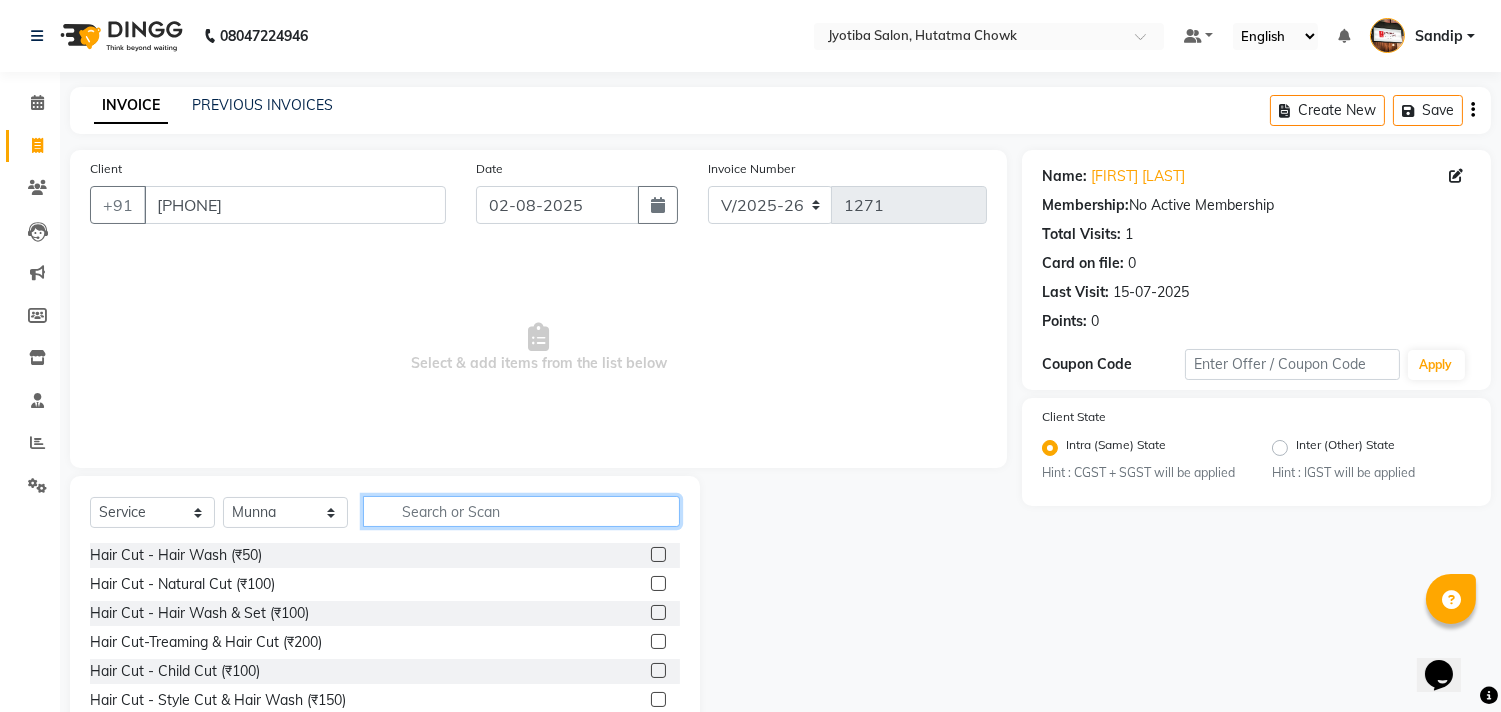 click 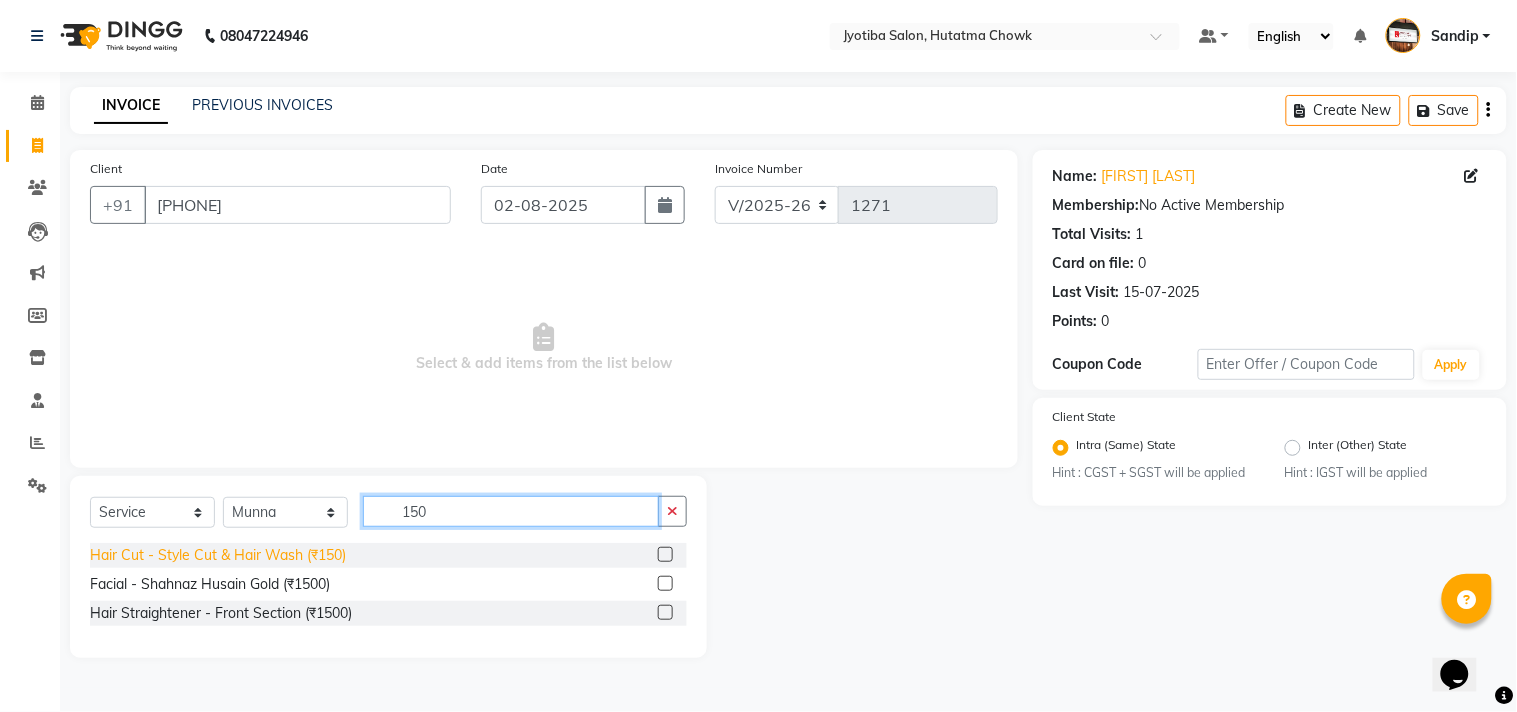 type on "150" 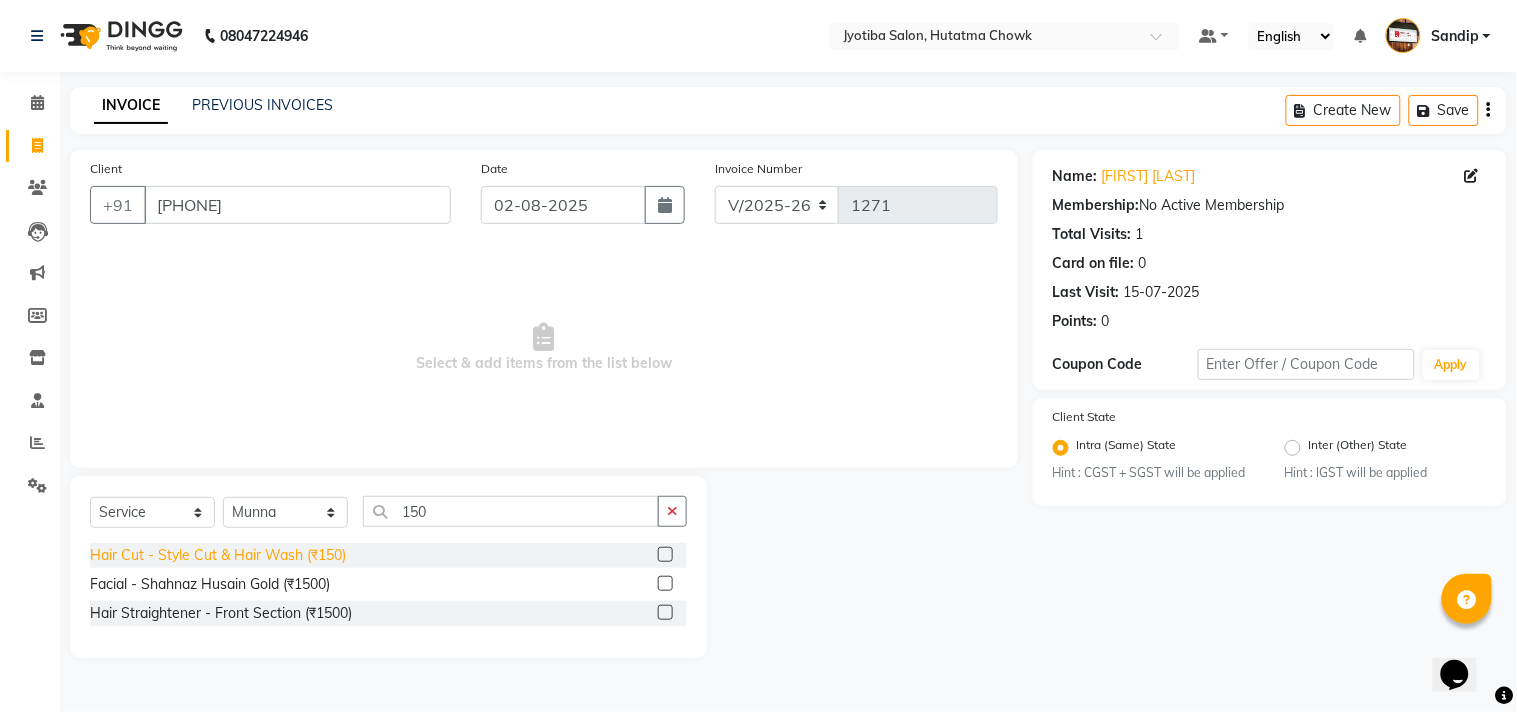 click on "Hair Cut - Style Cut & Hair Wash (₹150)" 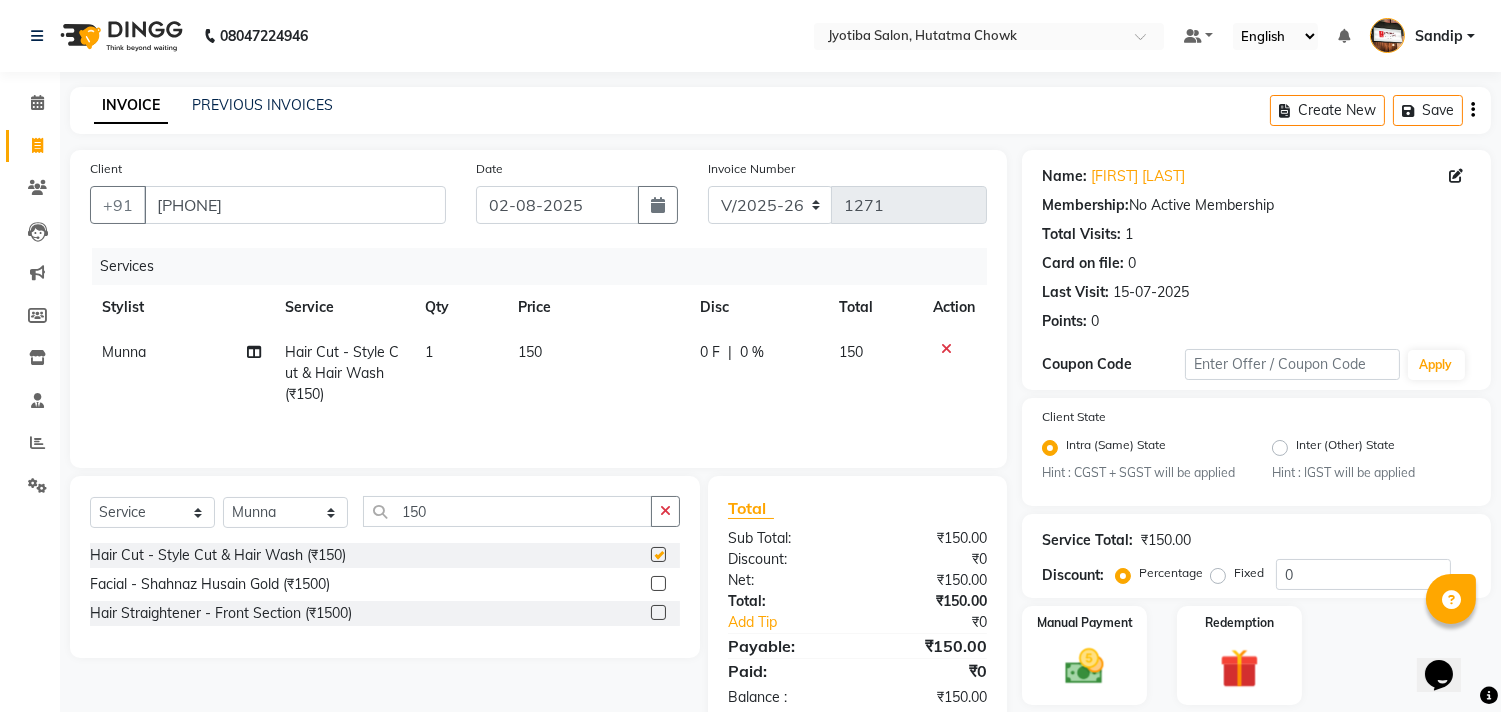 checkbox on "false" 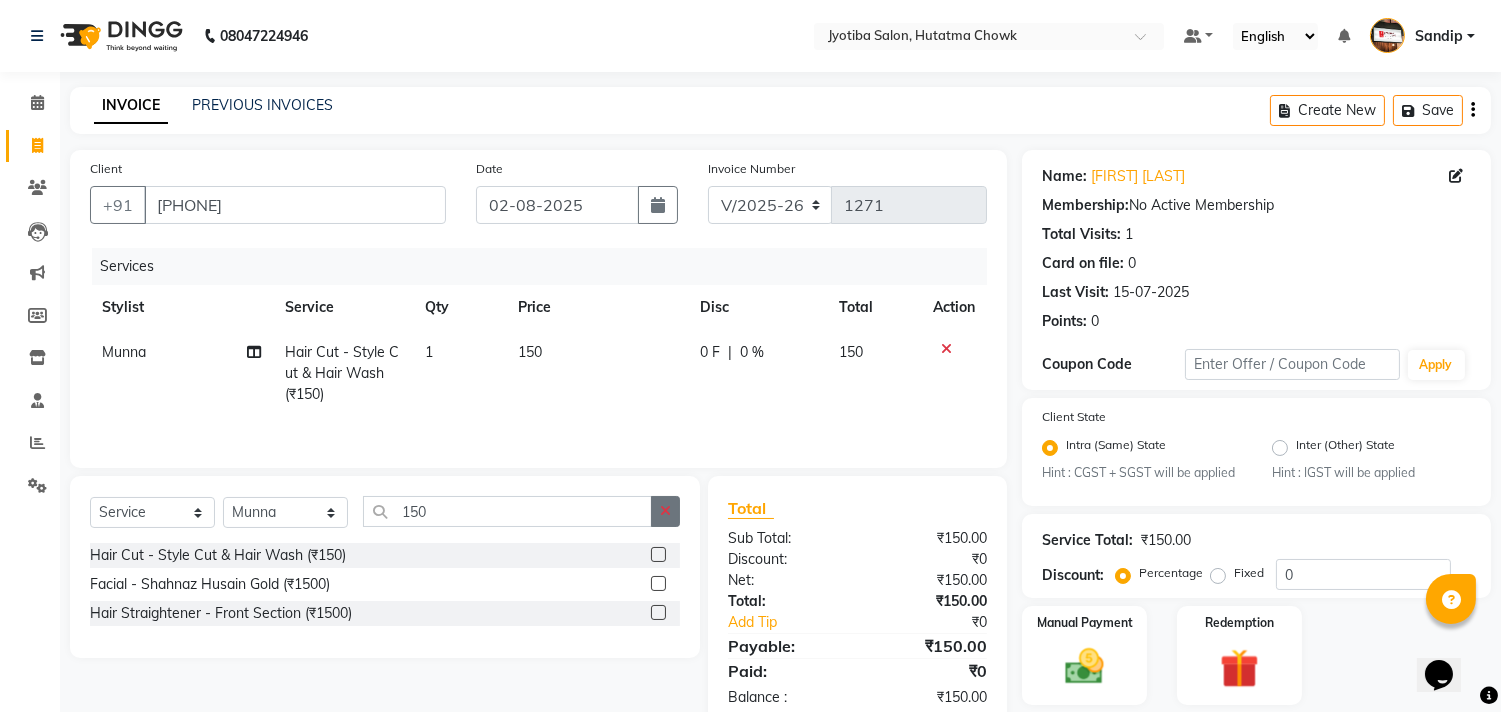 click 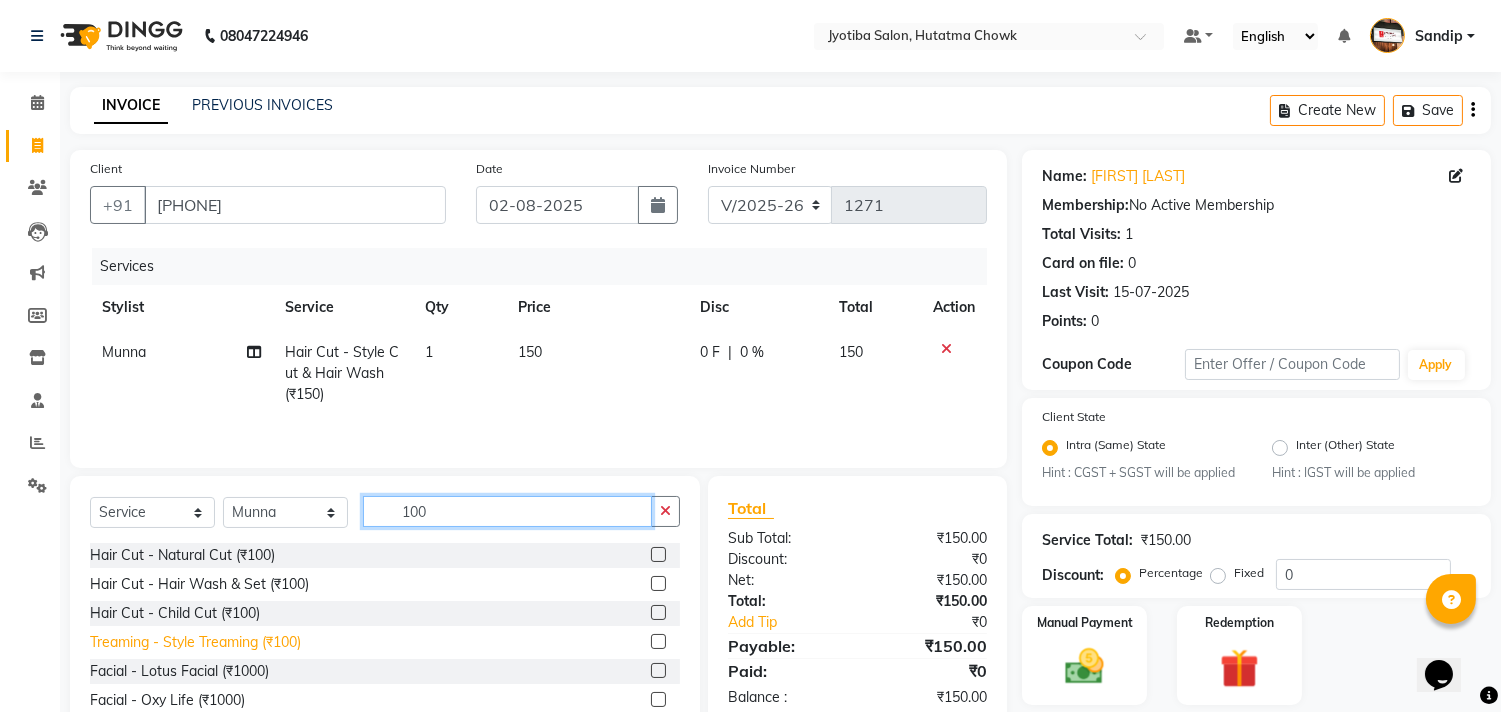 type on "100" 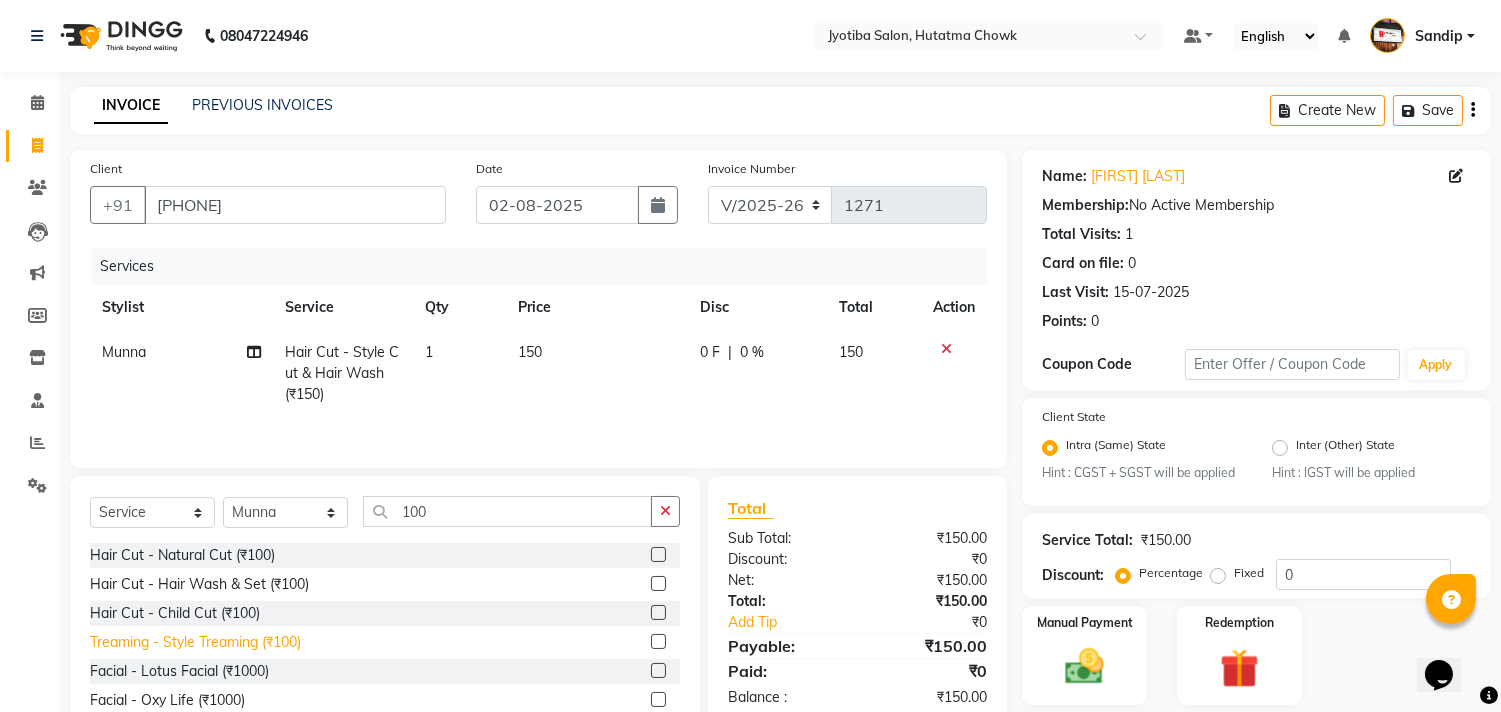 click on "Treaming - Style Treaming (₹100)" 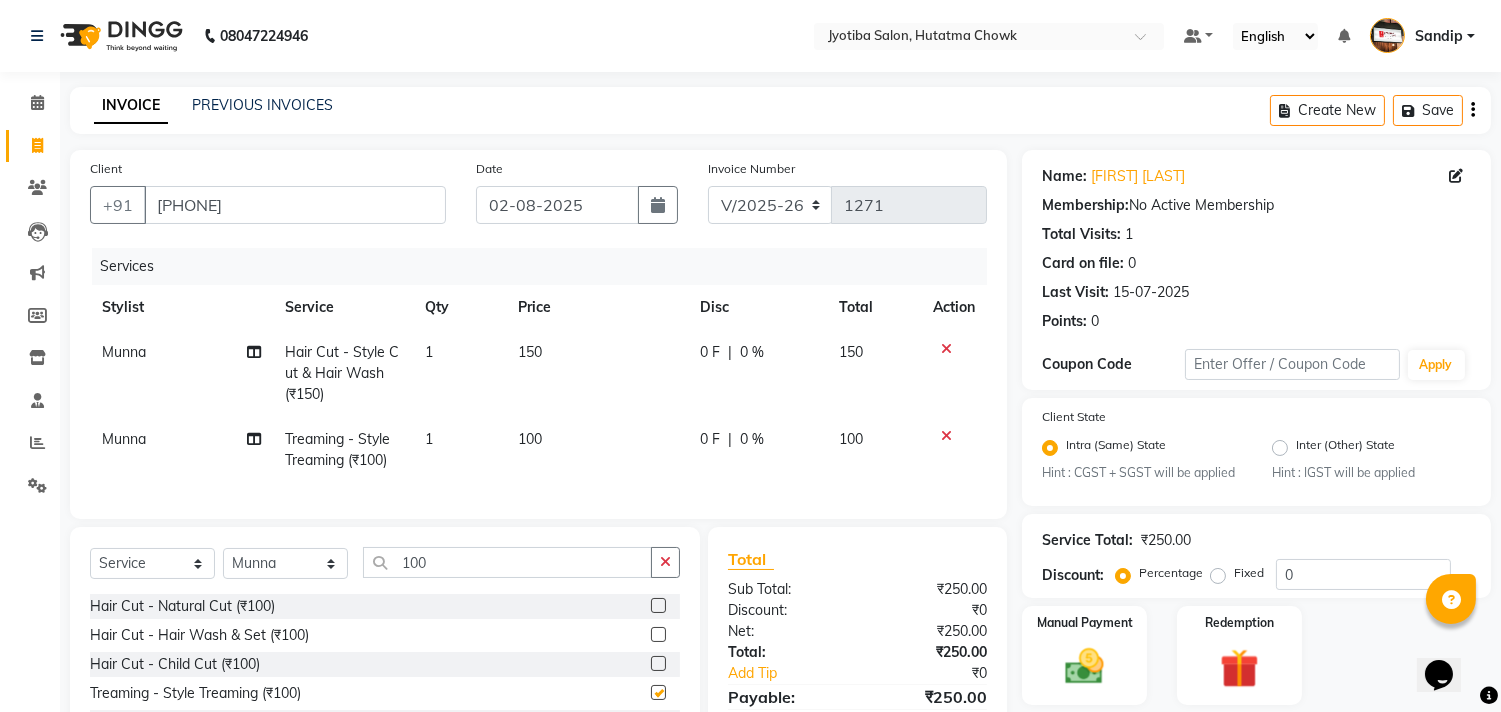 checkbox on "false" 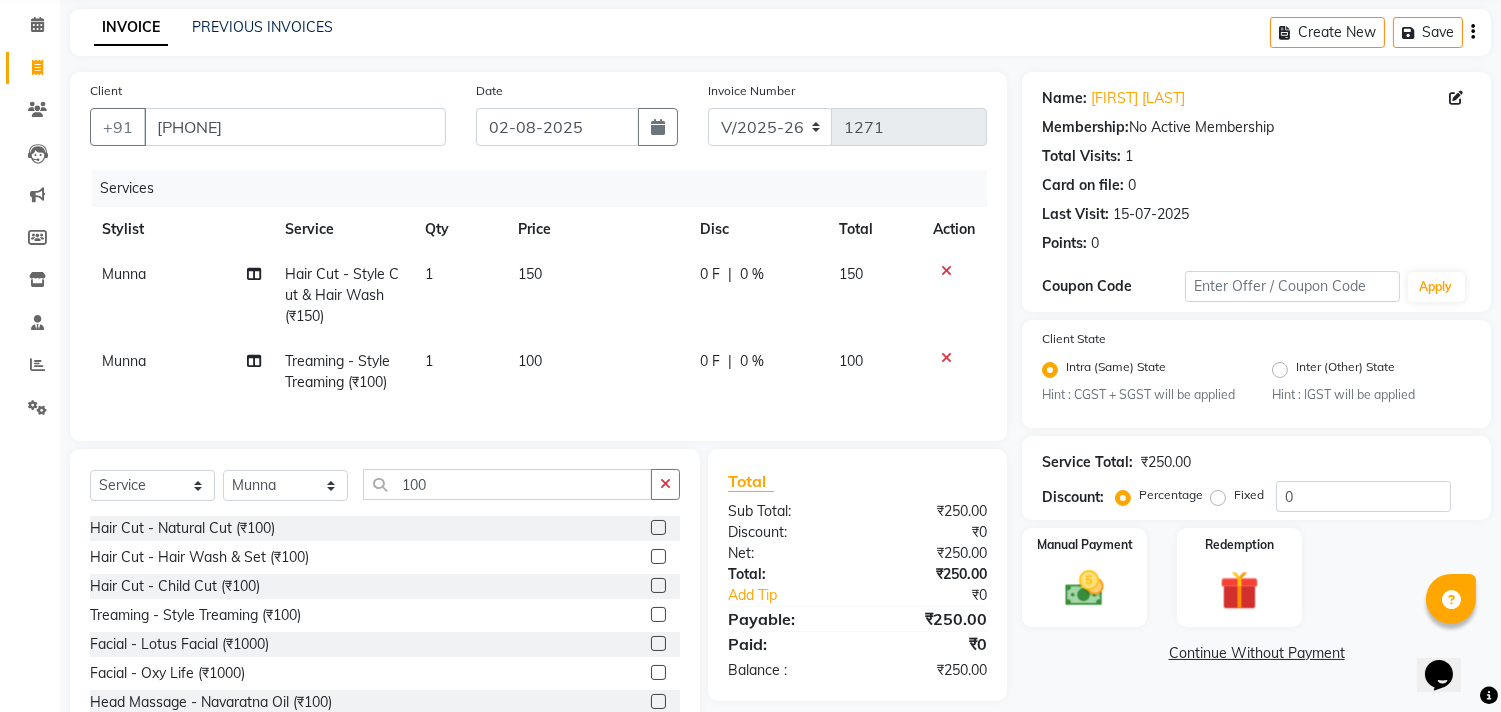 scroll, scrollTop: 156, scrollLeft: 0, axis: vertical 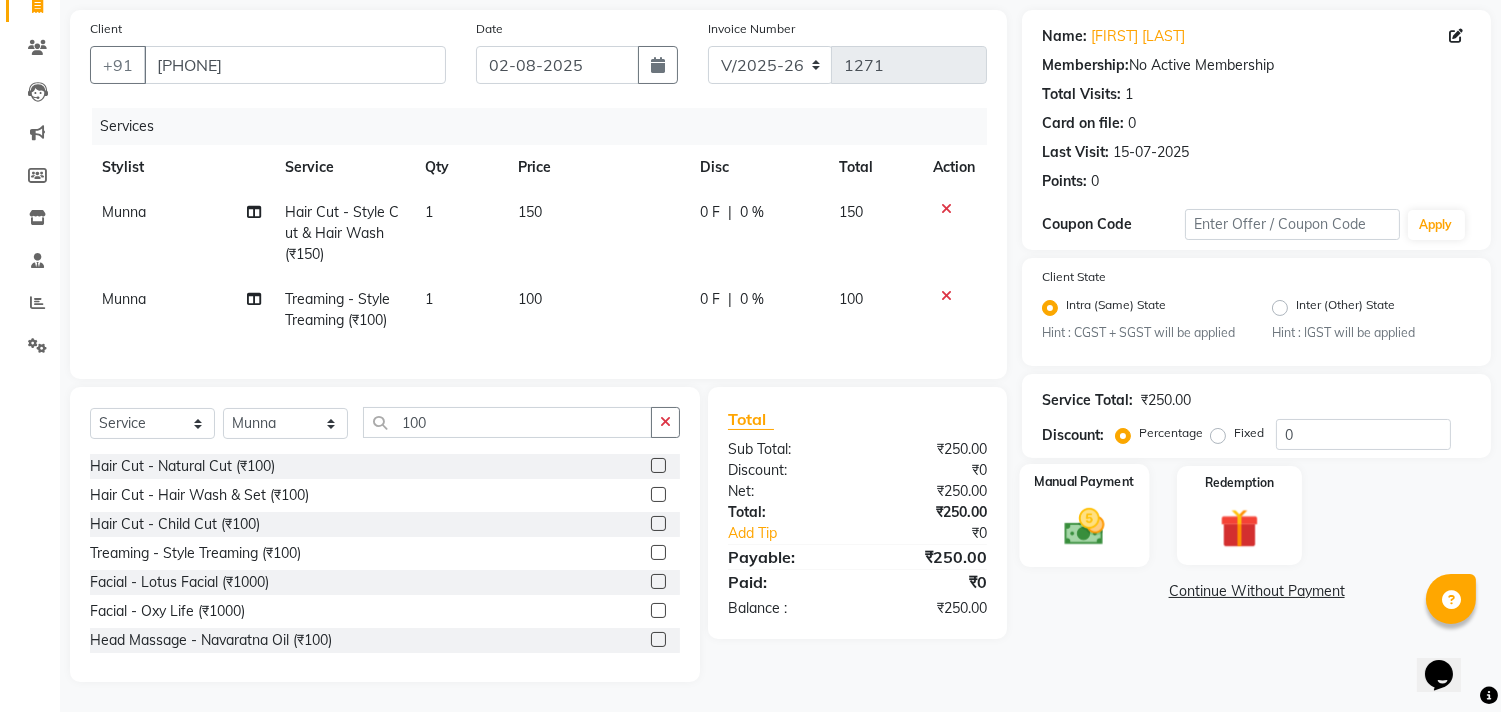 click 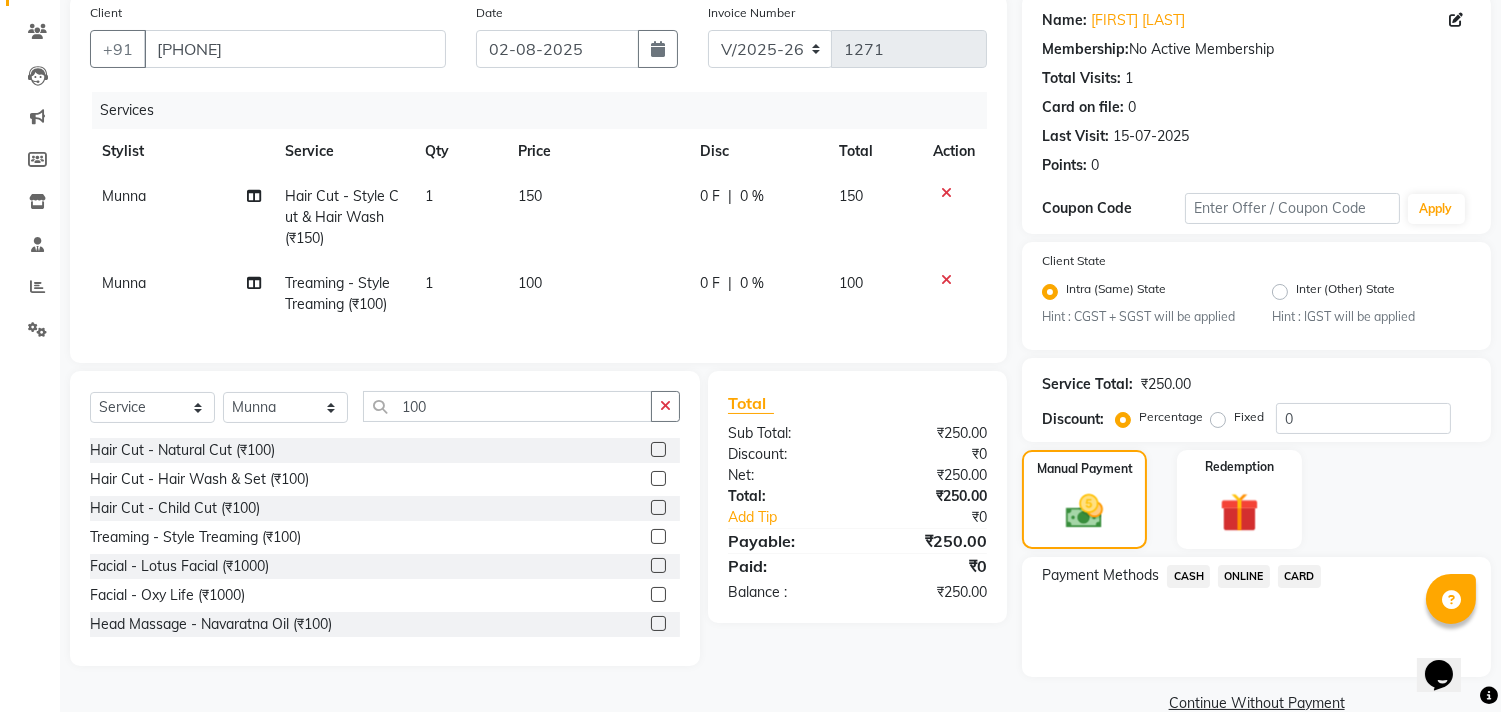 click on "CASH" 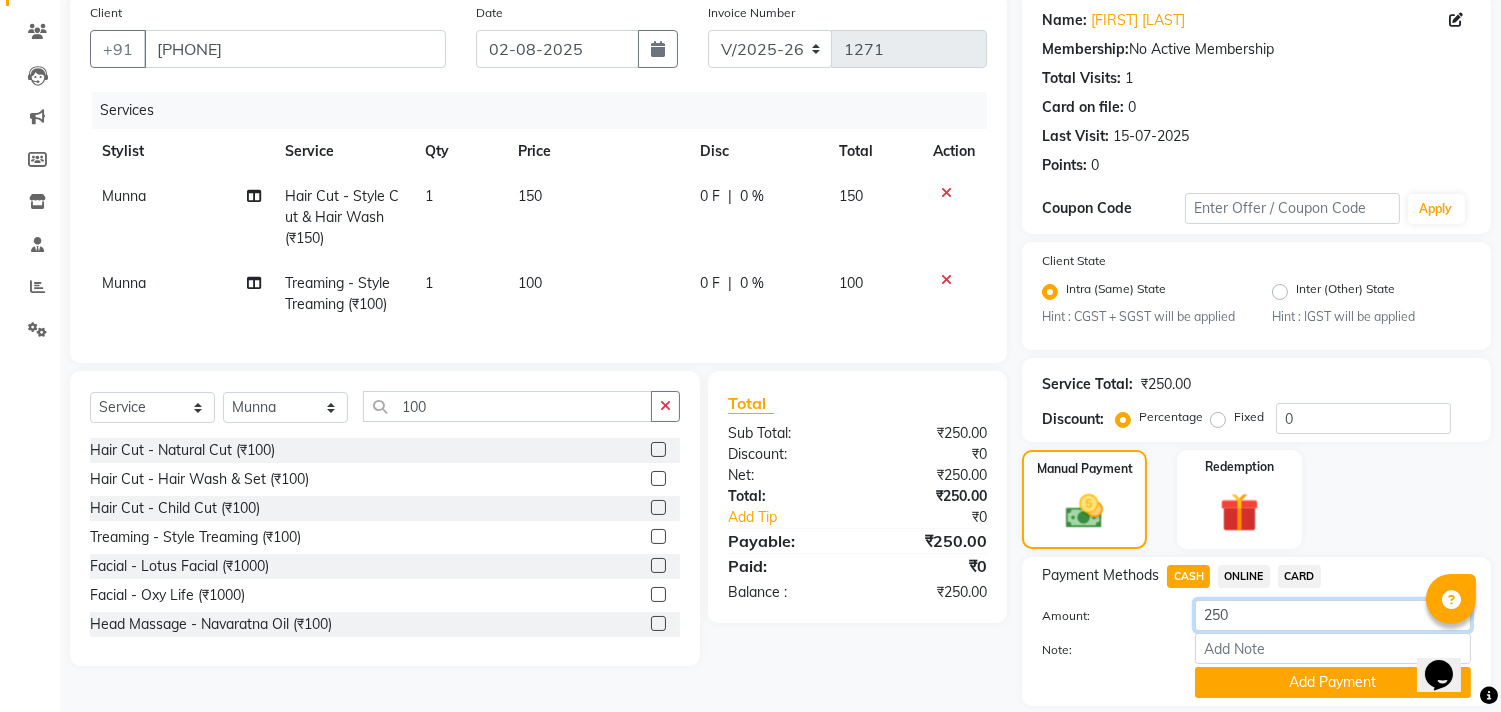 click on "250" 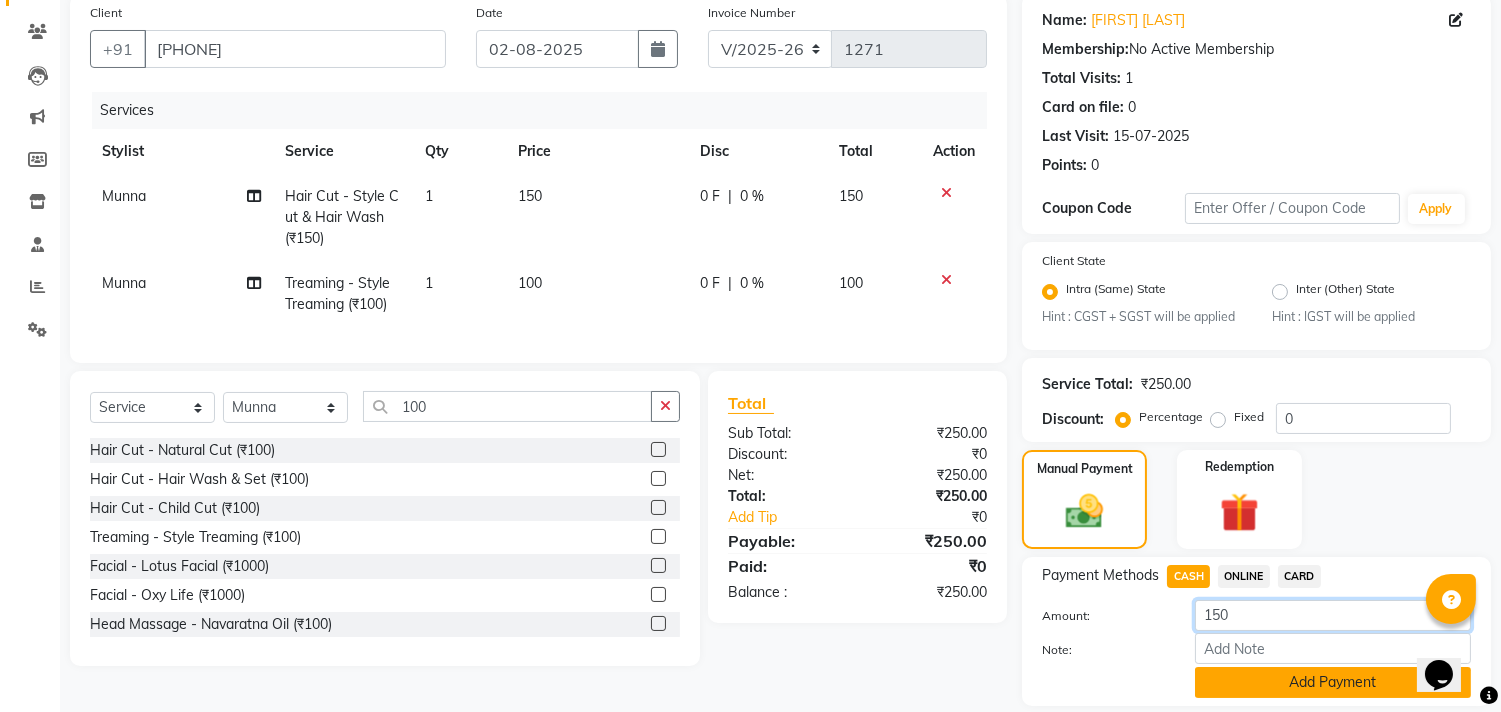 type on "150" 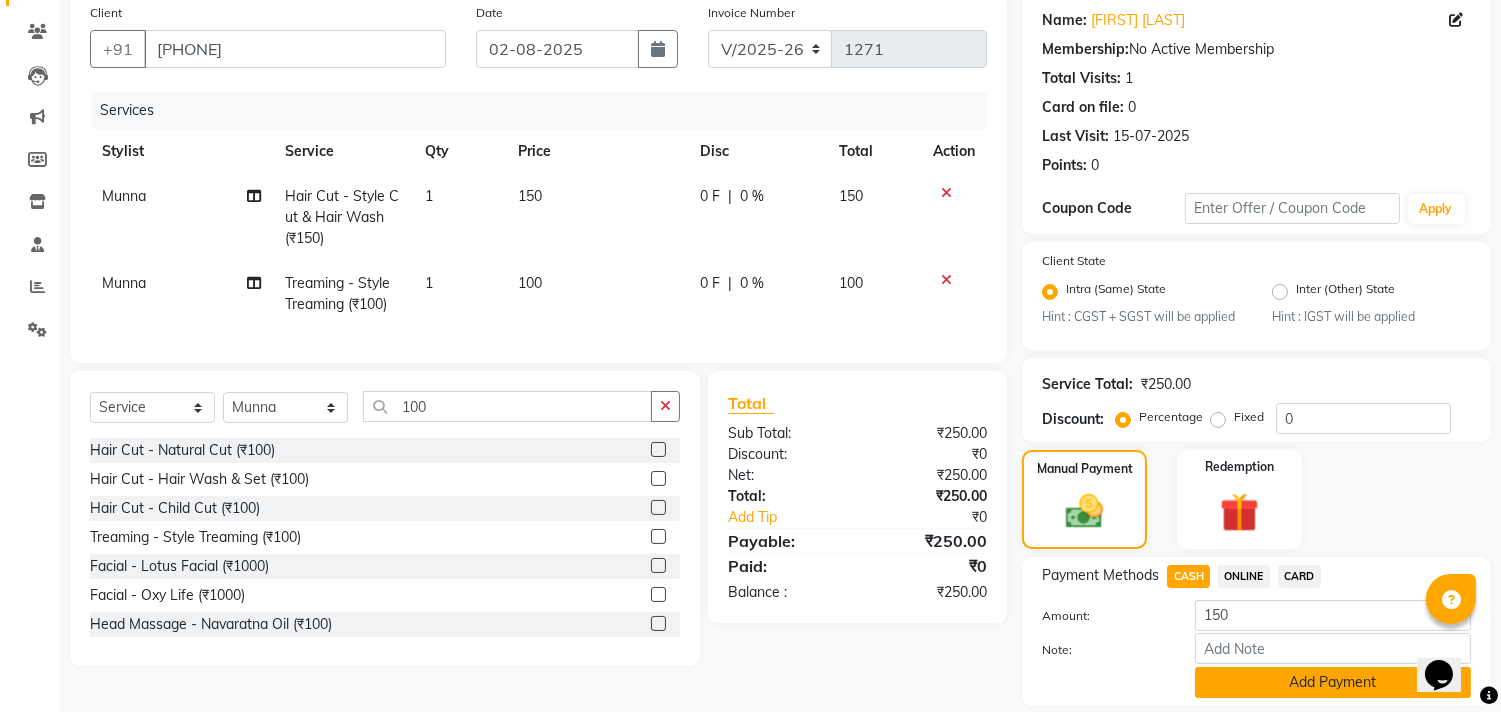 click on "Add Payment" 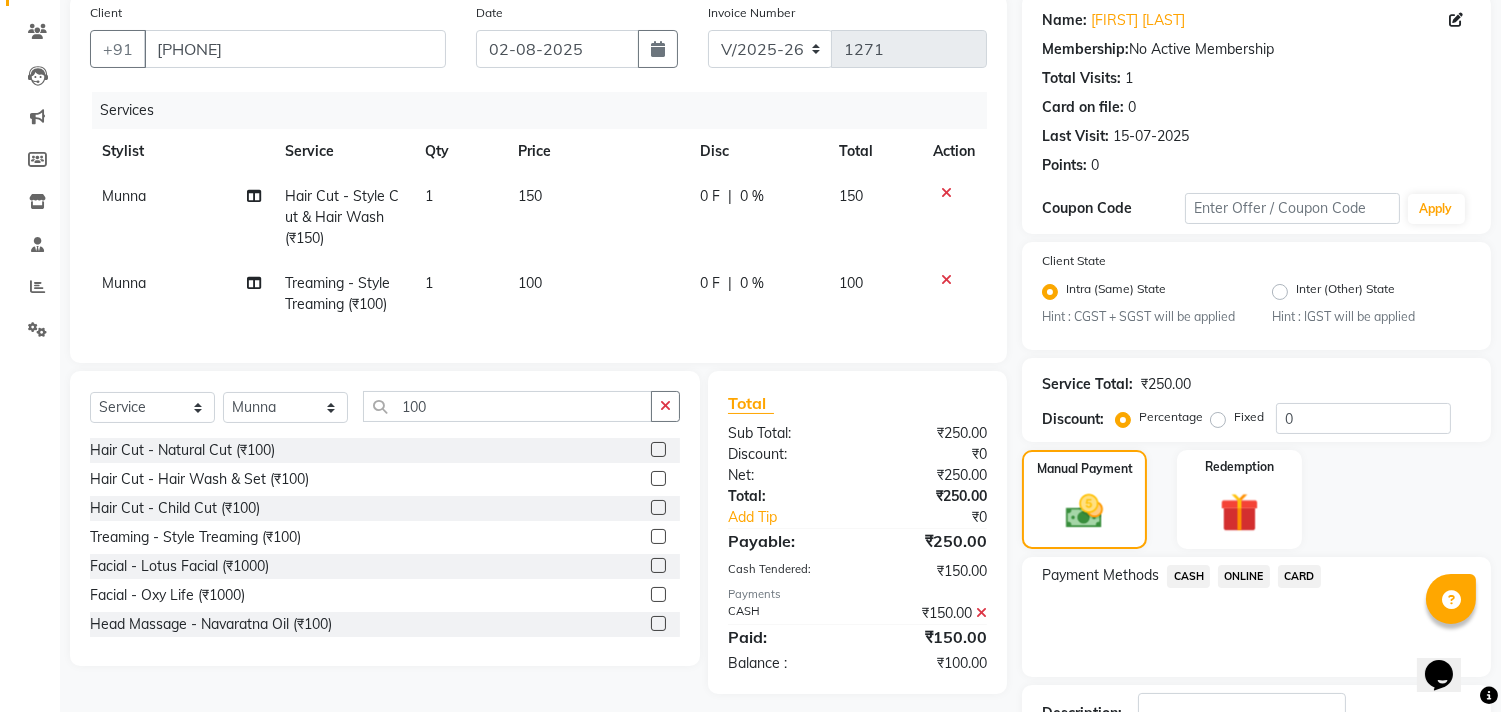 click on "ONLINE" 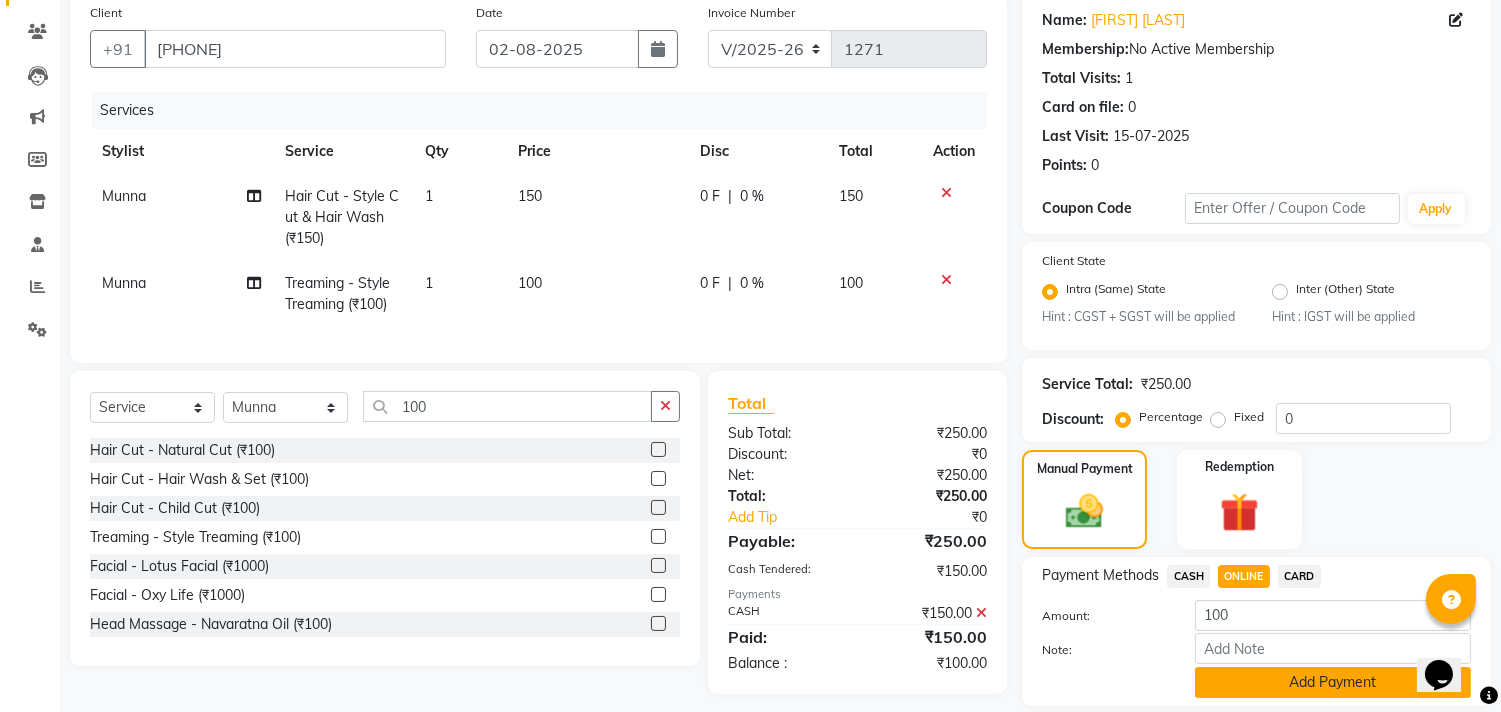 click on "Add Payment" 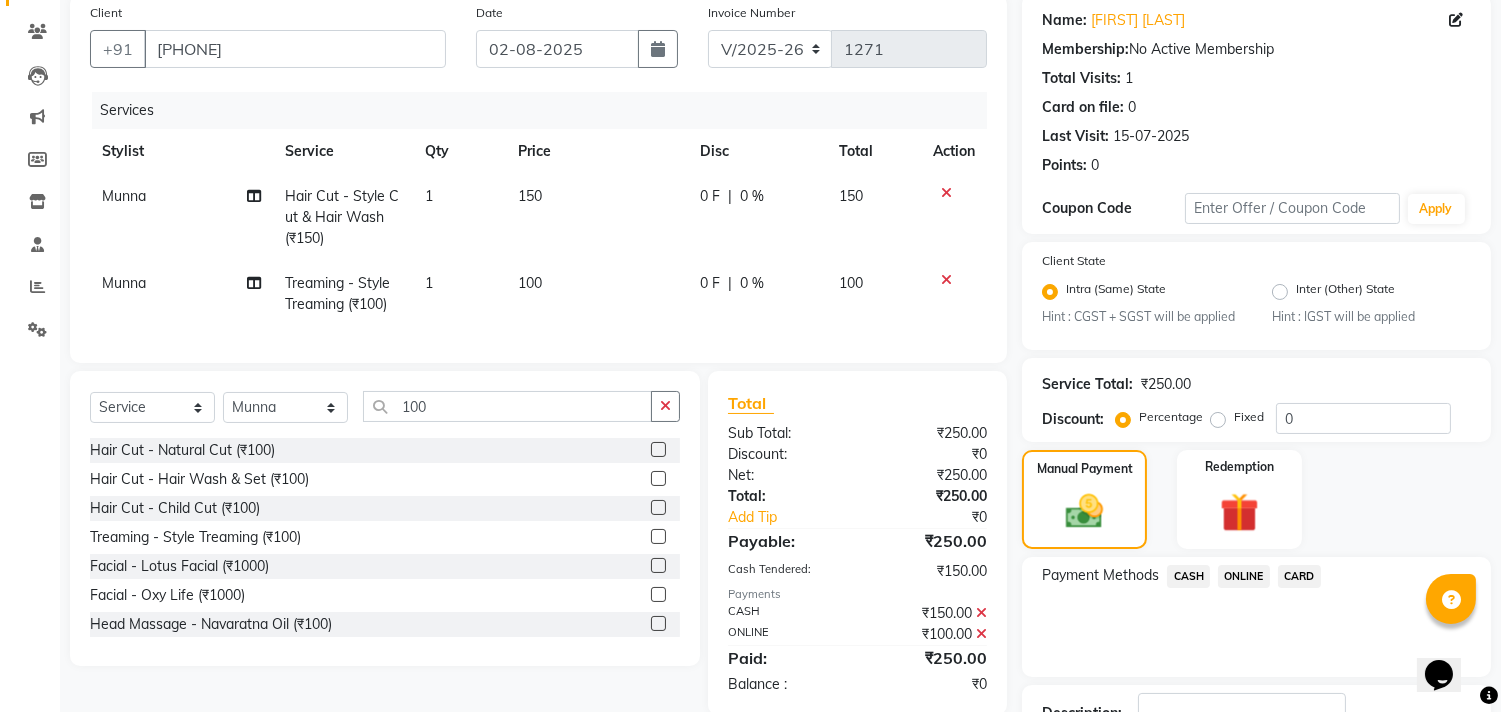 scroll, scrollTop: 305, scrollLeft: 0, axis: vertical 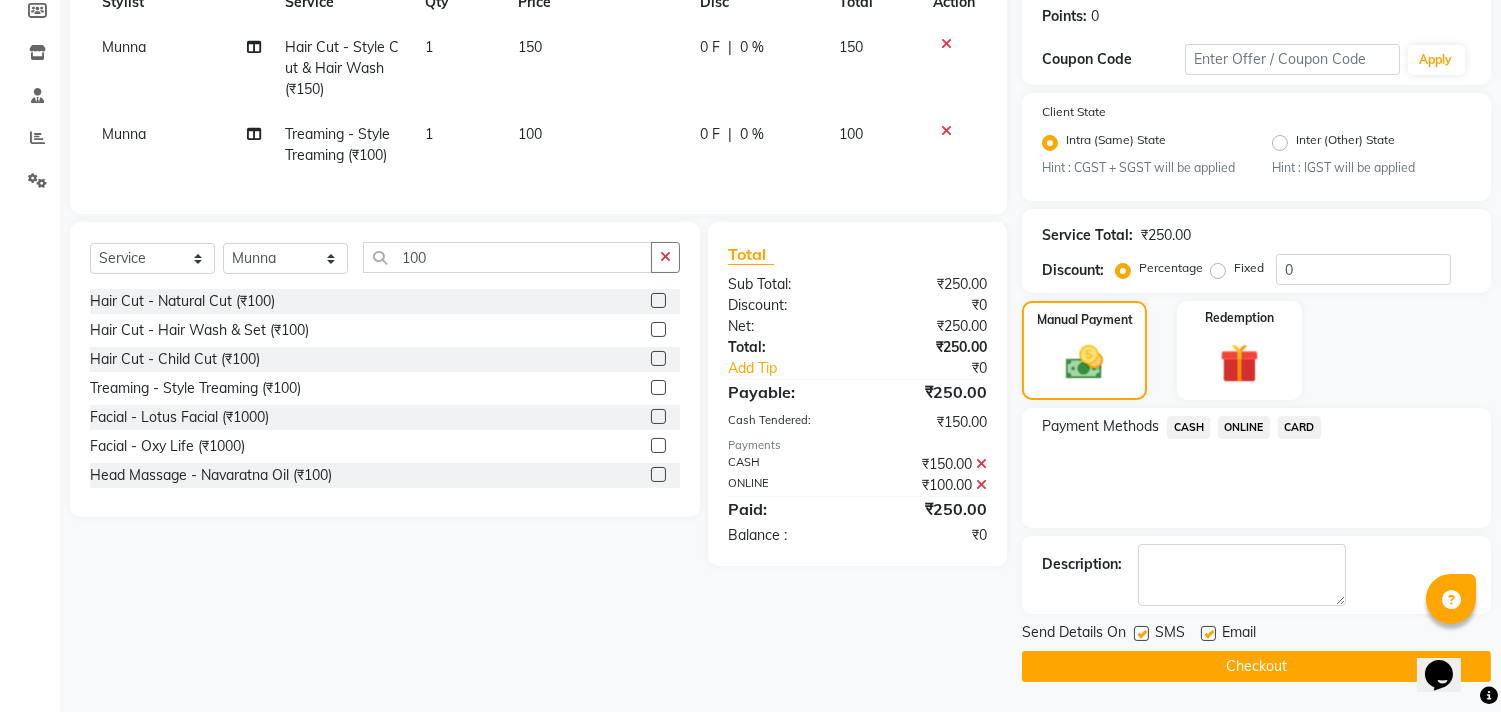 click on "Checkout" 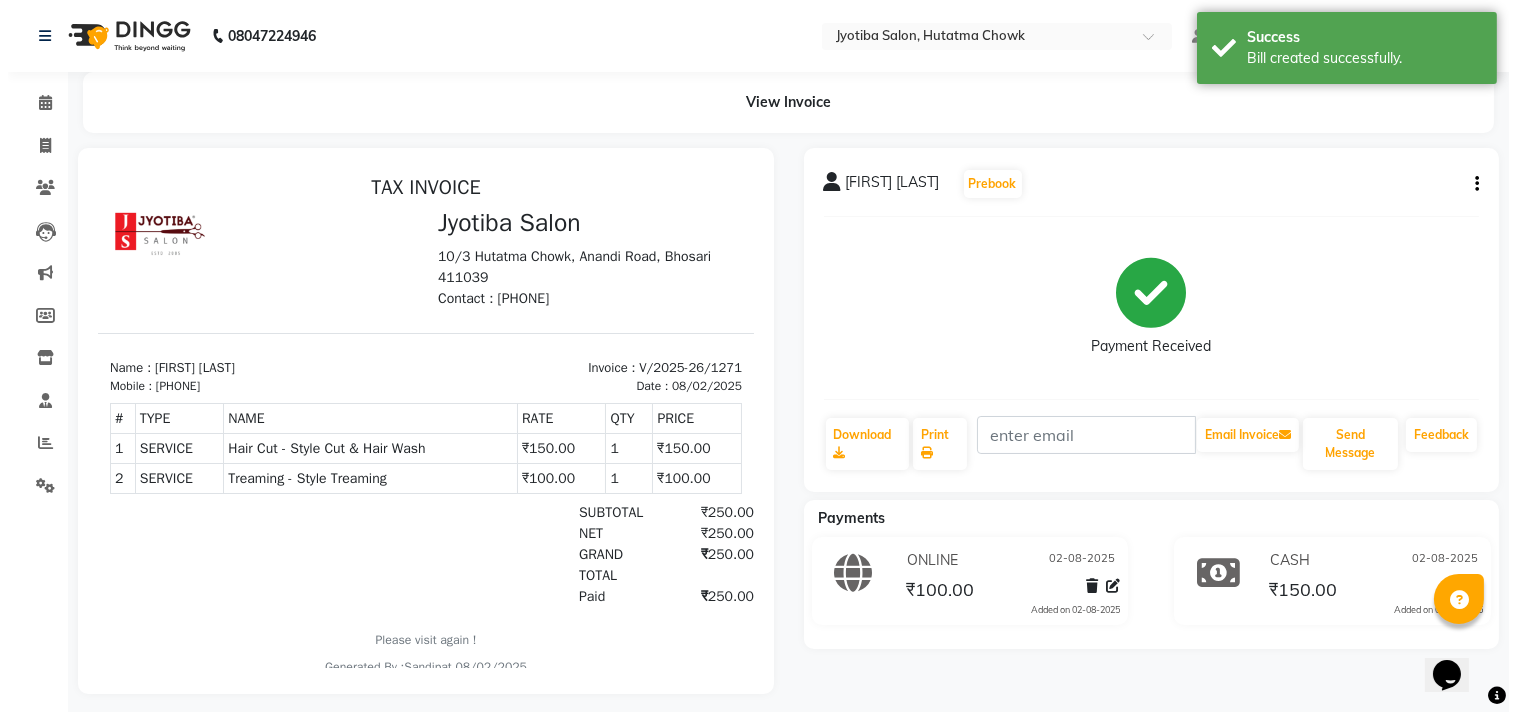scroll, scrollTop: 0, scrollLeft: 0, axis: both 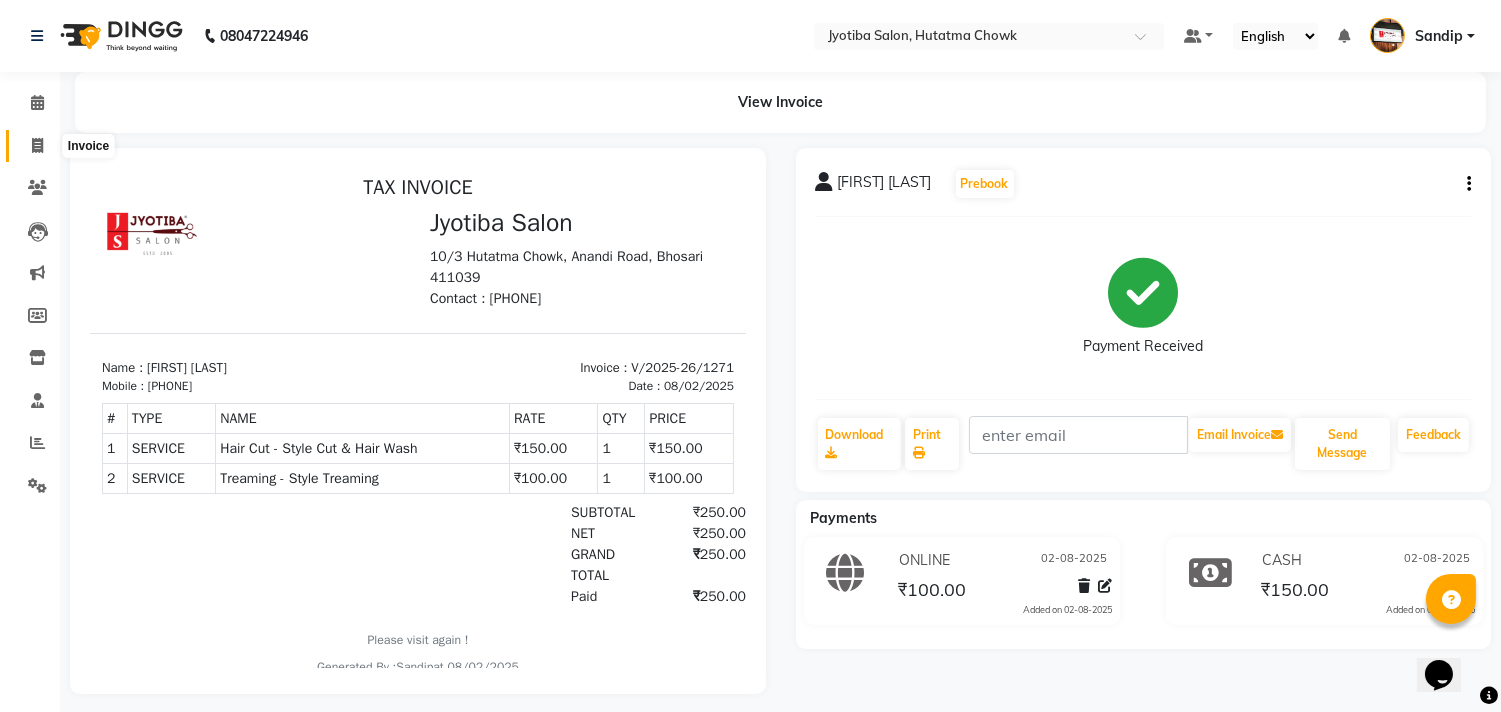 click 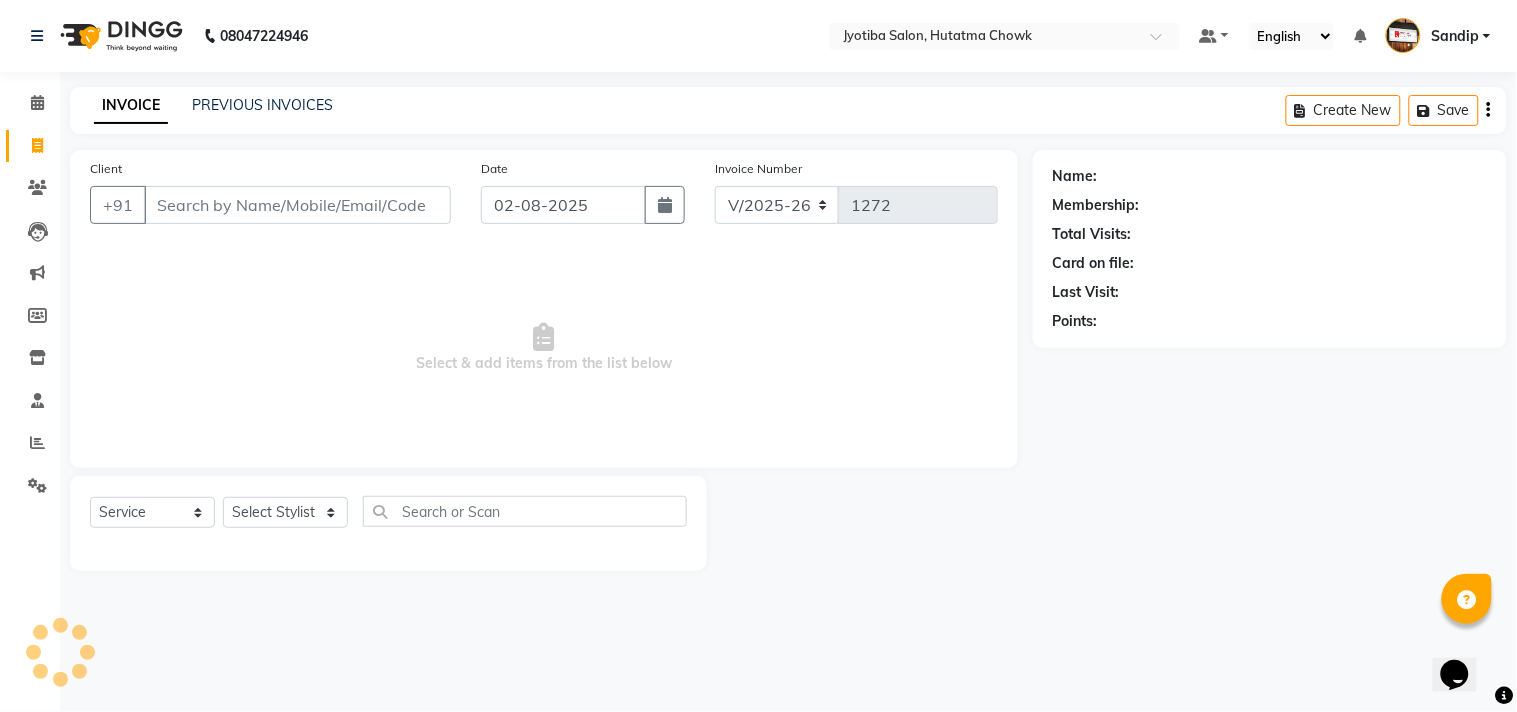 select on "membership" 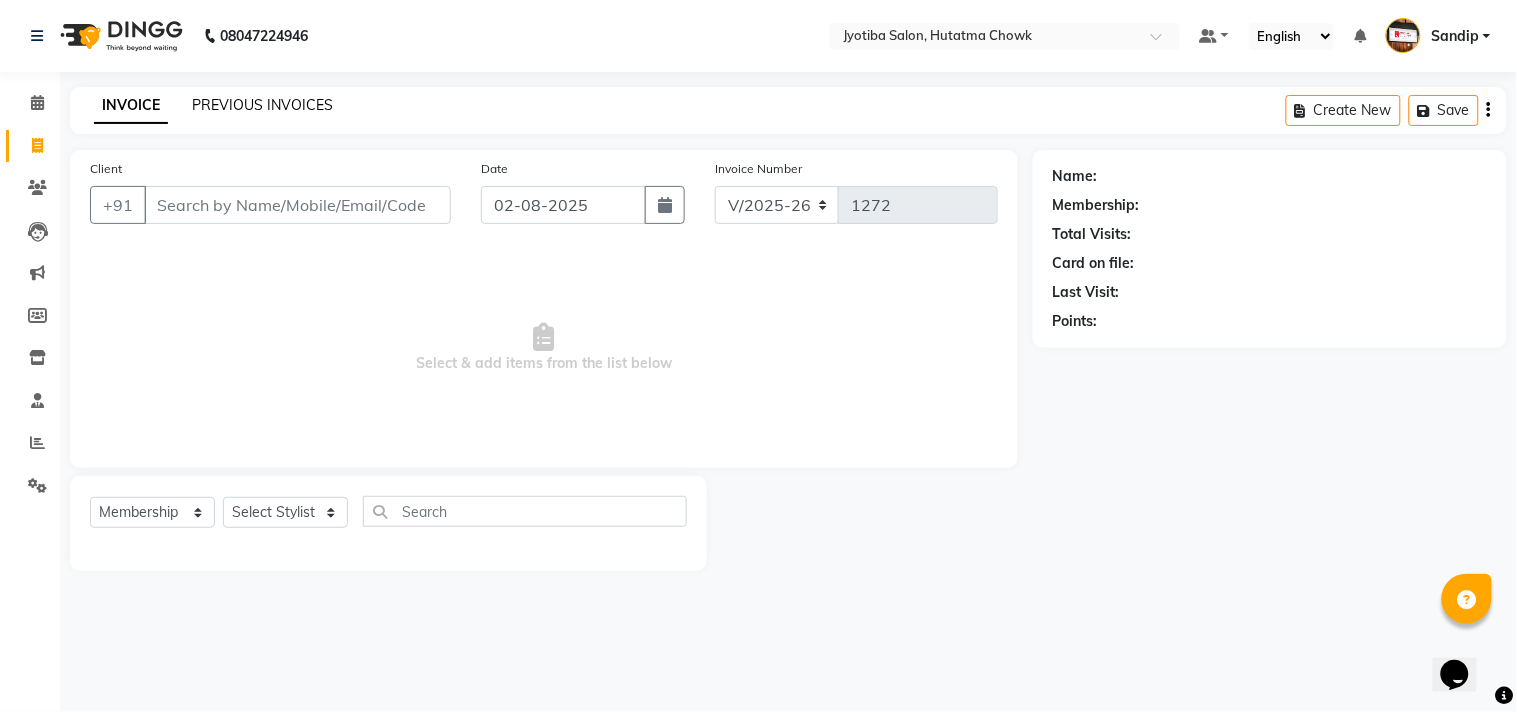 click on "PREVIOUS INVOICES" 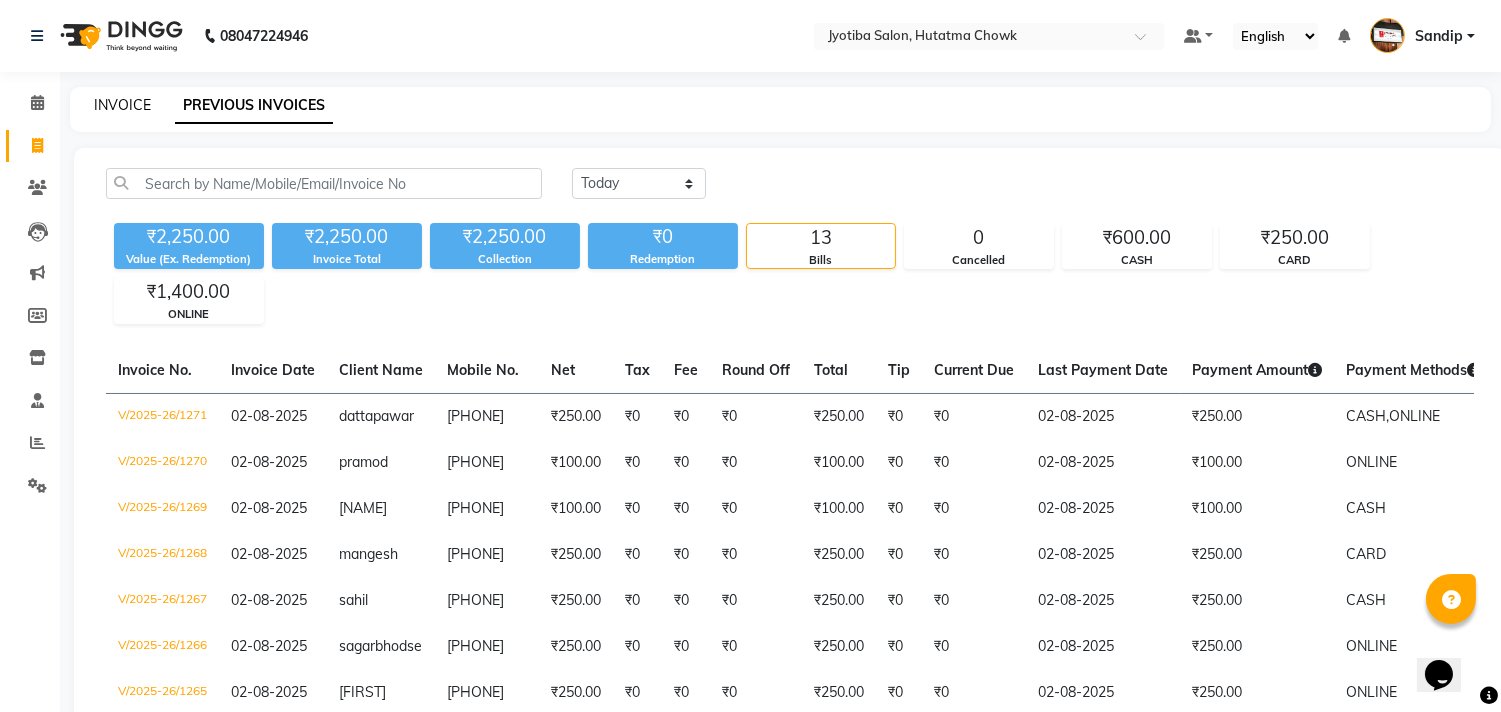 click on "INVOICE" 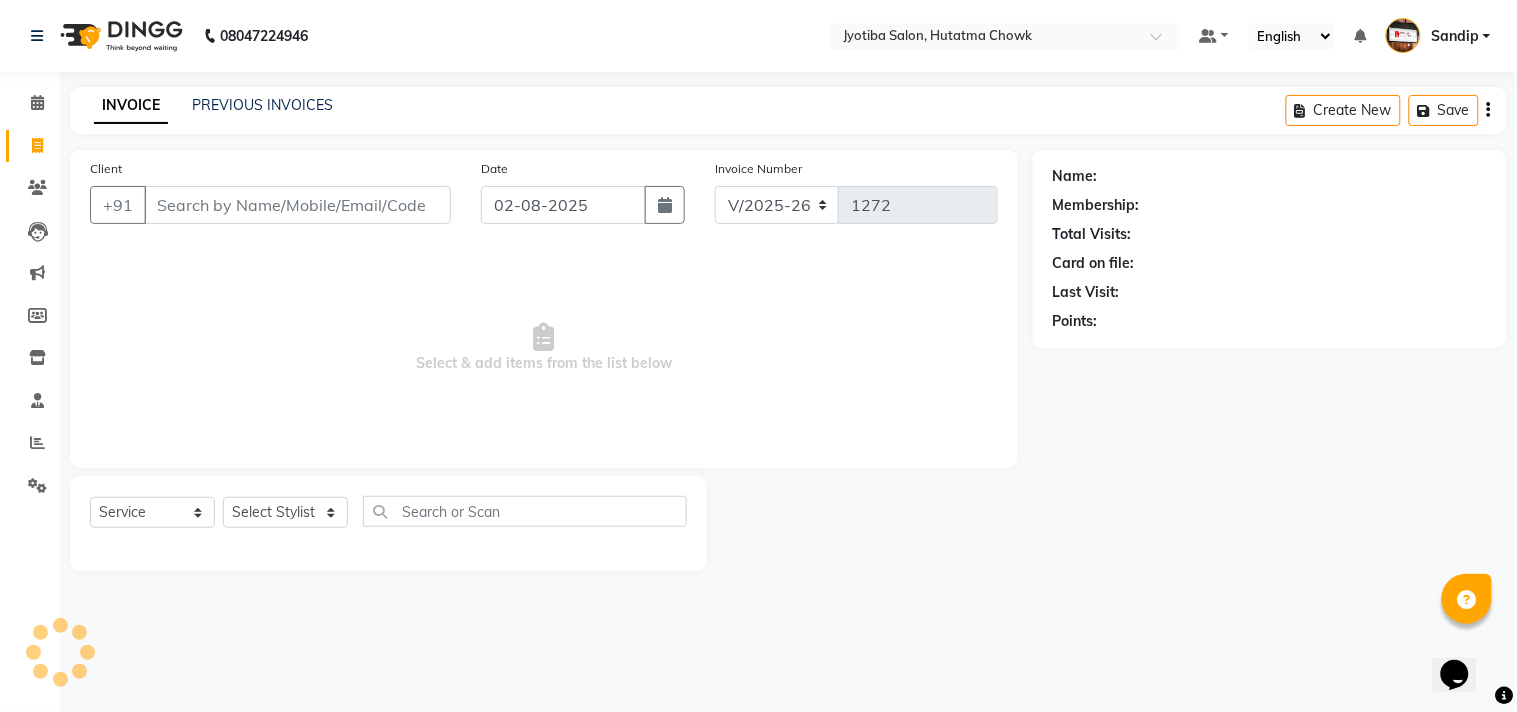 select on "membership" 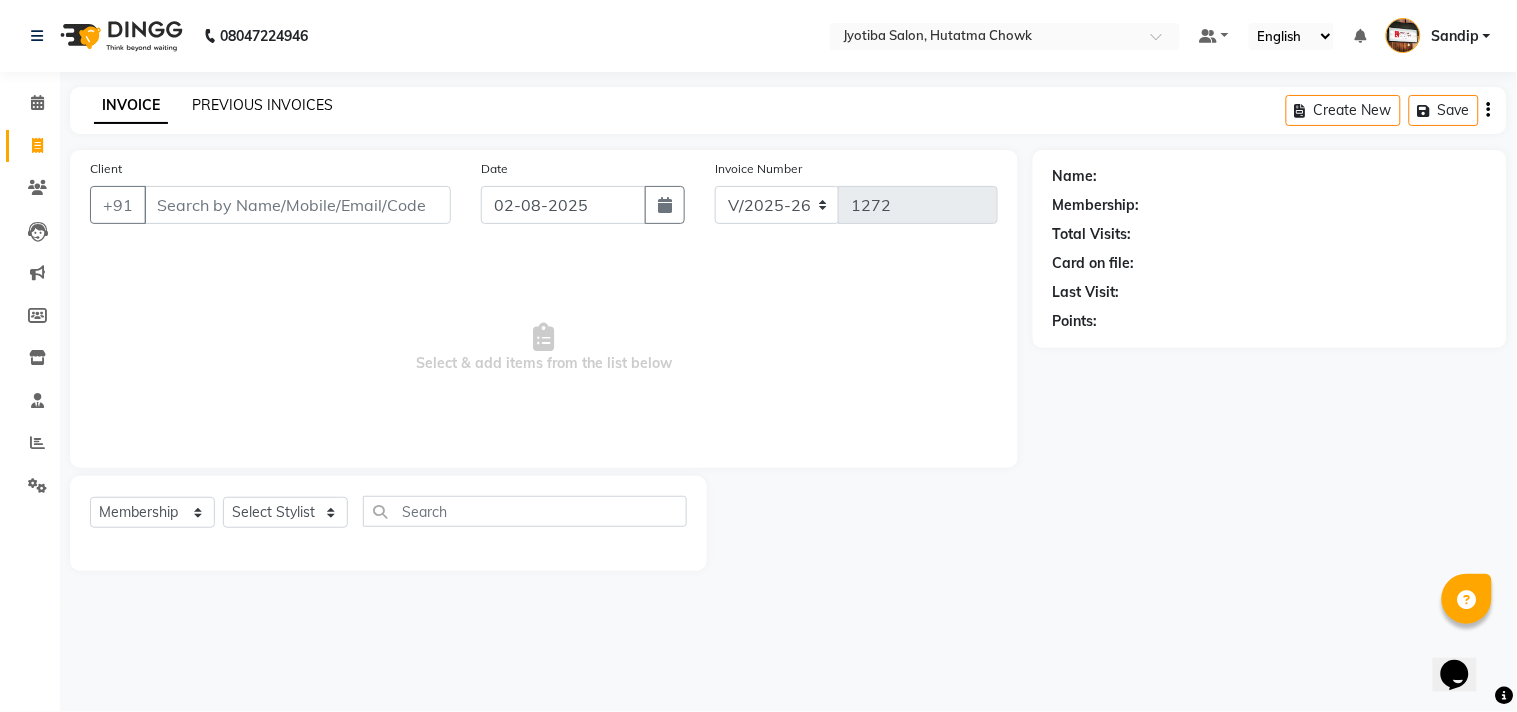 click on "PREVIOUS INVOICES" 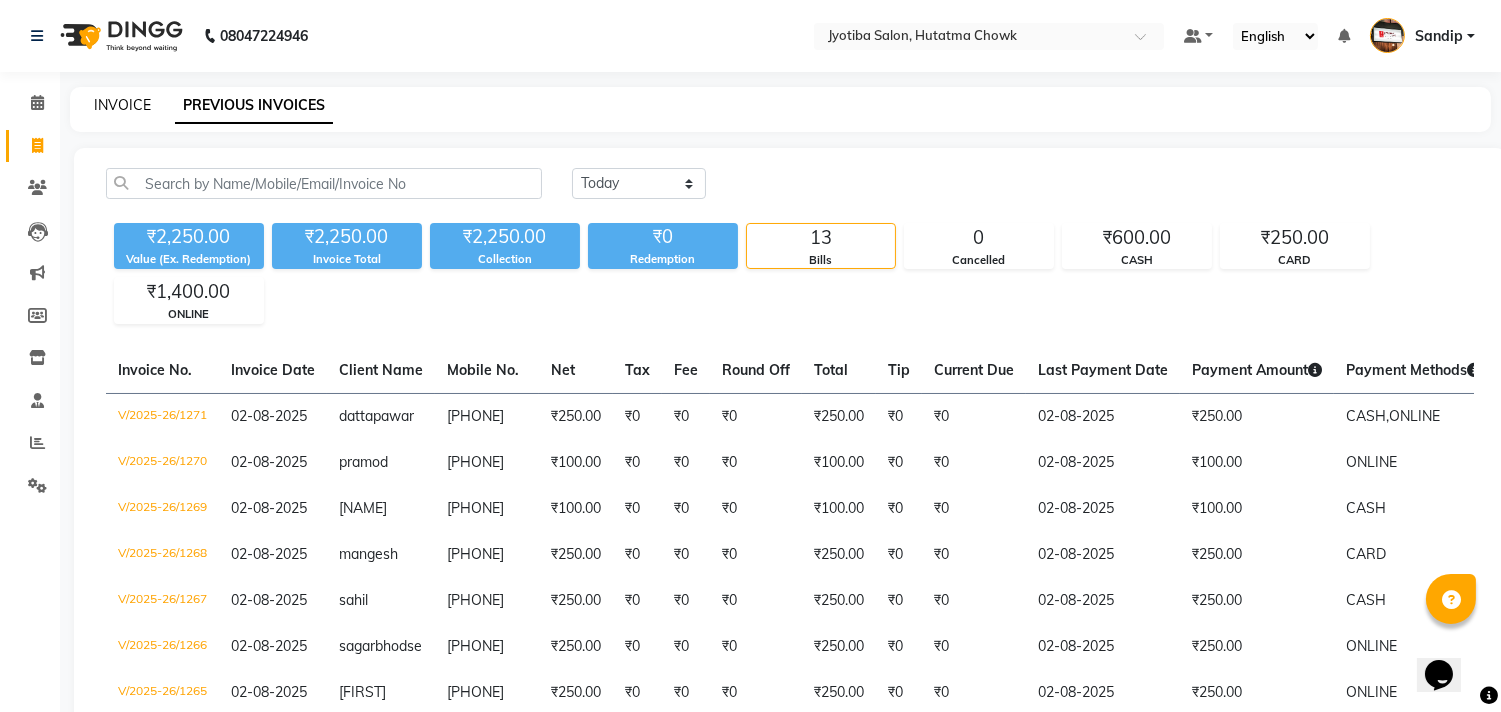 click on "INVOICE" 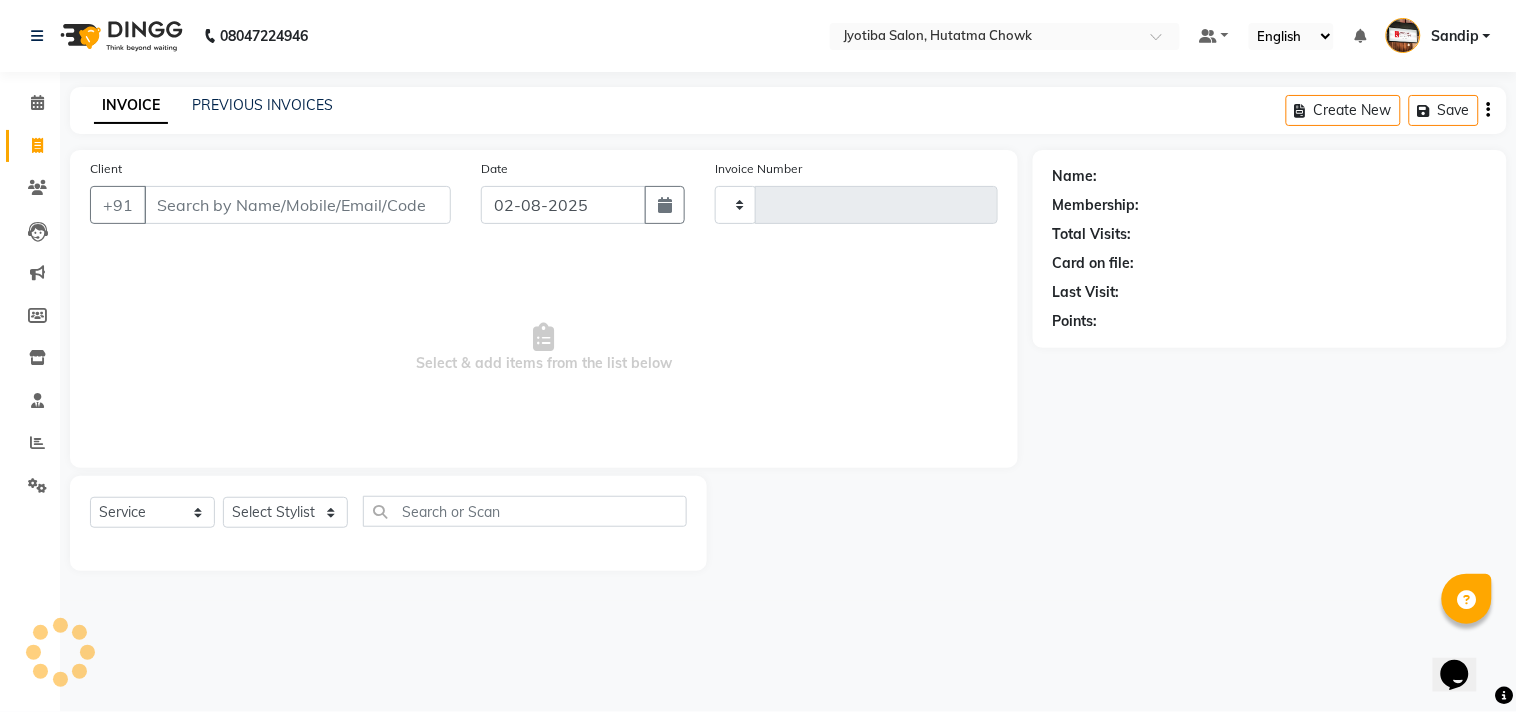 type on "1272" 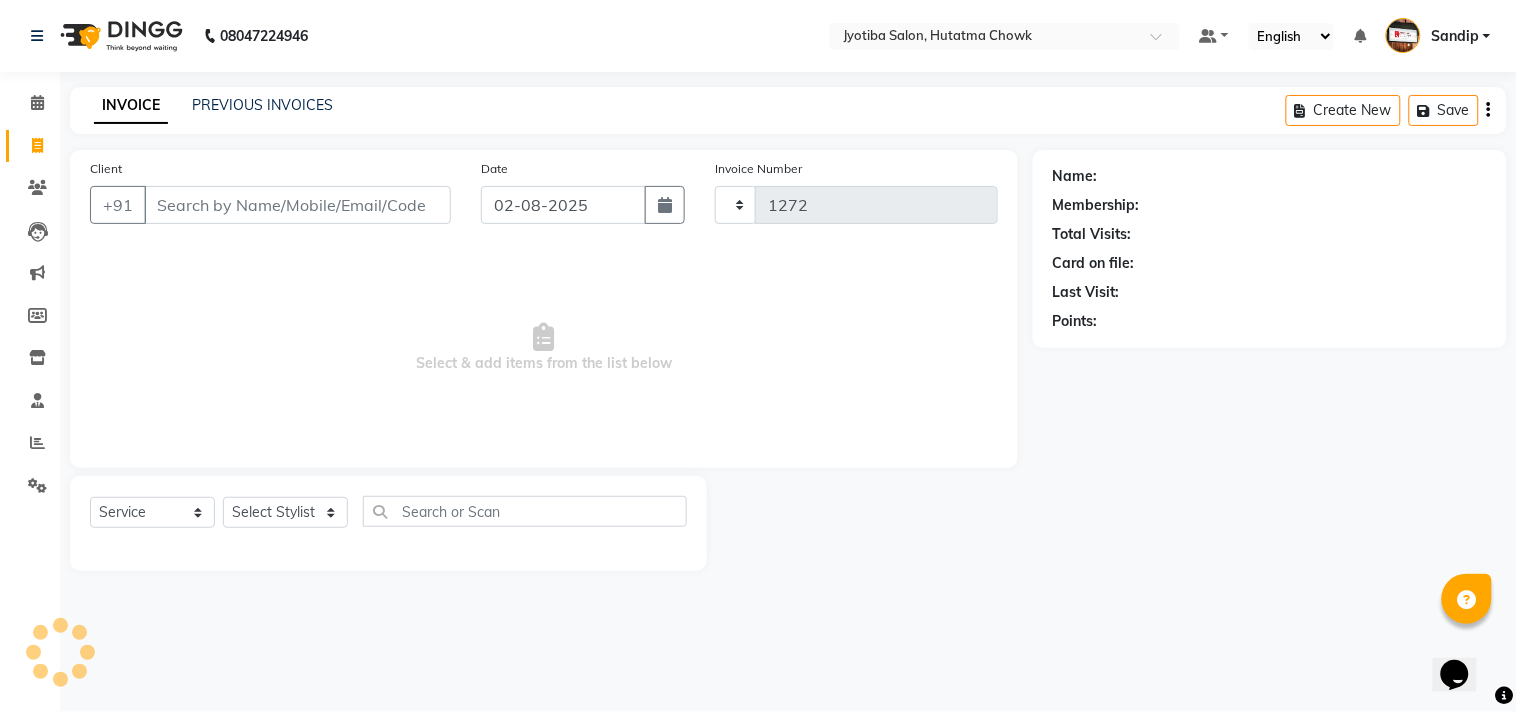 select on "556" 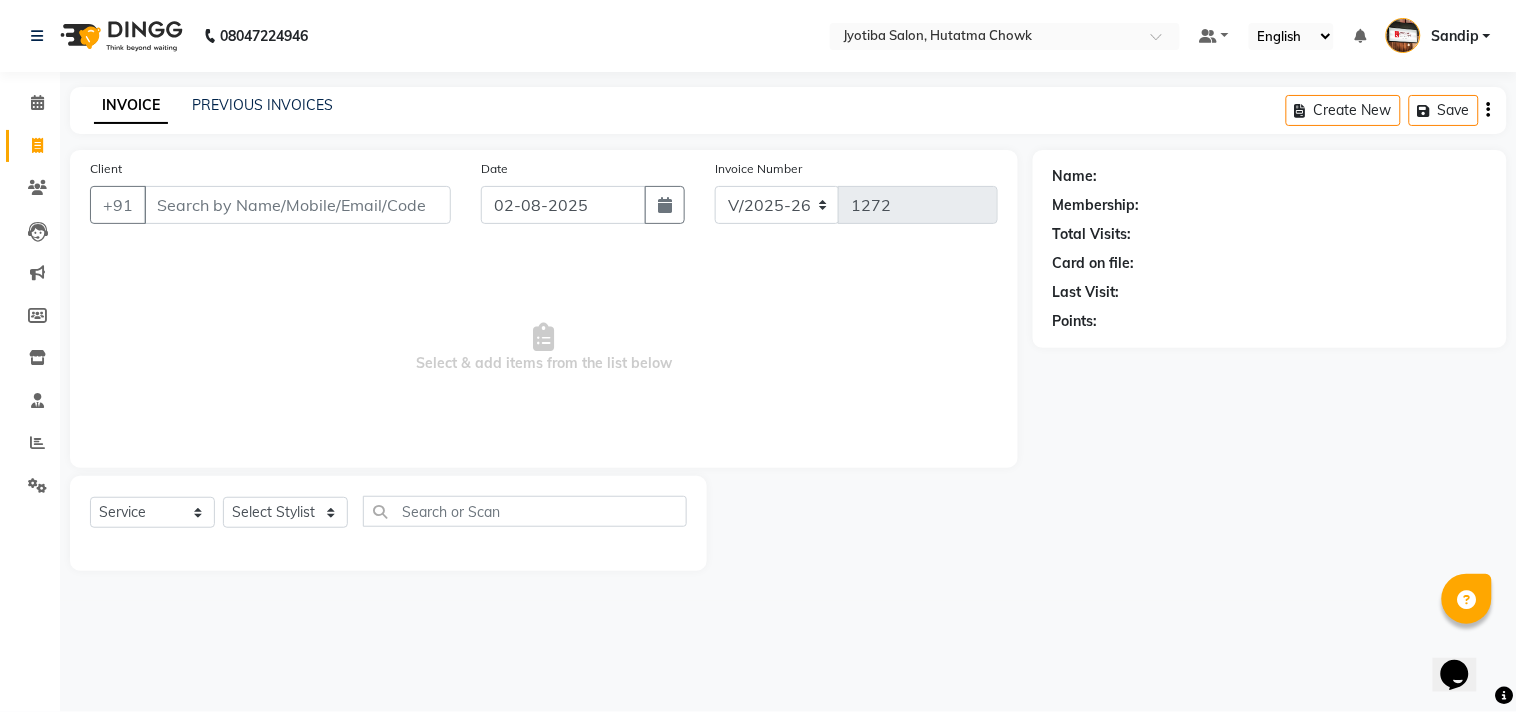 select on "membership" 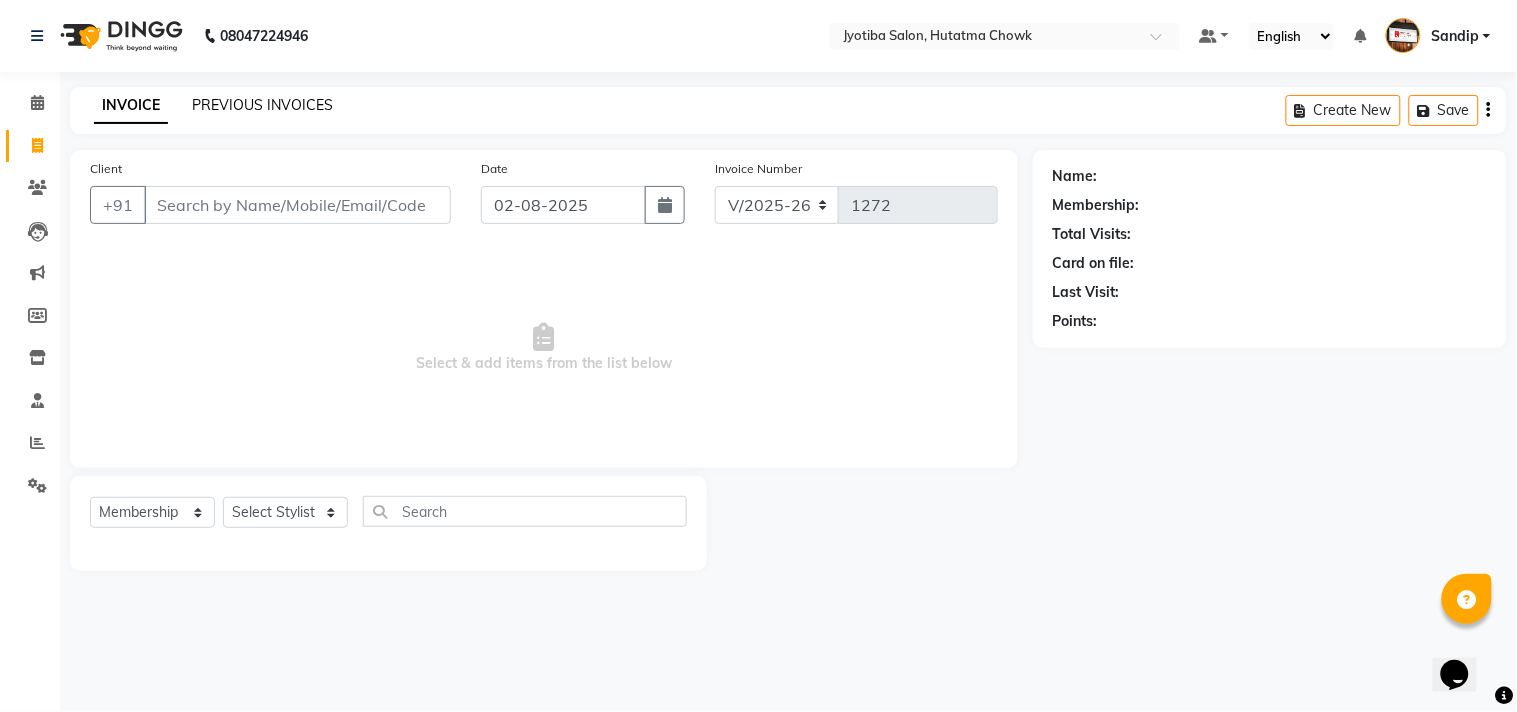 click on "PREVIOUS INVOICES" 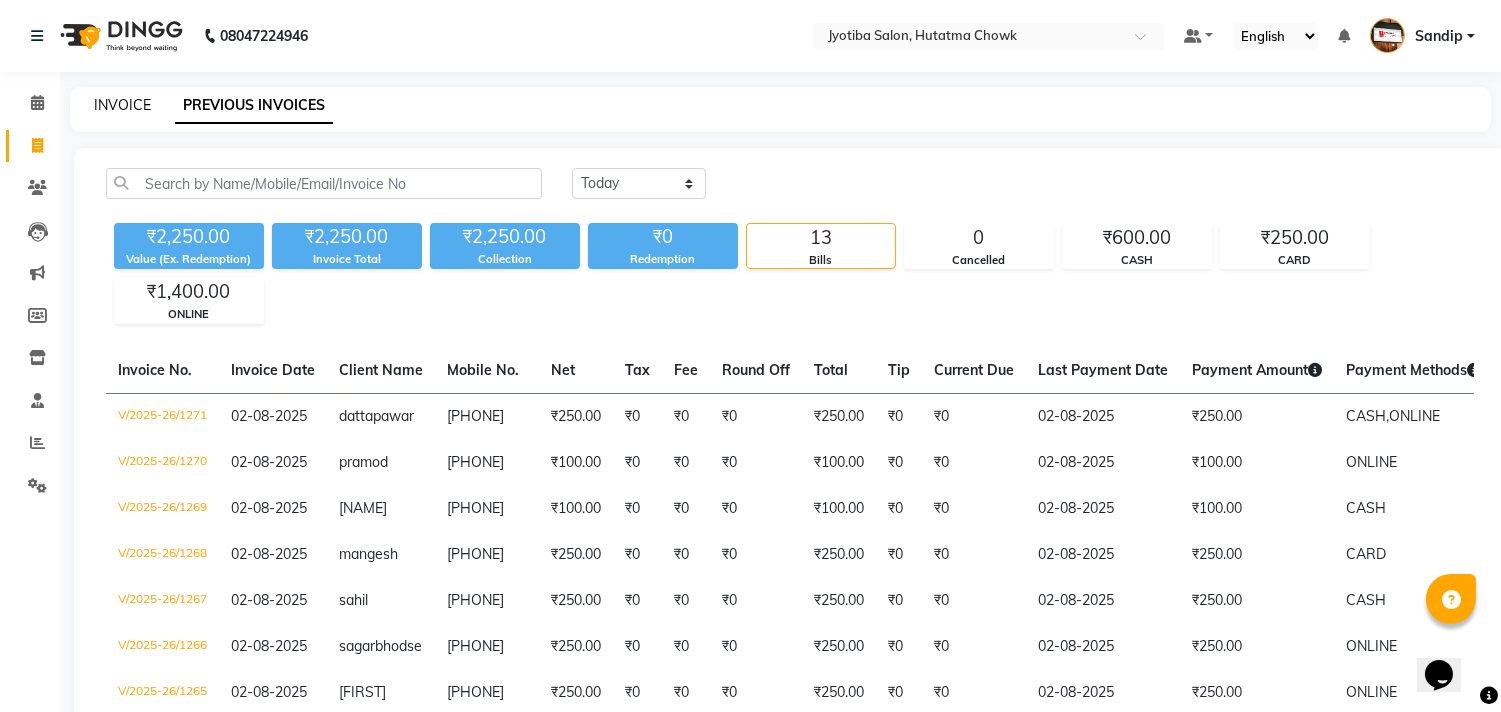 click on "INVOICE" 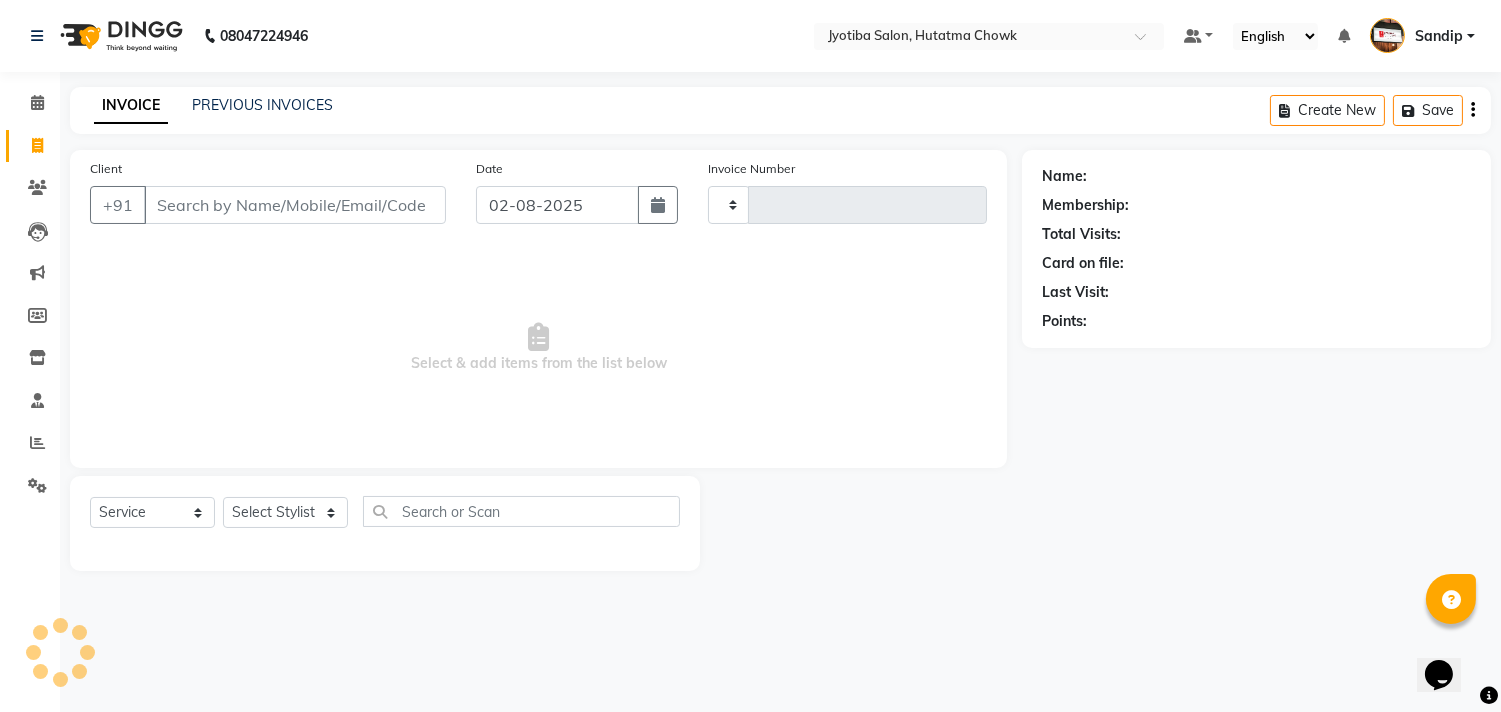 type on "1272" 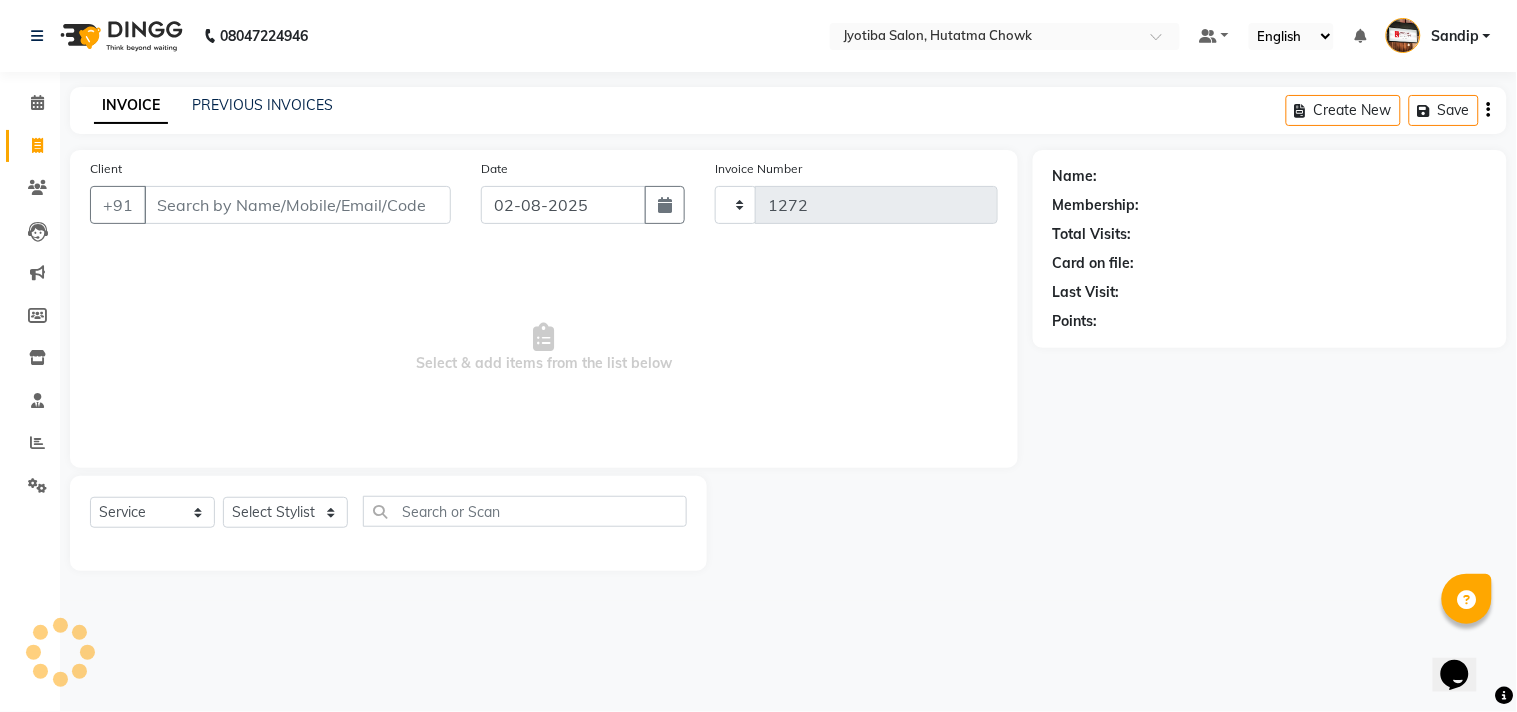 select on "556" 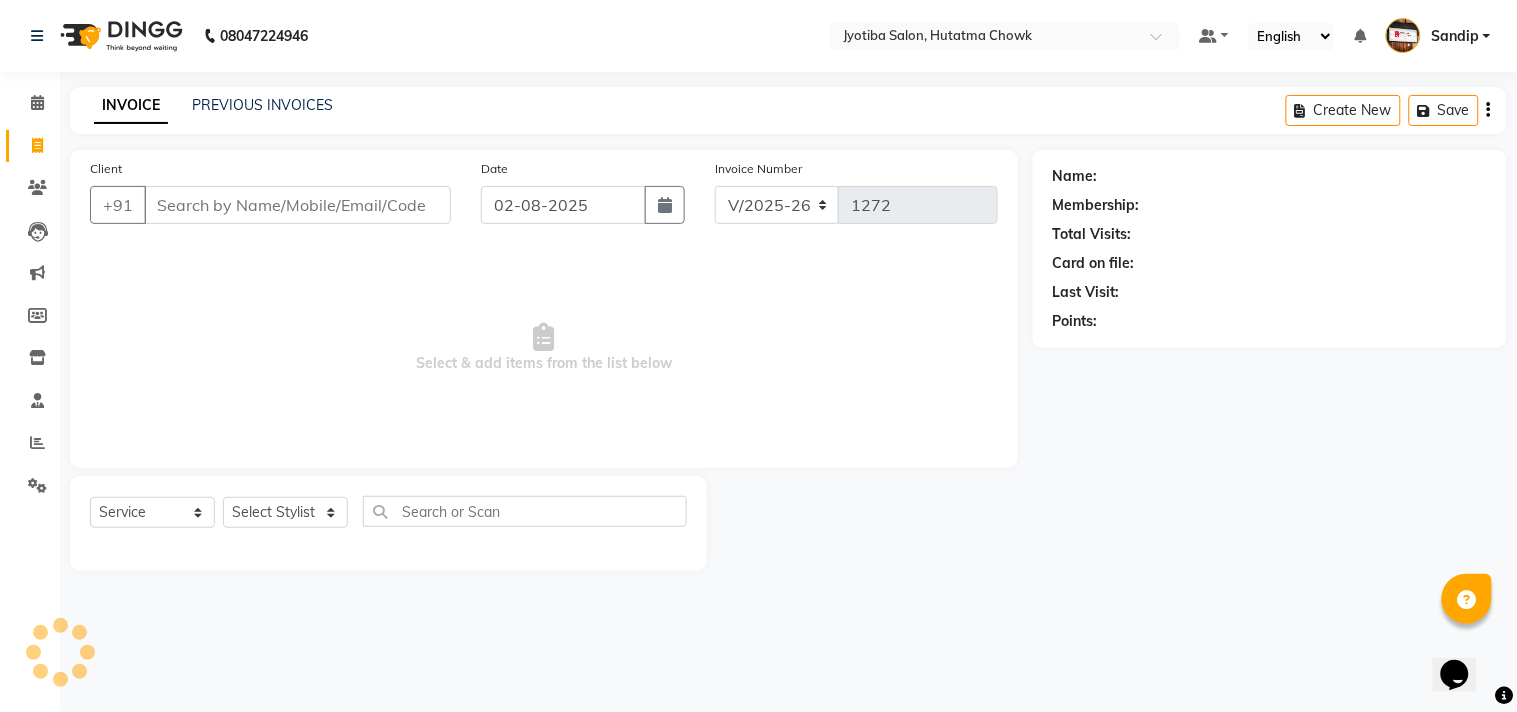 select on "membership" 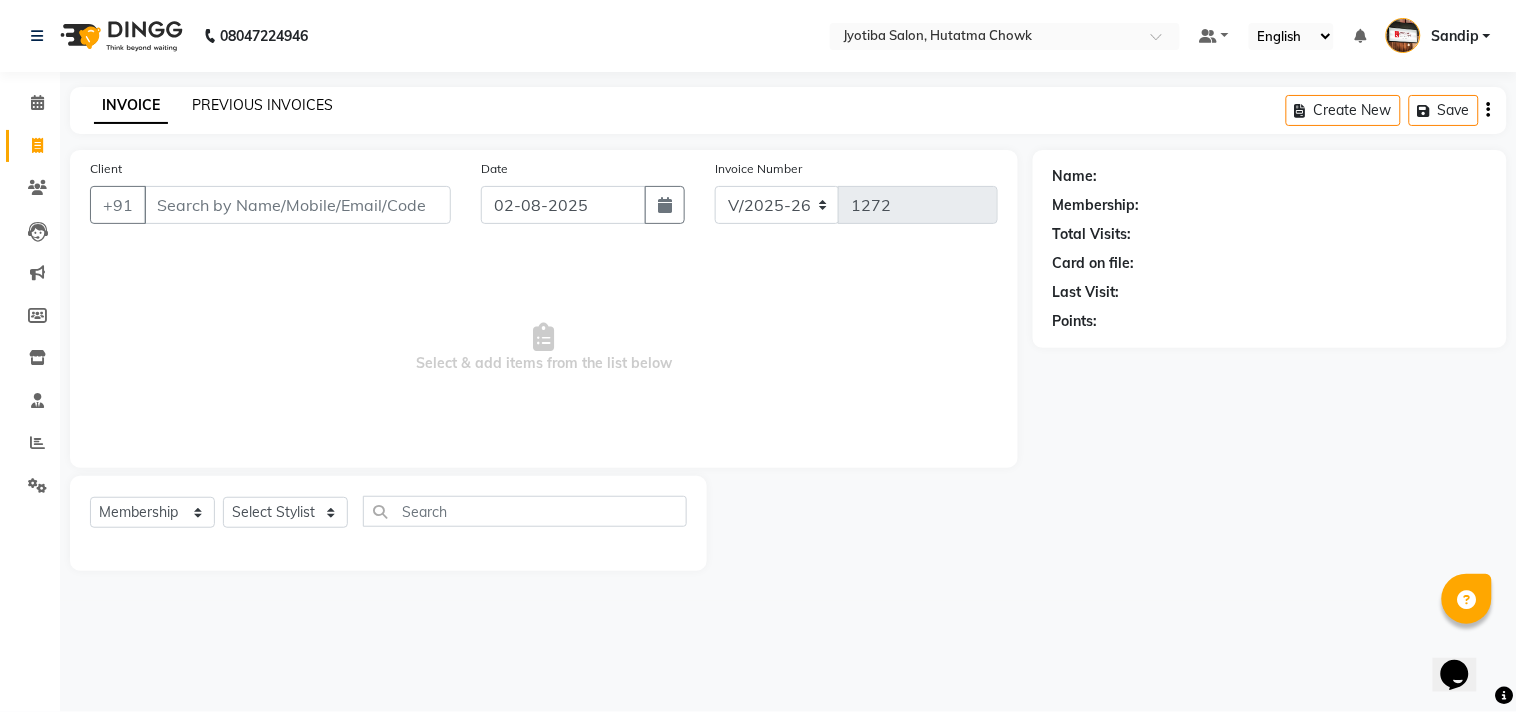 click on "PREVIOUS INVOICES" 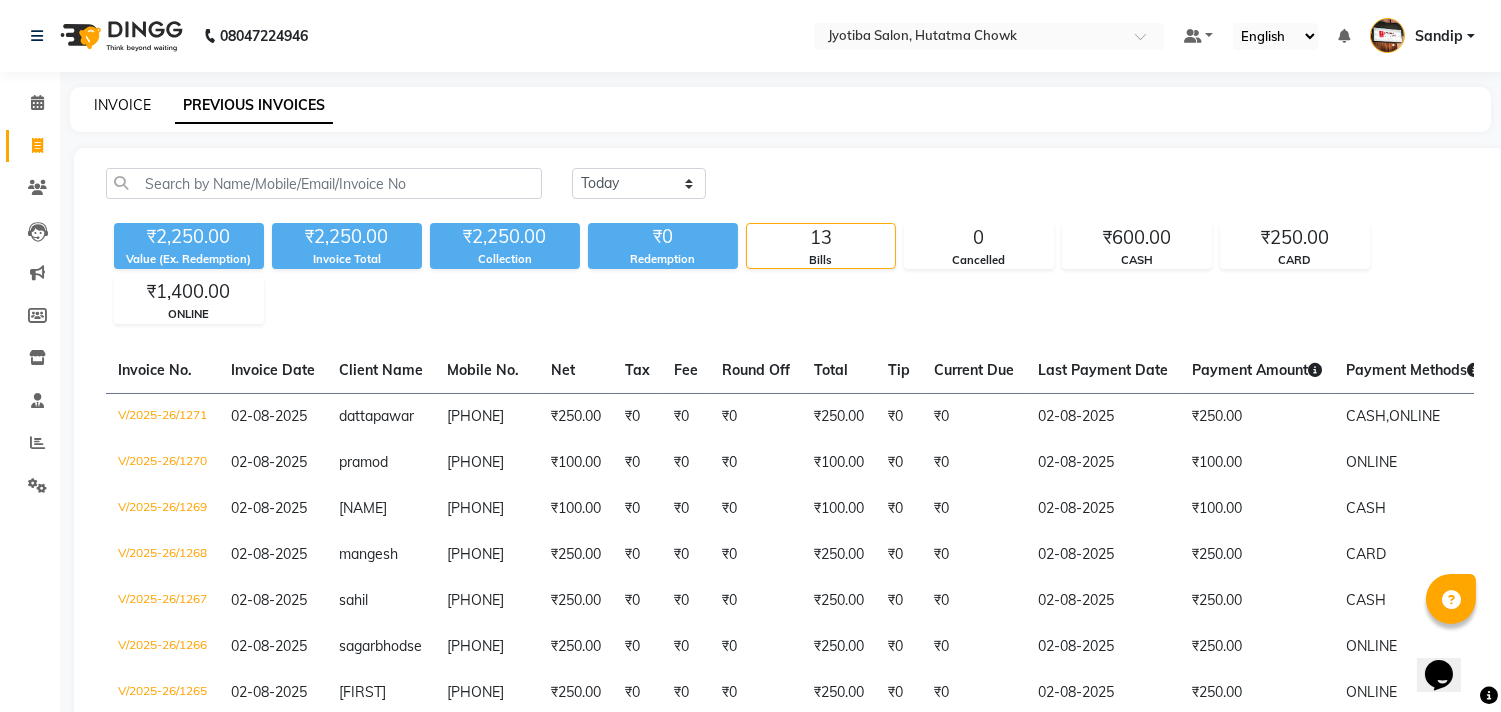 click on "INVOICE" 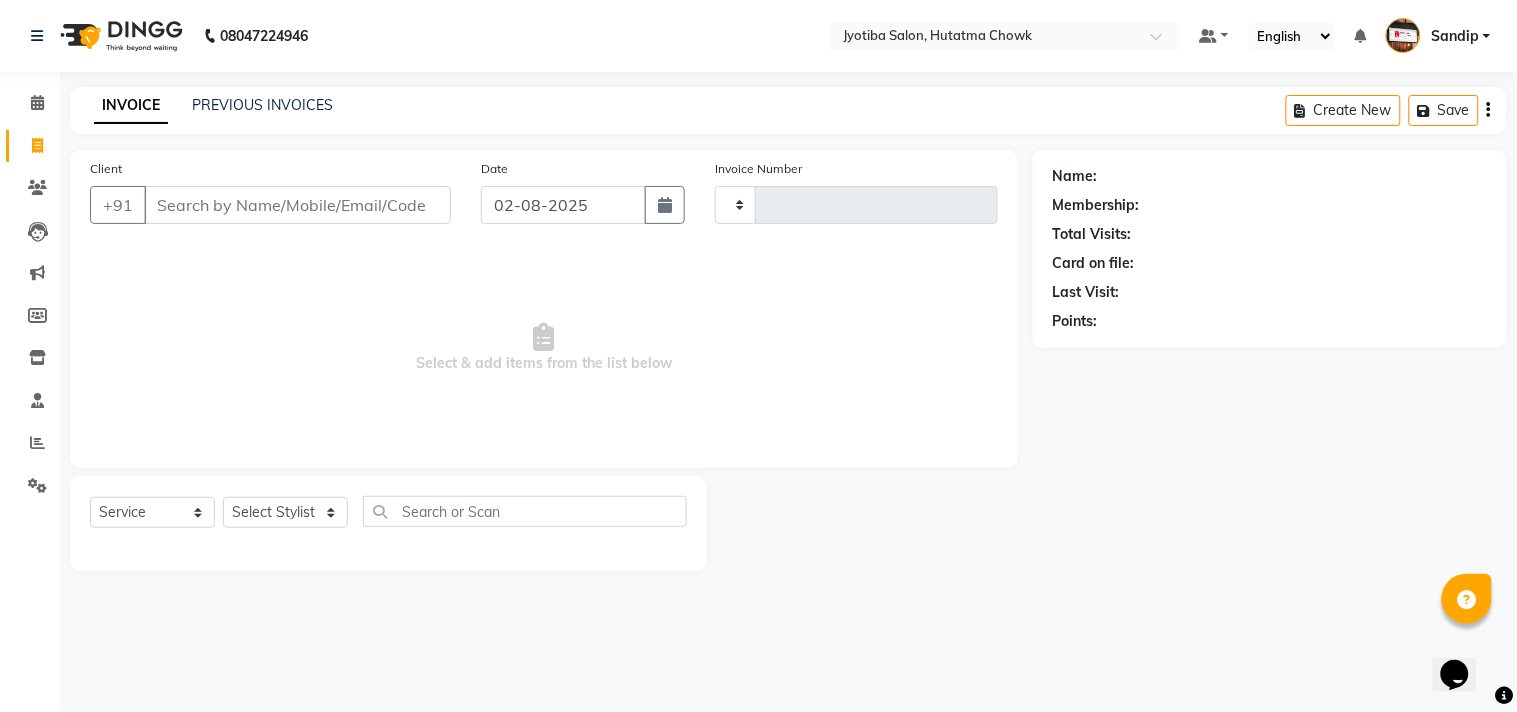 type on "1272" 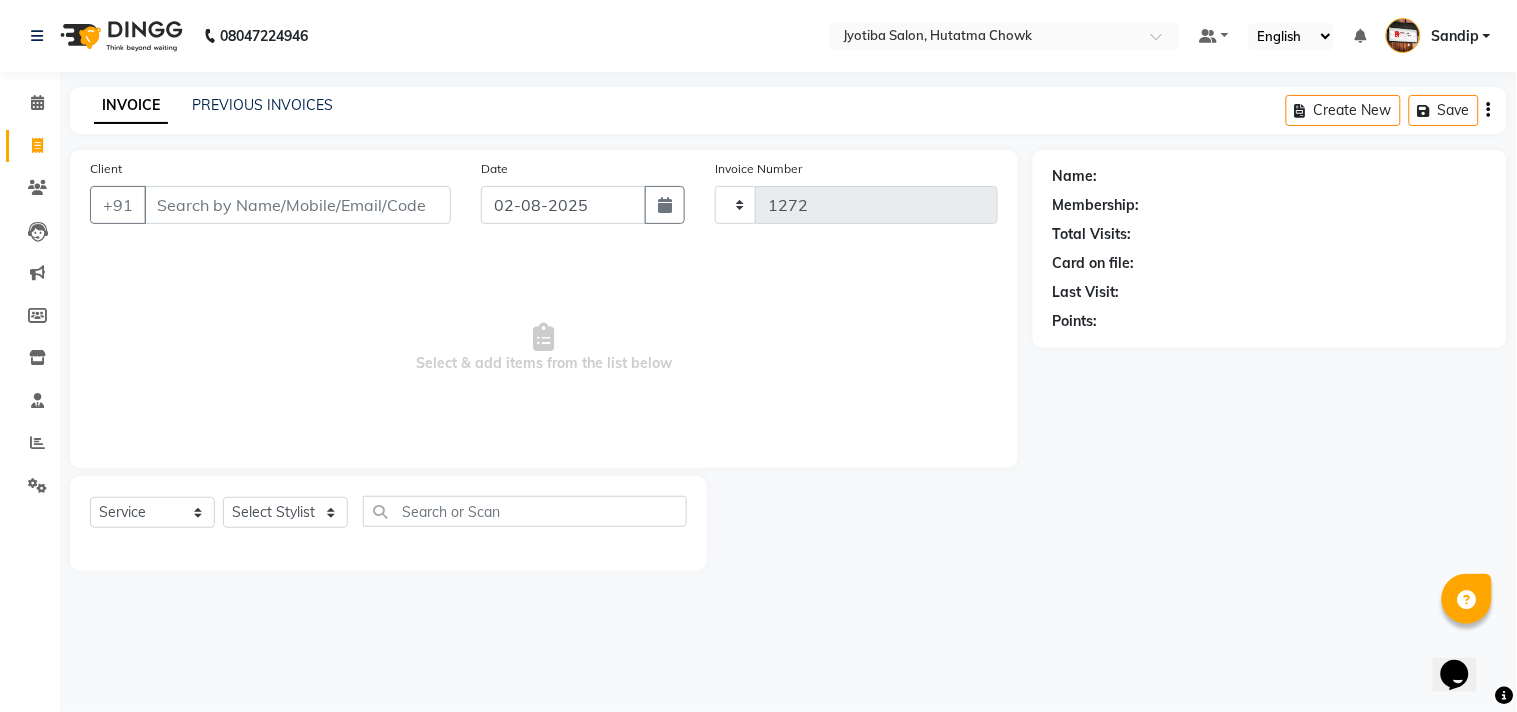 select on "556" 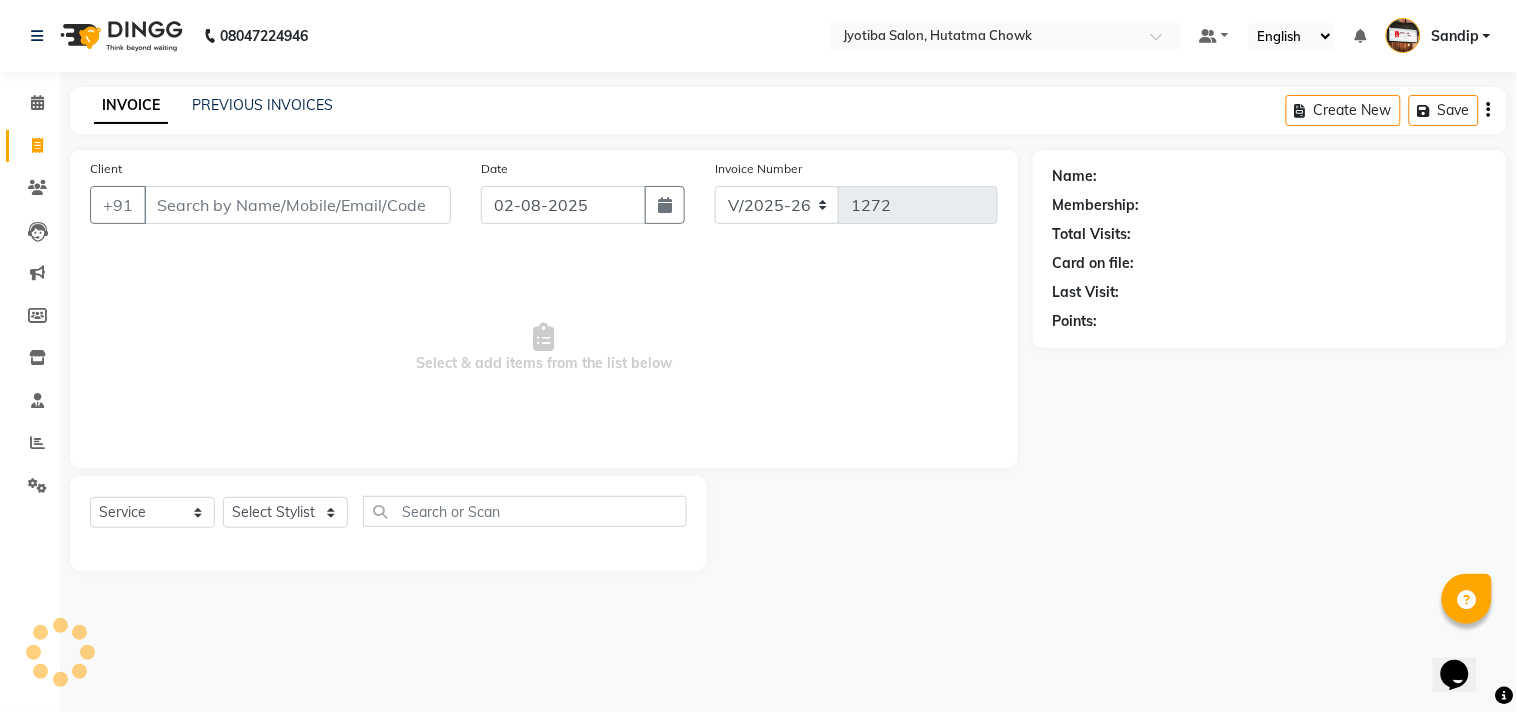 select on "membership" 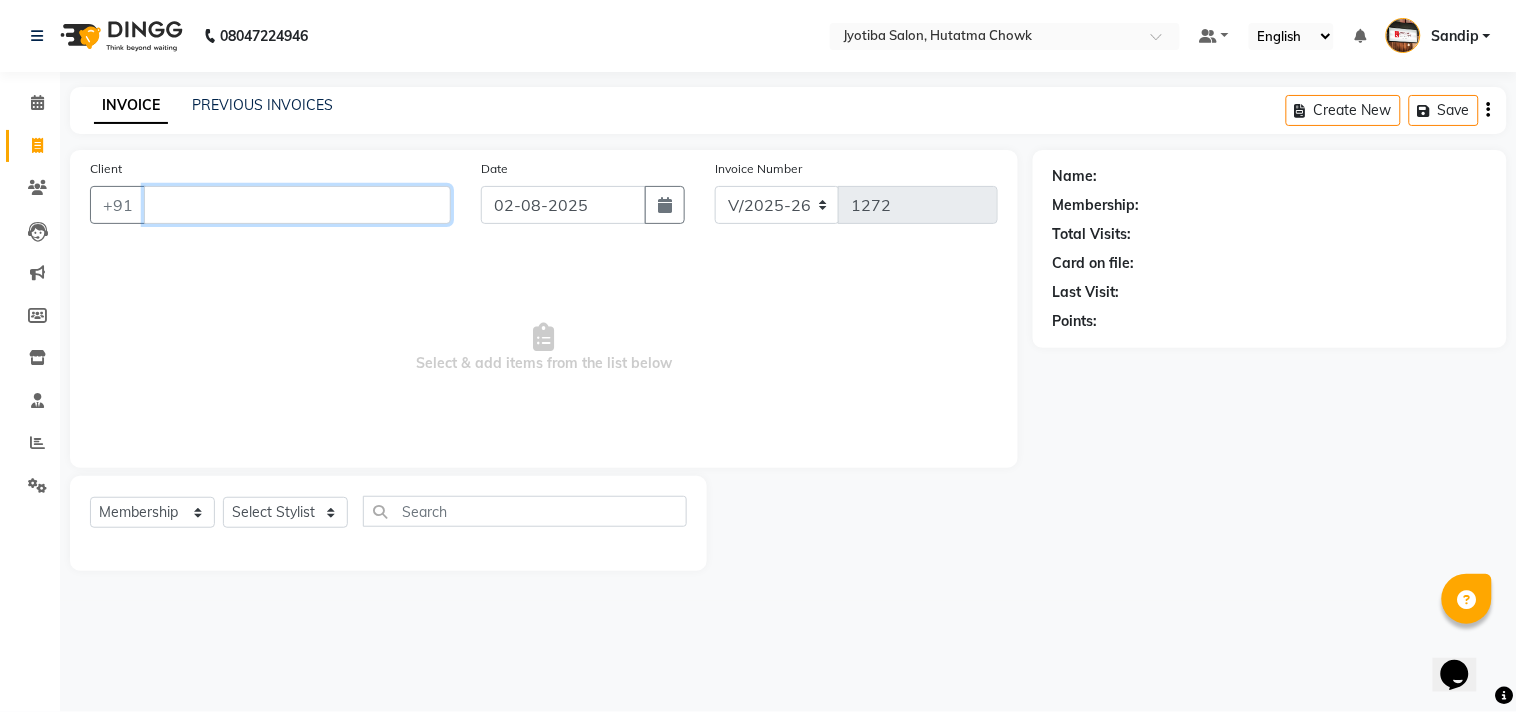 type 